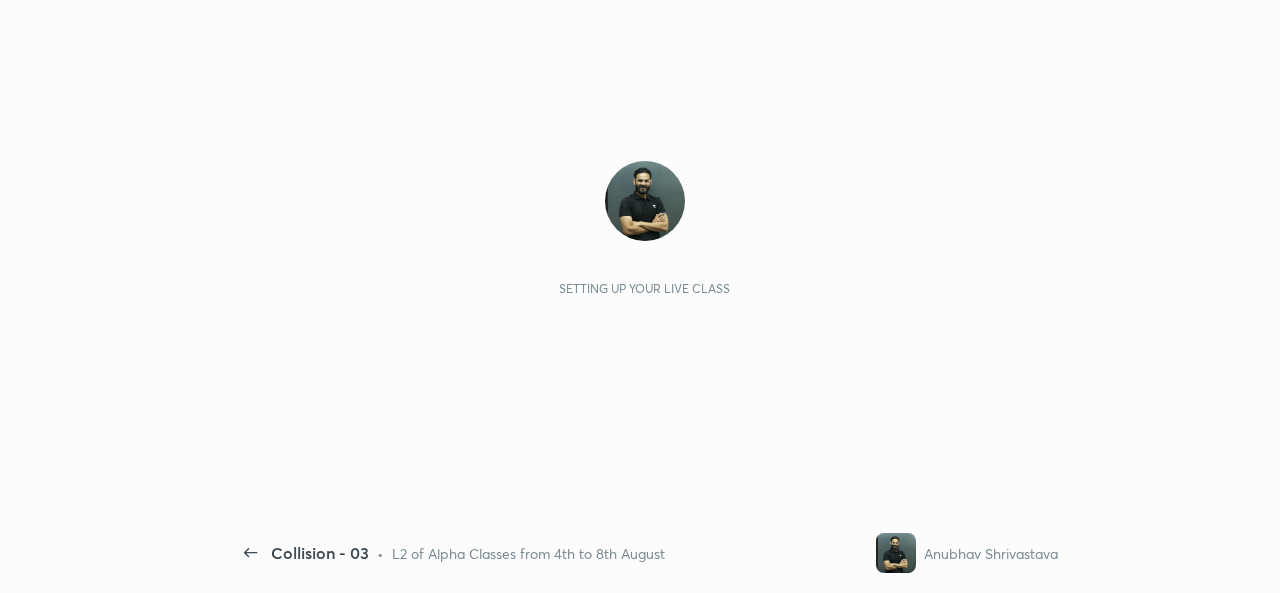 scroll, scrollTop: 0, scrollLeft: 0, axis: both 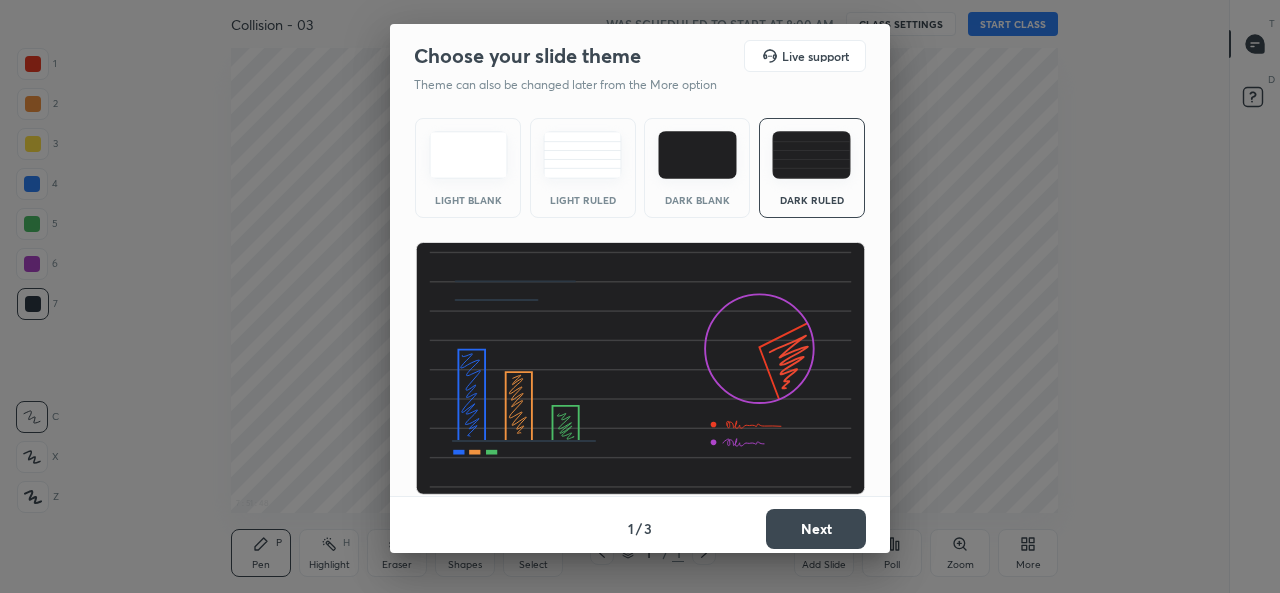 click on "Dark Blank" at bounding box center (697, 200) 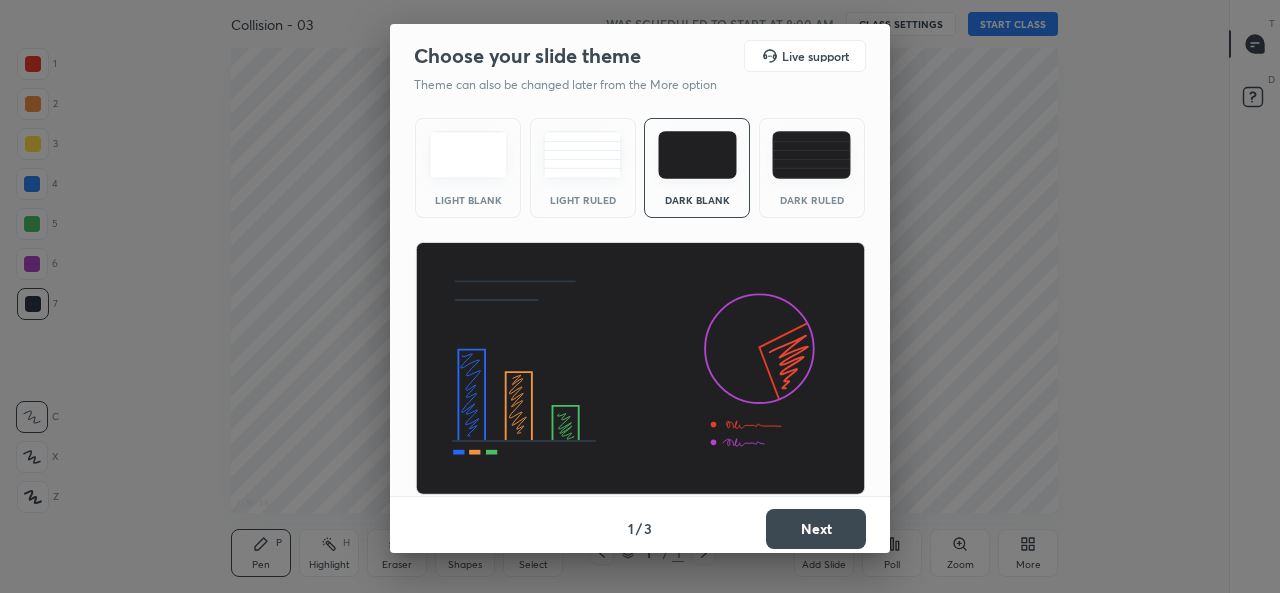 click on "Dark Ruled" at bounding box center [812, 200] 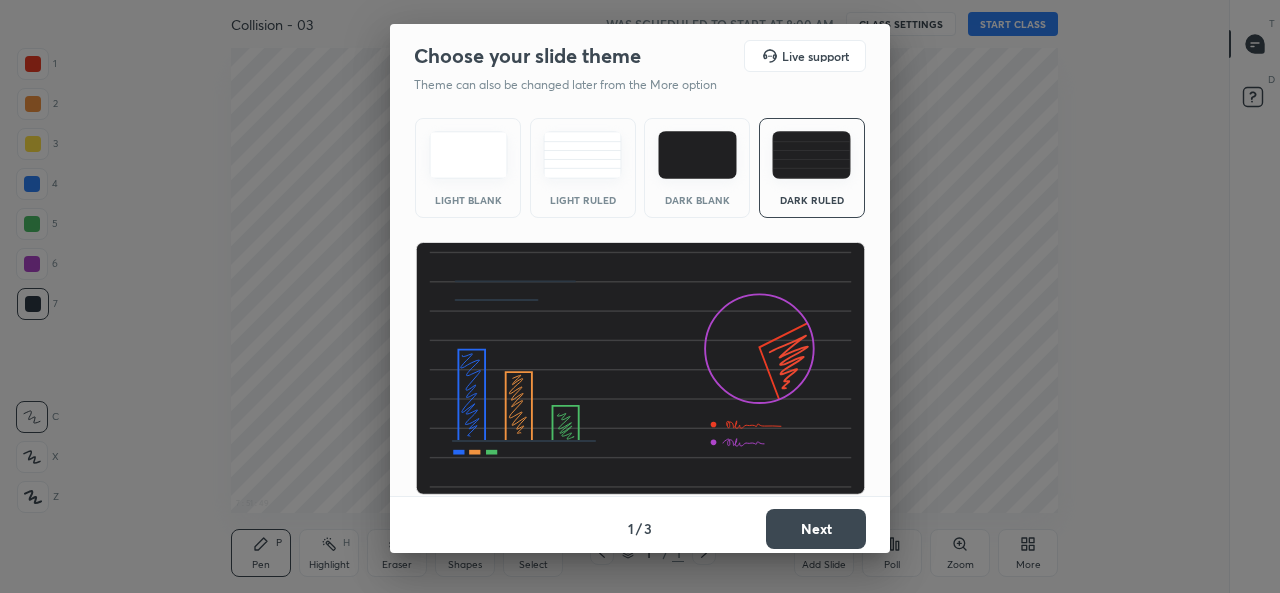 click on "Next" at bounding box center [816, 529] 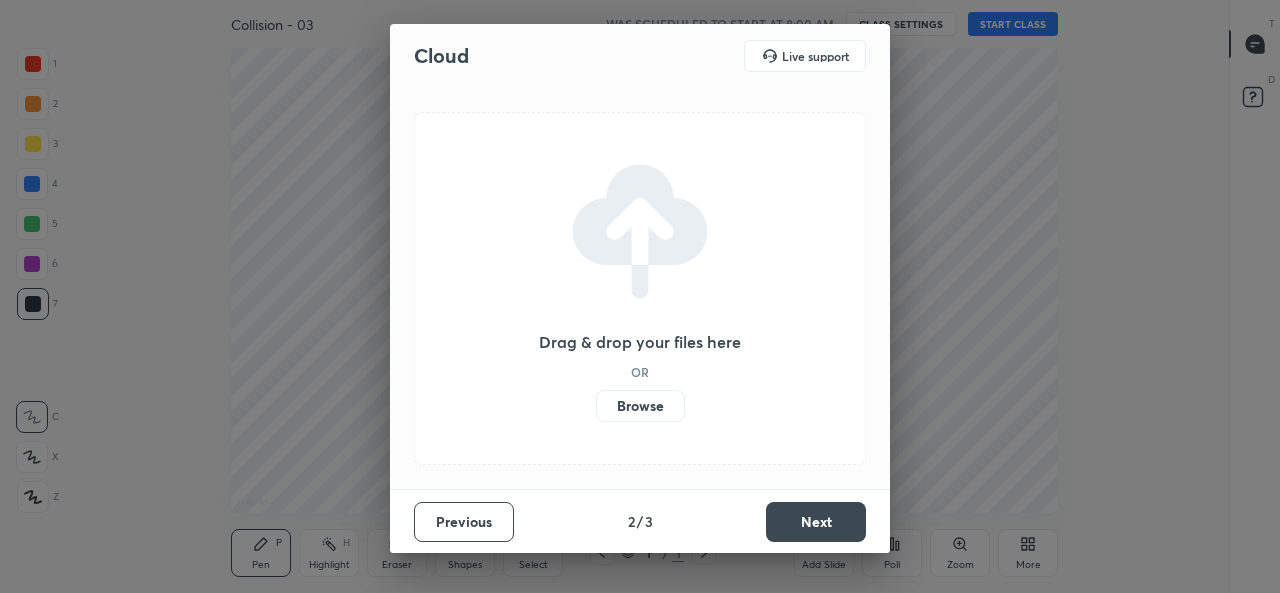 click on "Browse" at bounding box center (640, 406) 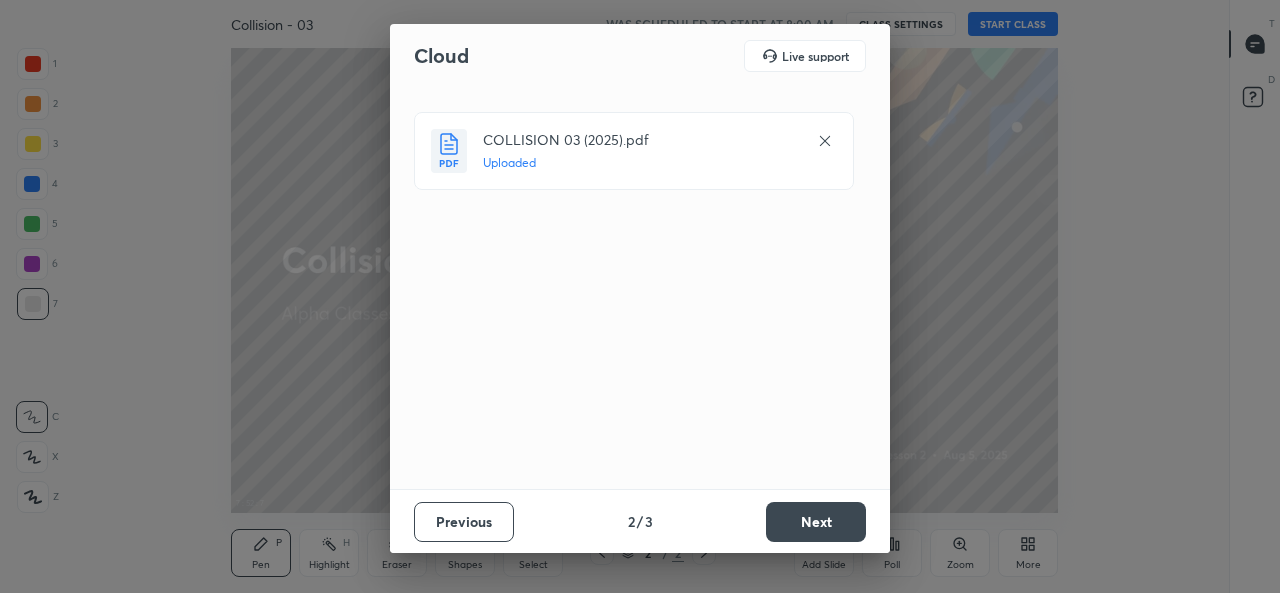 click on "Next" at bounding box center [816, 522] 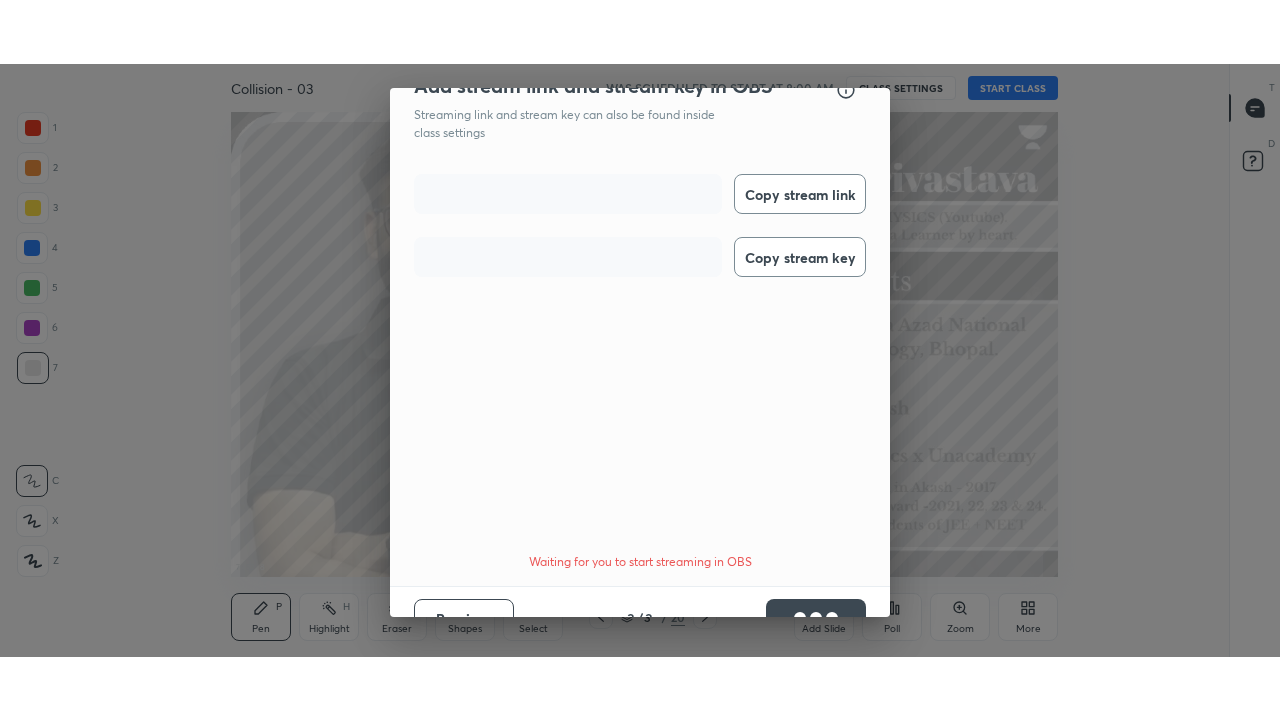 scroll, scrollTop: 43, scrollLeft: 0, axis: vertical 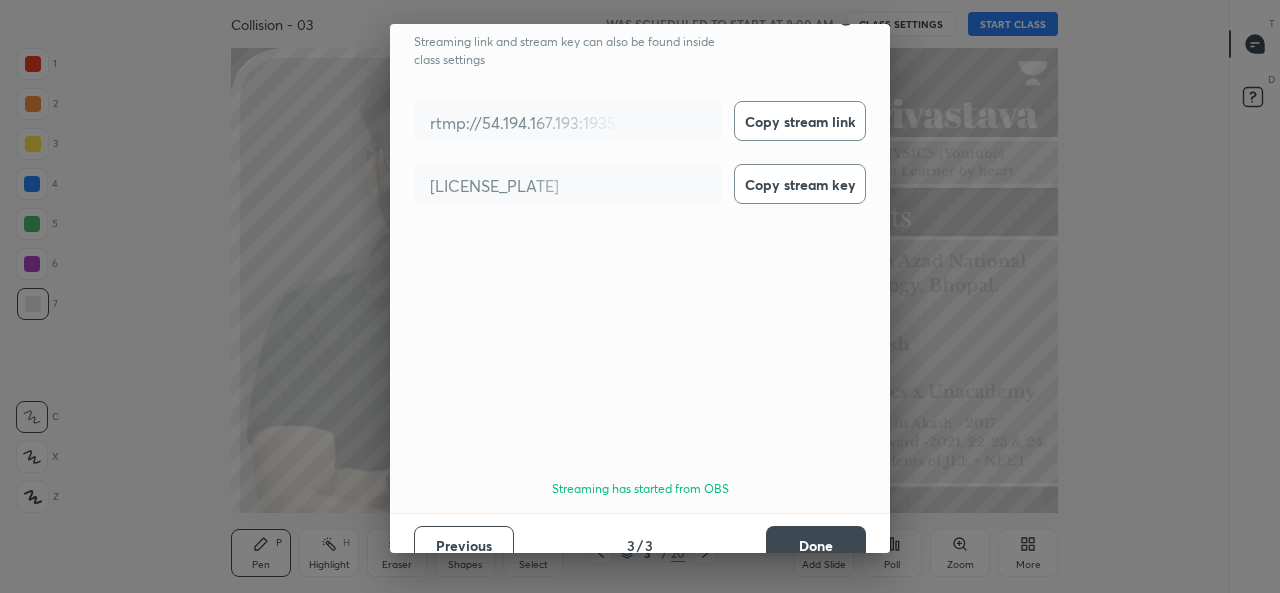 click on "Done" at bounding box center [816, 546] 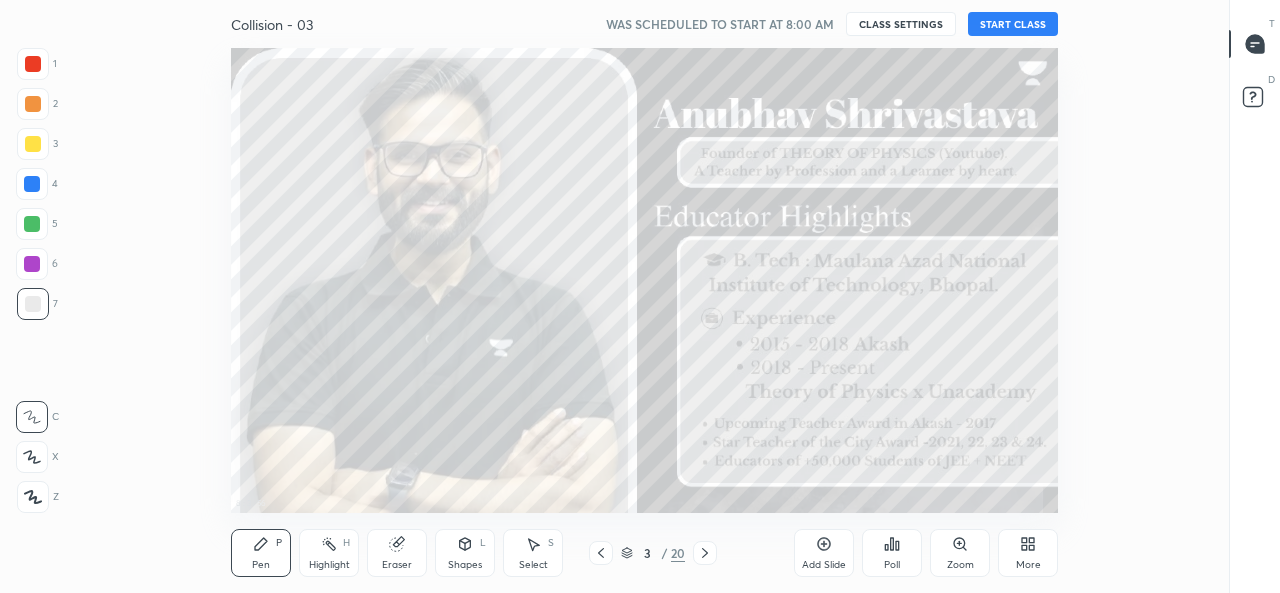 click on "START CLASS" at bounding box center (1013, 24) 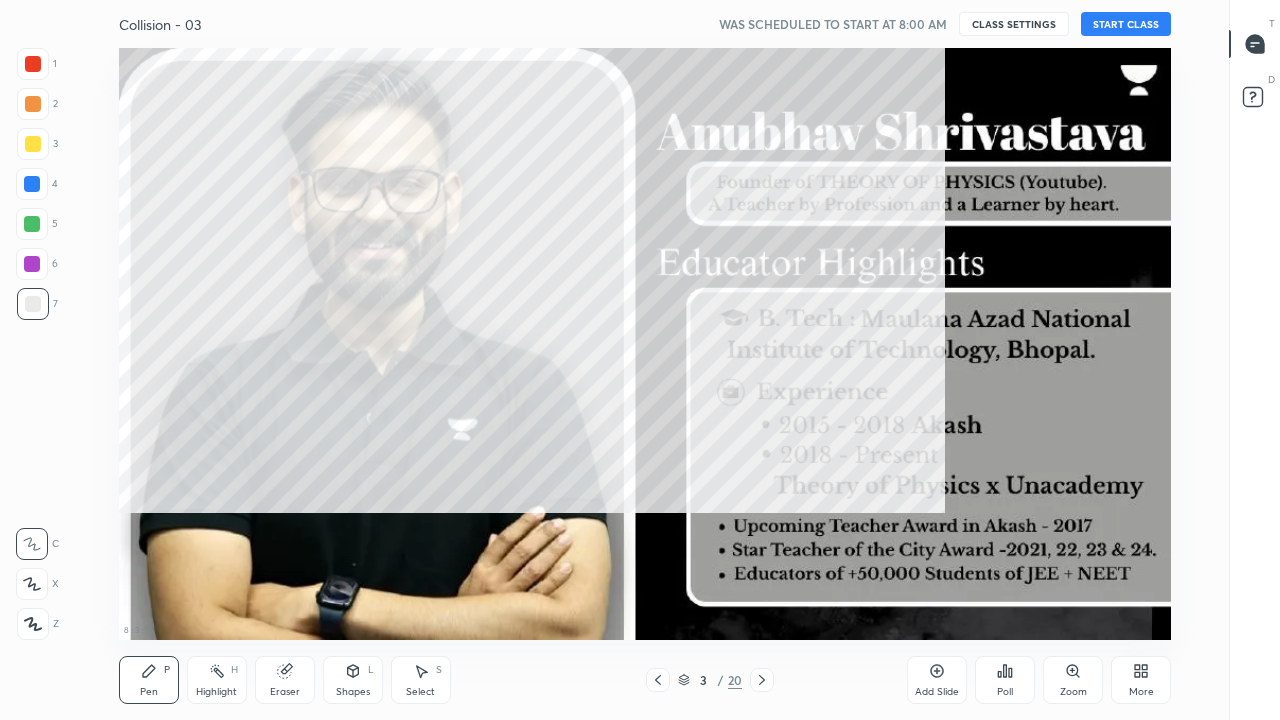 scroll, scrollTop: 99408, scrollLeft: 98838, axis: both 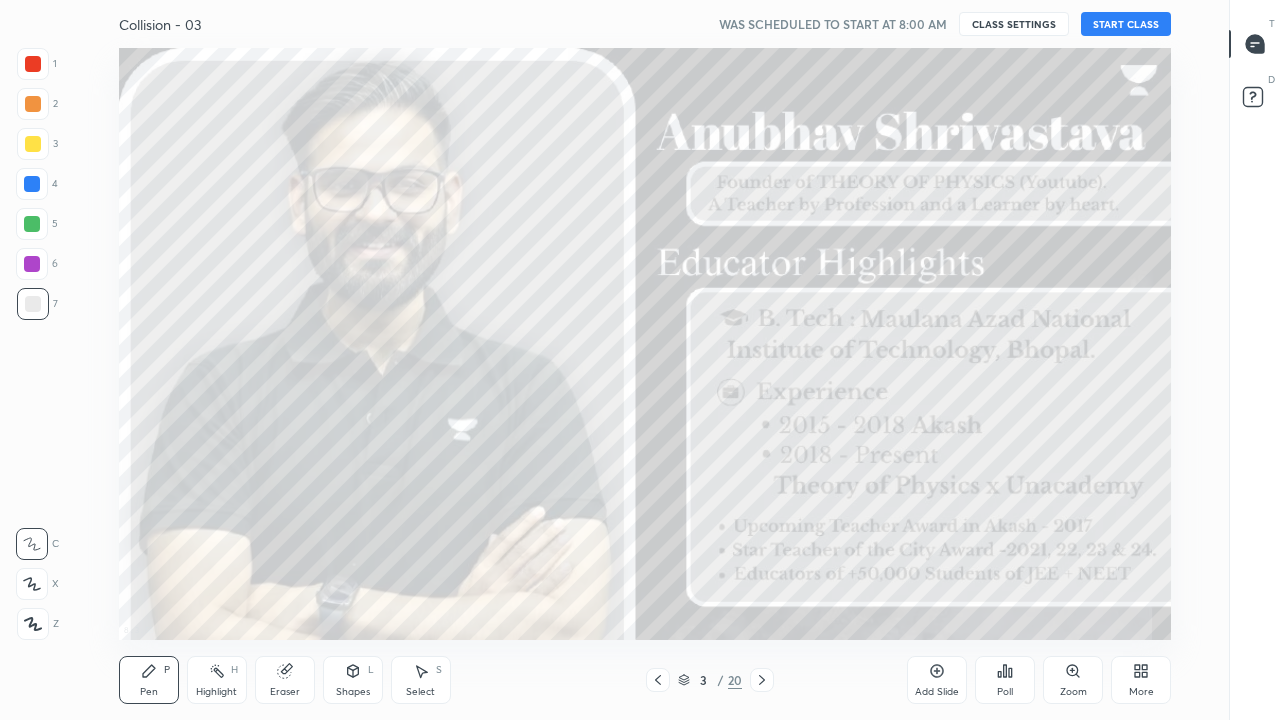 click 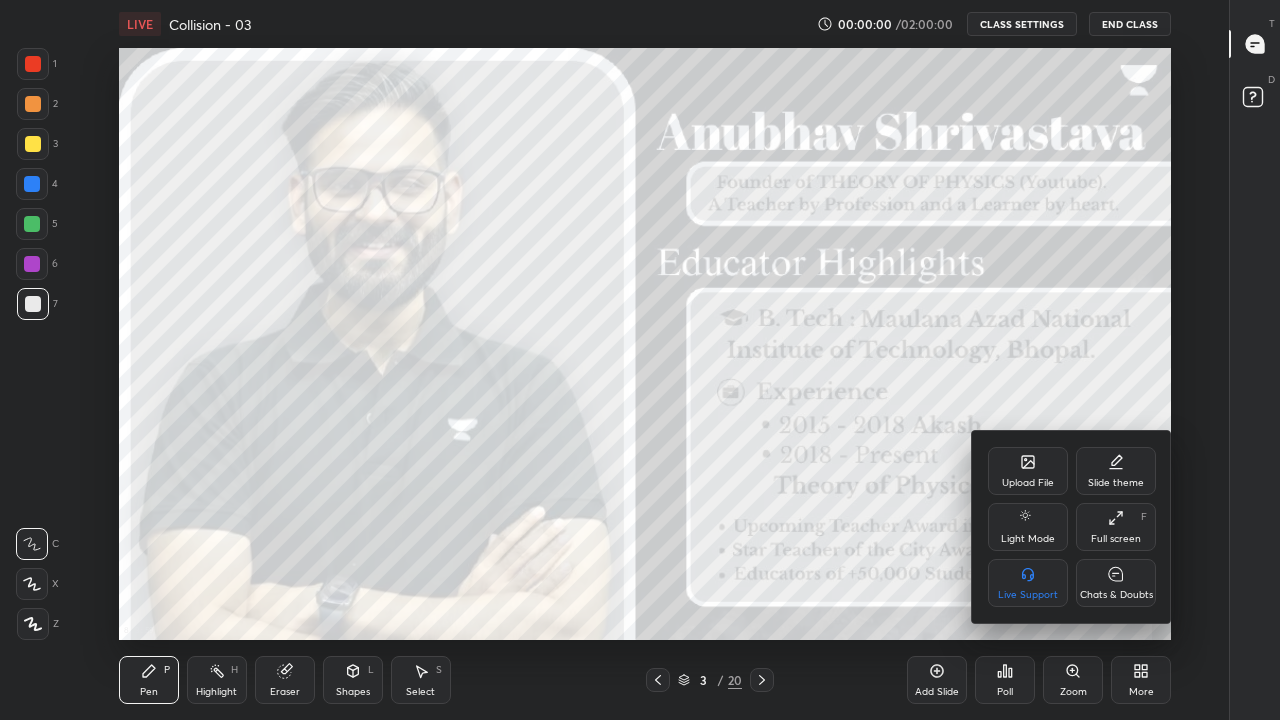 click on "Chats & Doubts" at bounding box center [1116, 583] 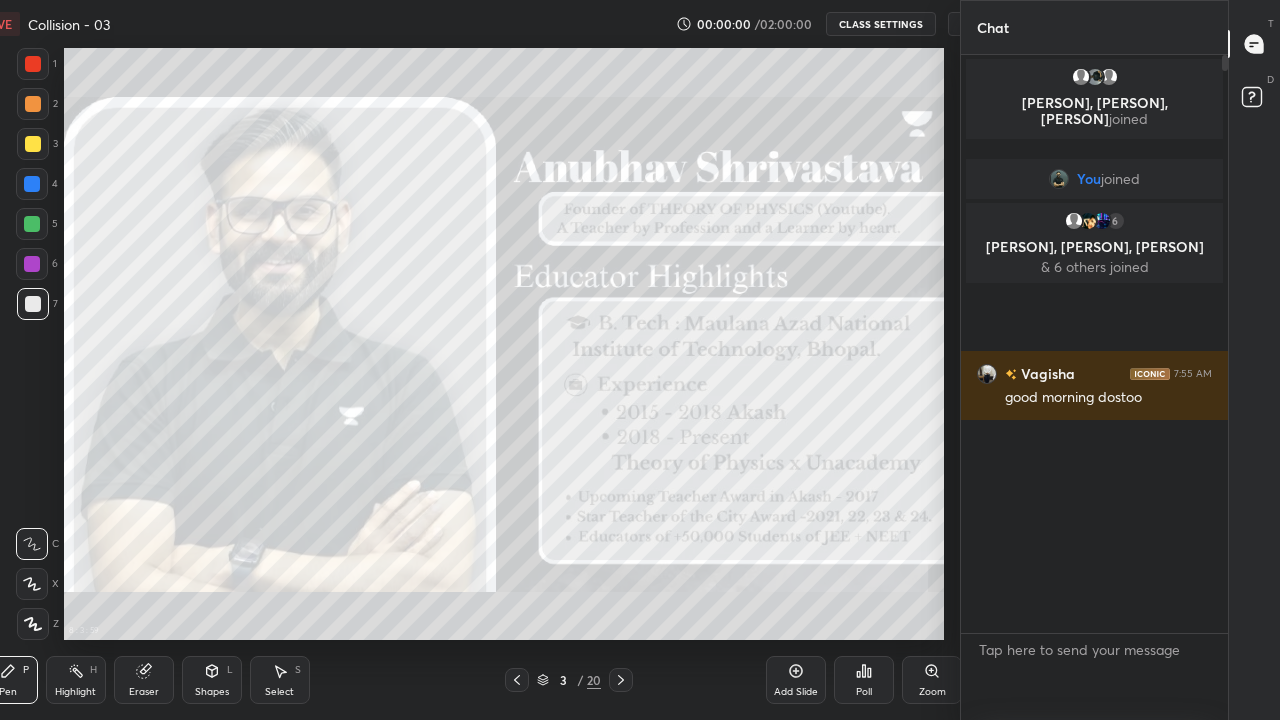 scroll, scrollTop: 592, scrollLeft: 1109, axis: both 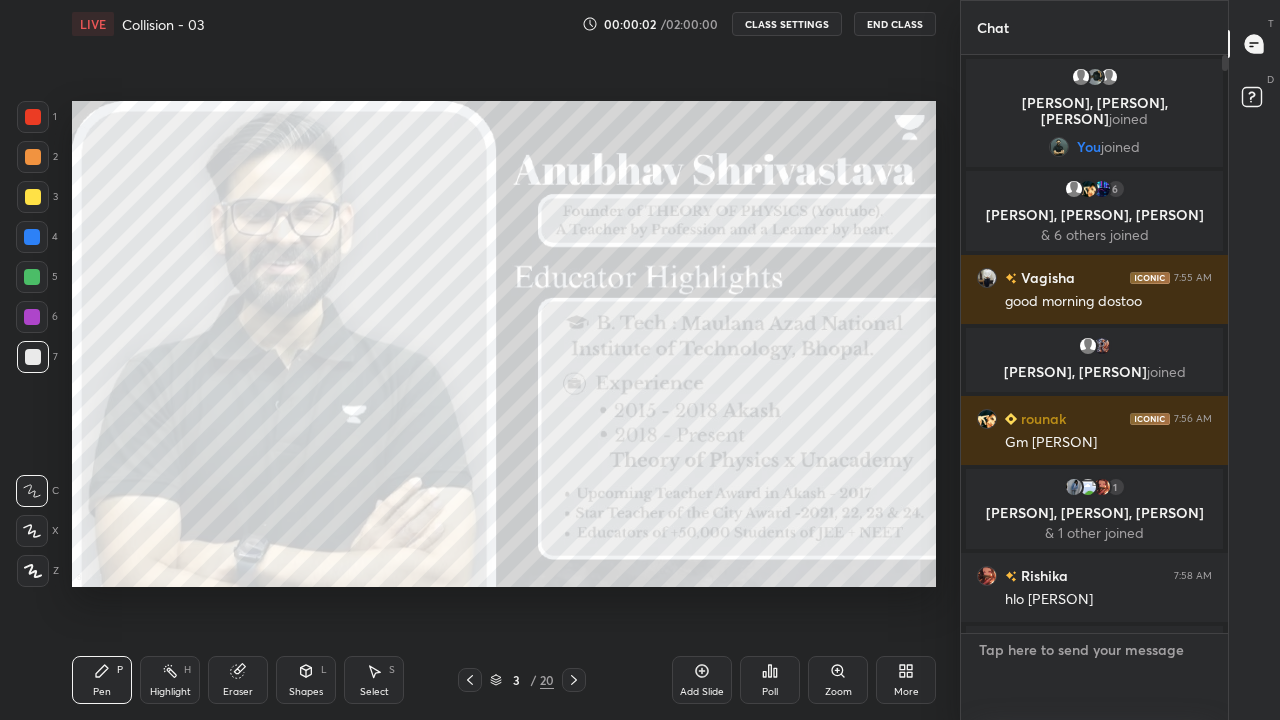 click at bounding box center (1094, 677) 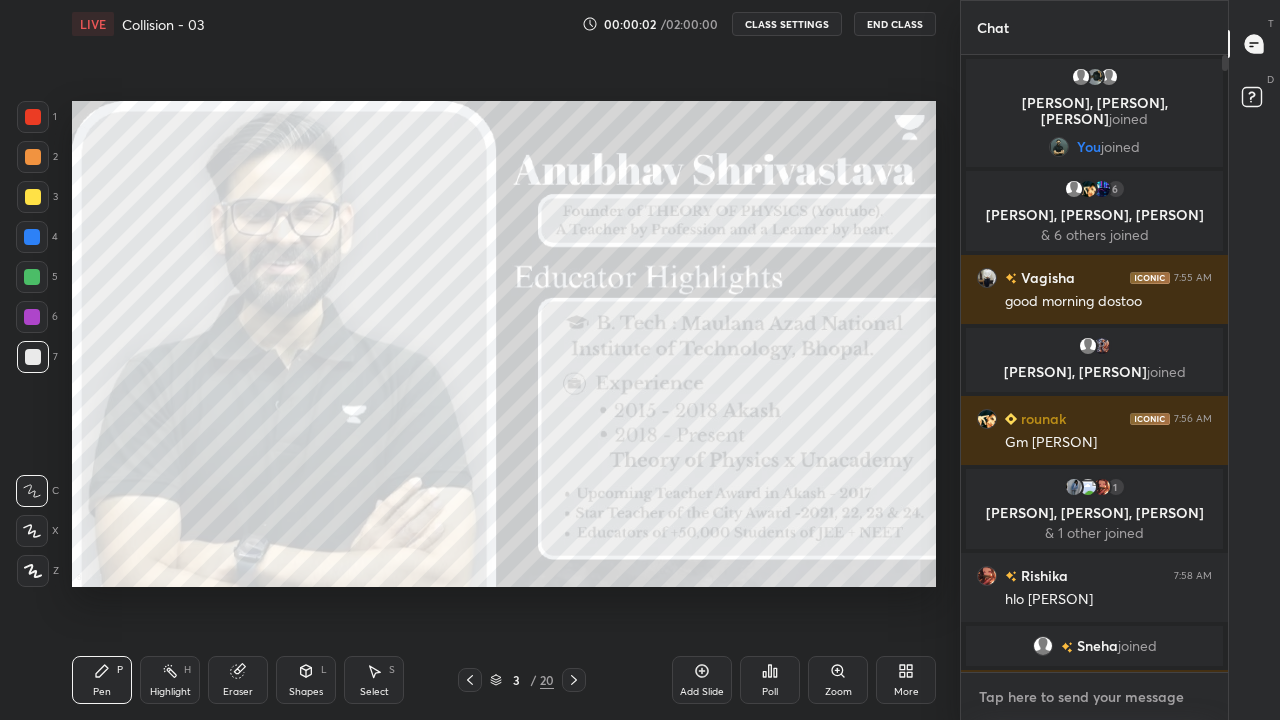 scroll, scrollTop: 7, scrollLeft: 7, axis: both 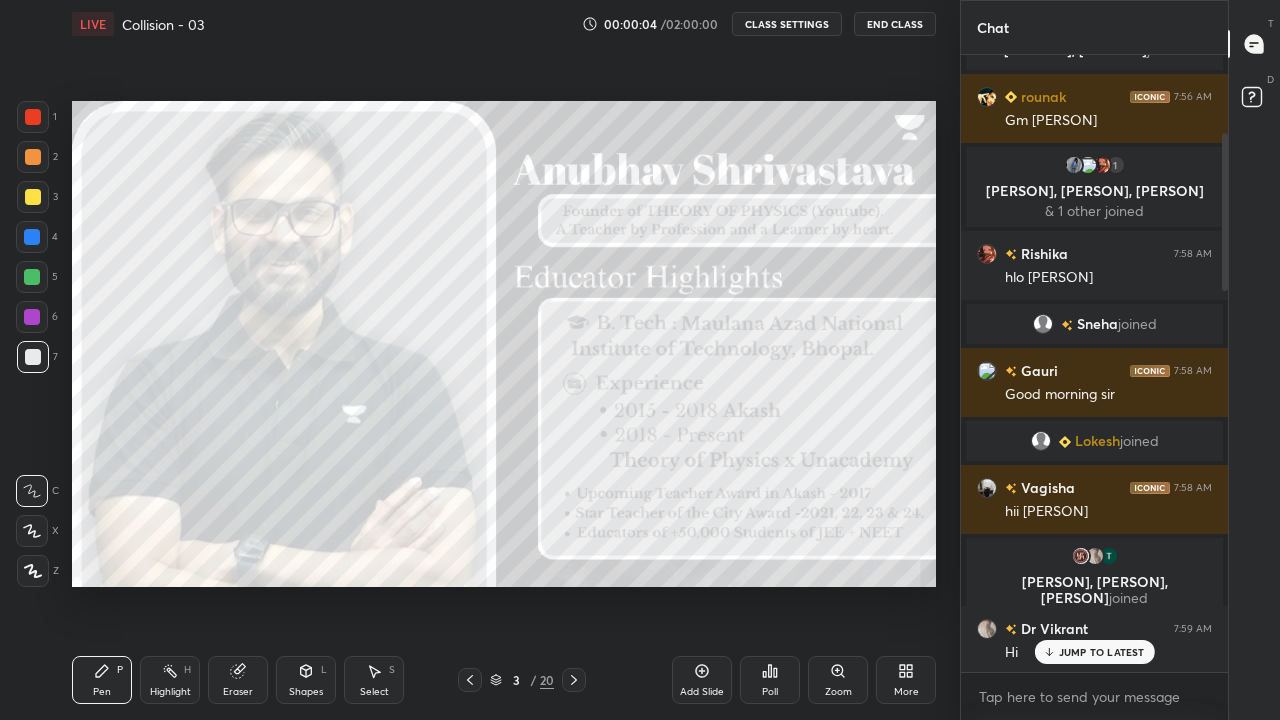click on "JUMP TO LATEST" at bounding box center [1102, 652] 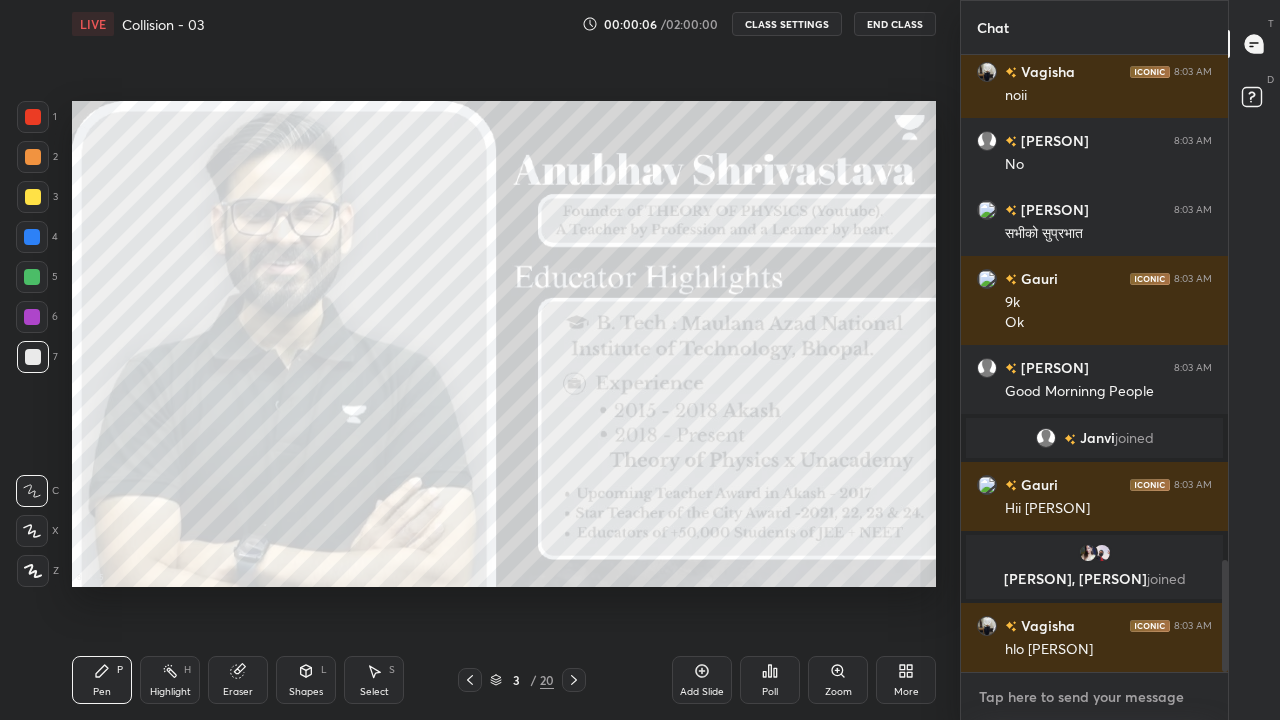 click at bounding box center (1094, 697) 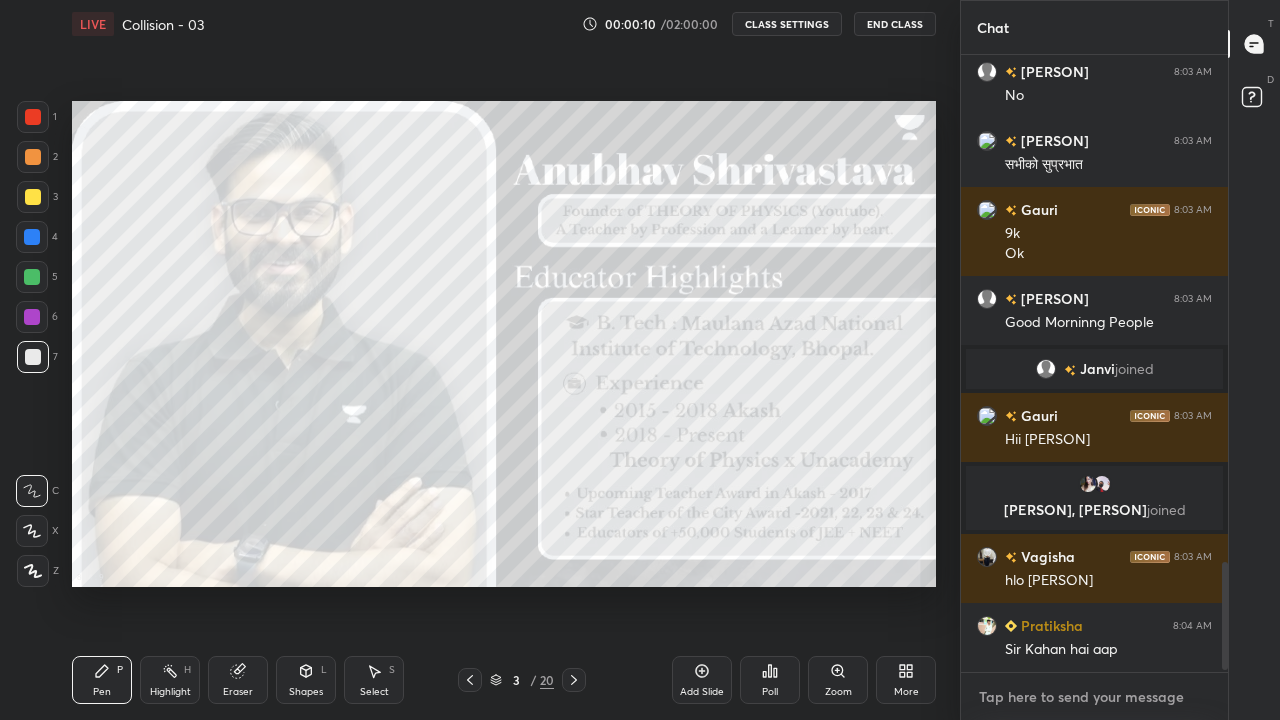 scroll, scrollTop: 2884, scrollLeft: 0, axis: vertical 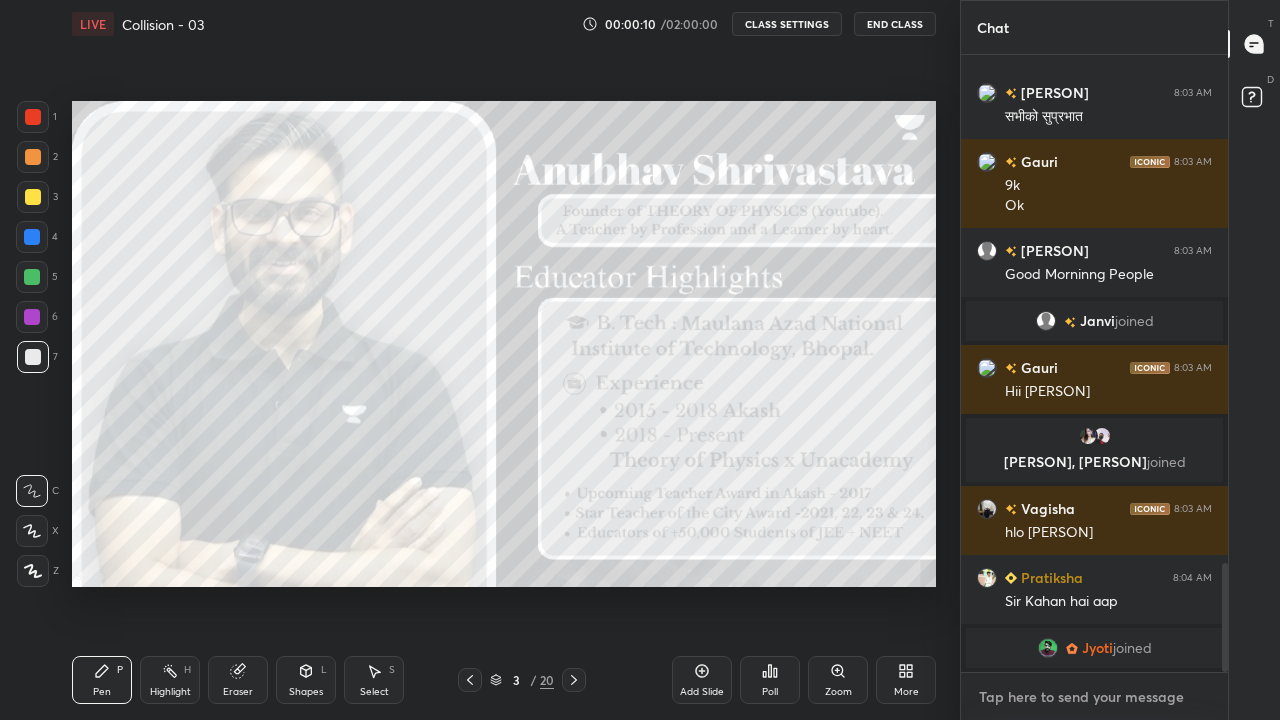 paste on "TG = https://t.me/toptheoryofphysics" 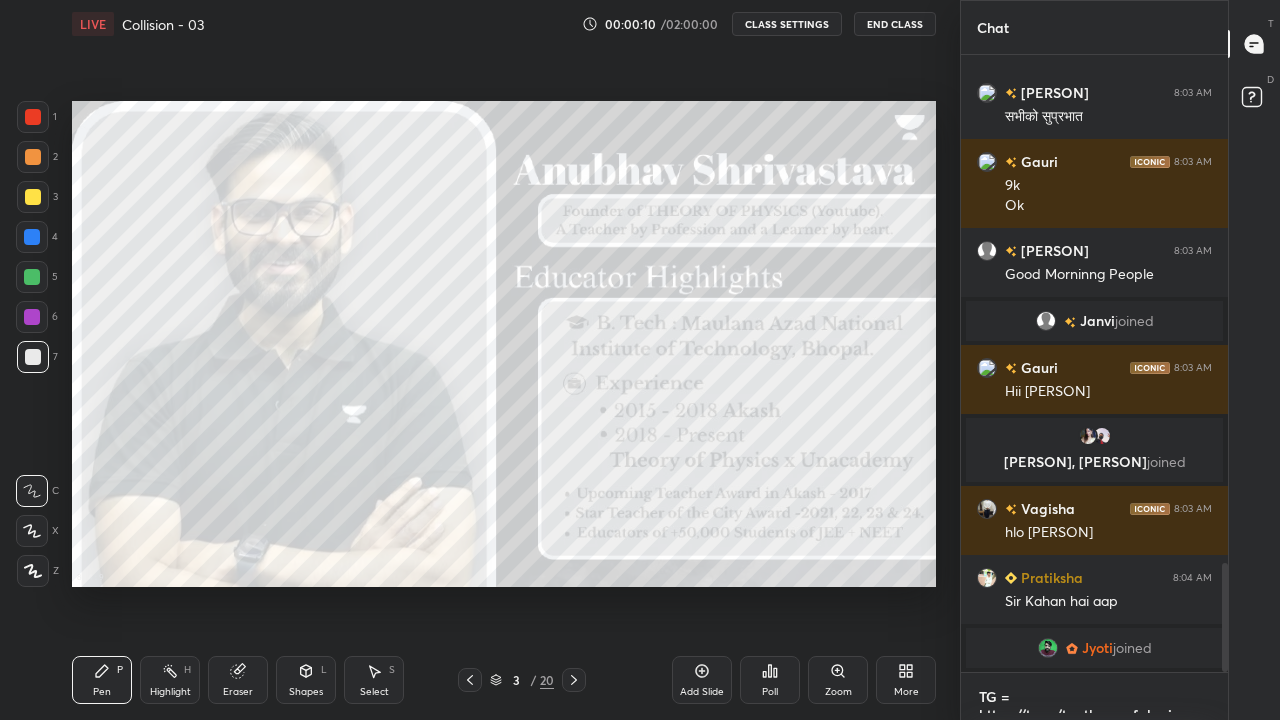 scroll, scrollTop: 0, scrollLeft: 0, axis: both 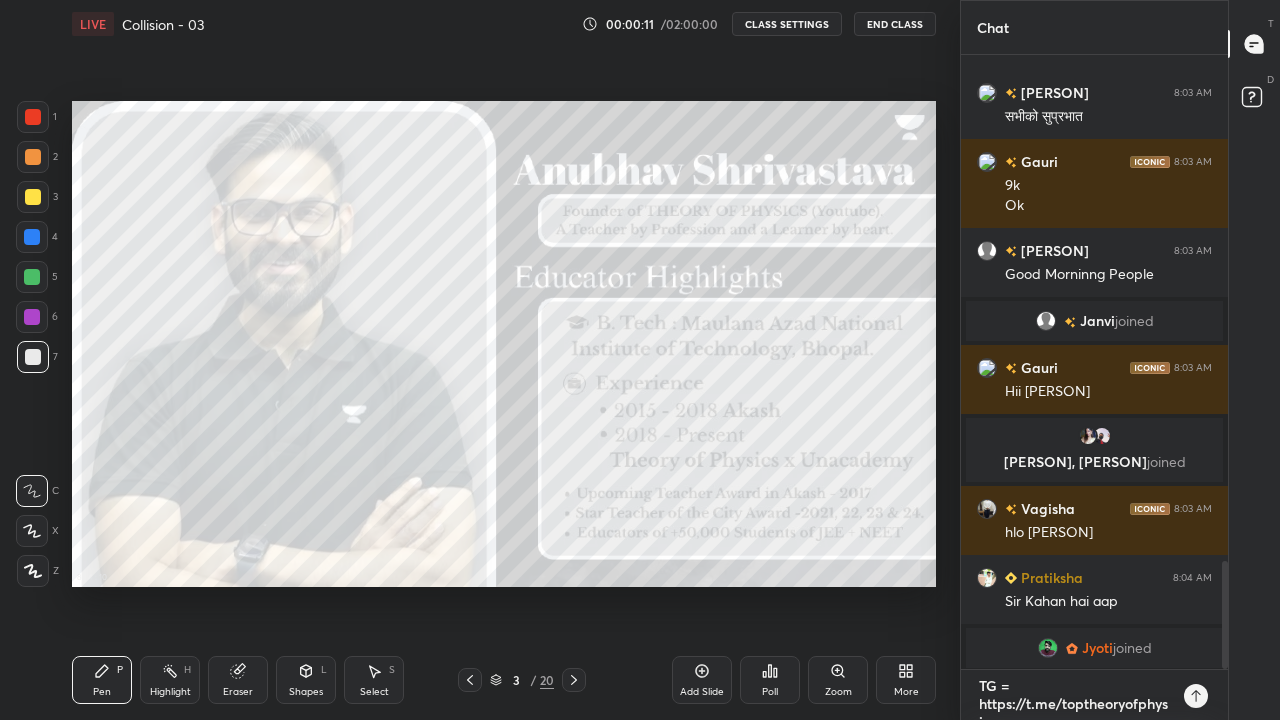 type on "TG = https://t.me/toptheoryofphysics" 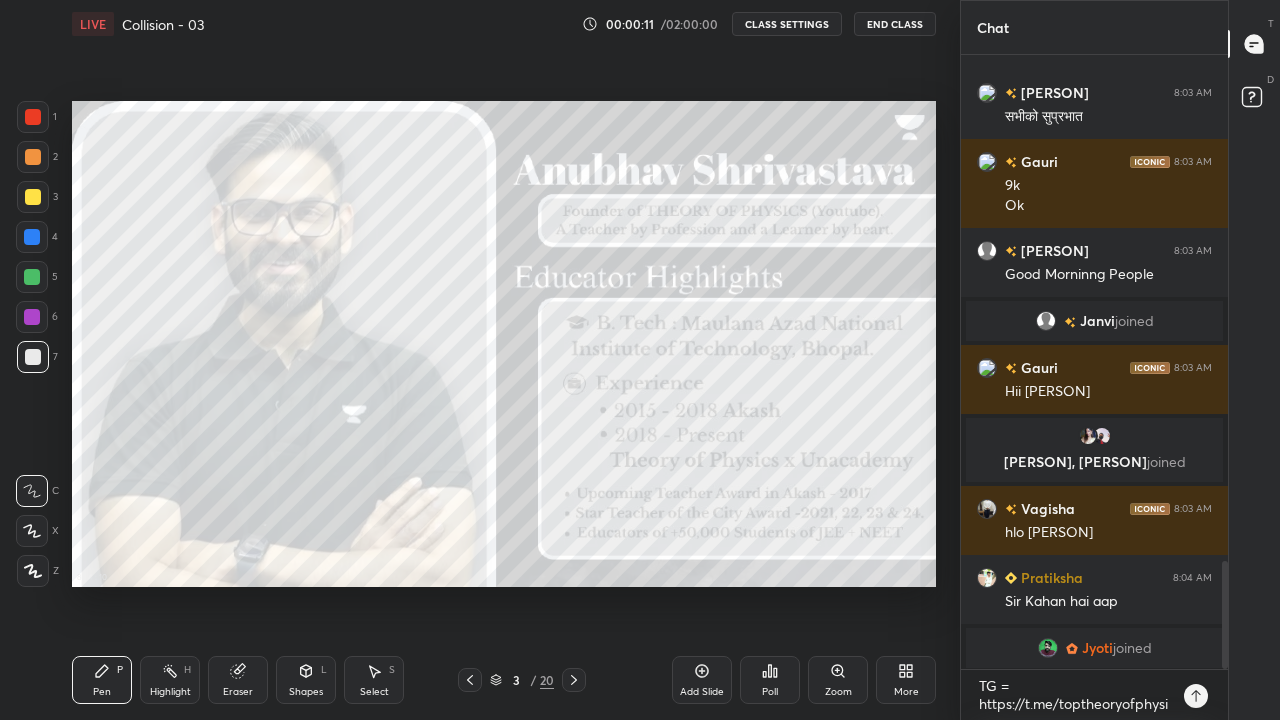 click 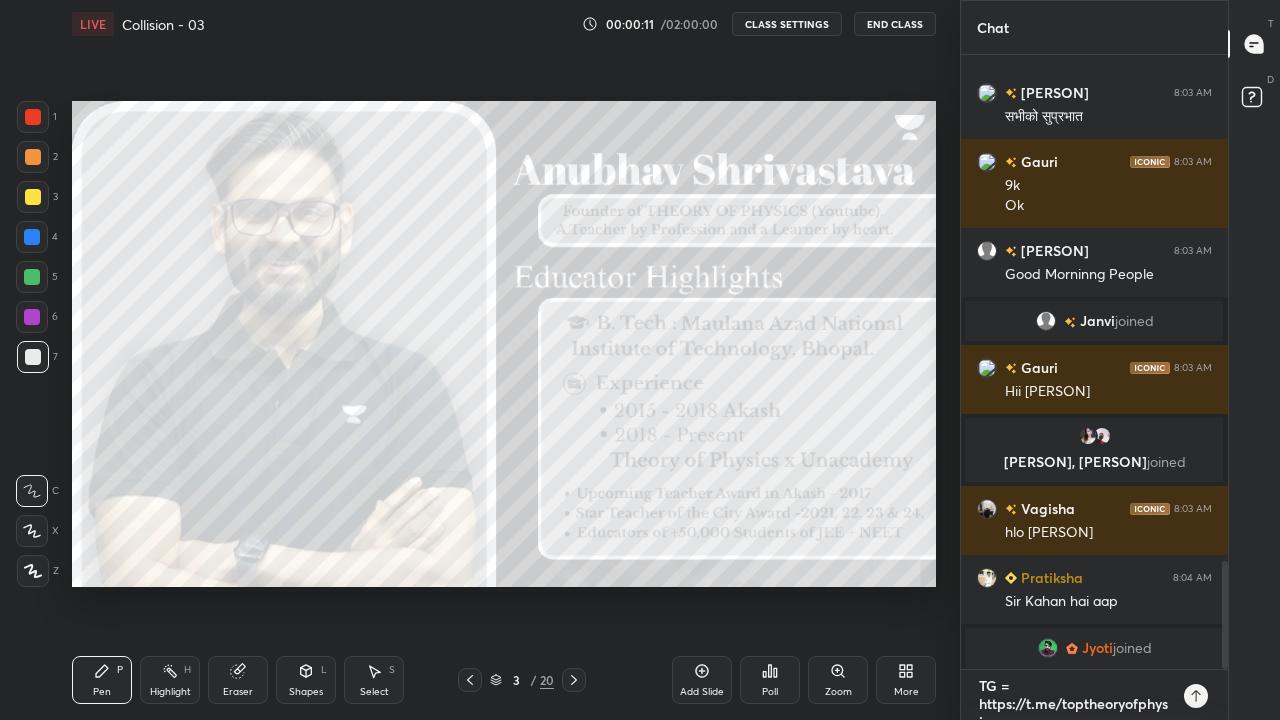 type 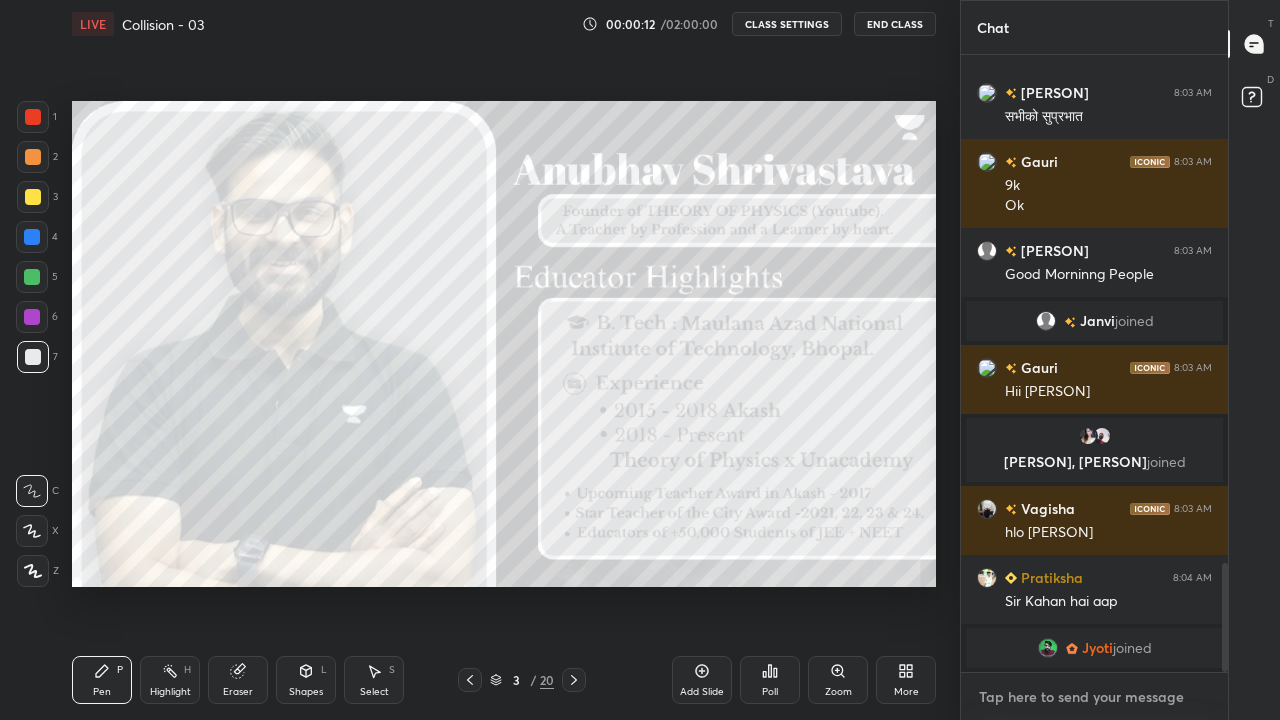 scroll, scrollTop: 0, scrollLeft: 0, axis: both 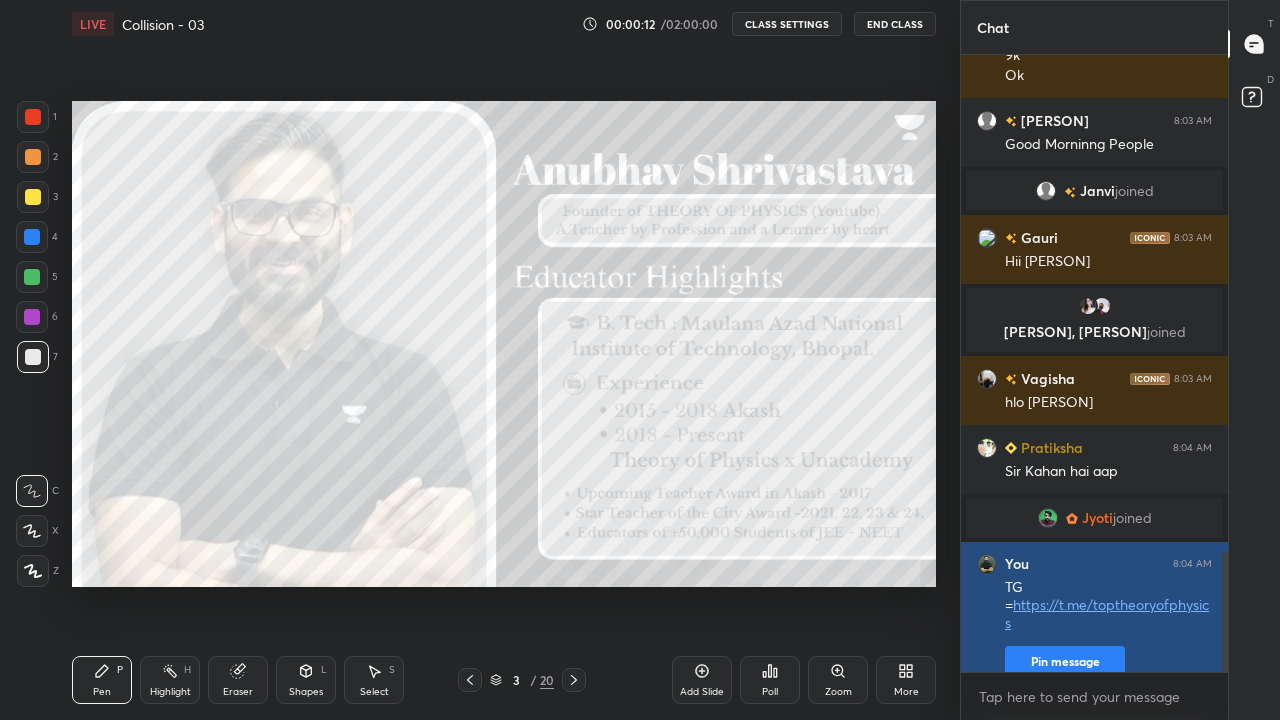 click on "Pin message" at bounding box center [1065, 662] 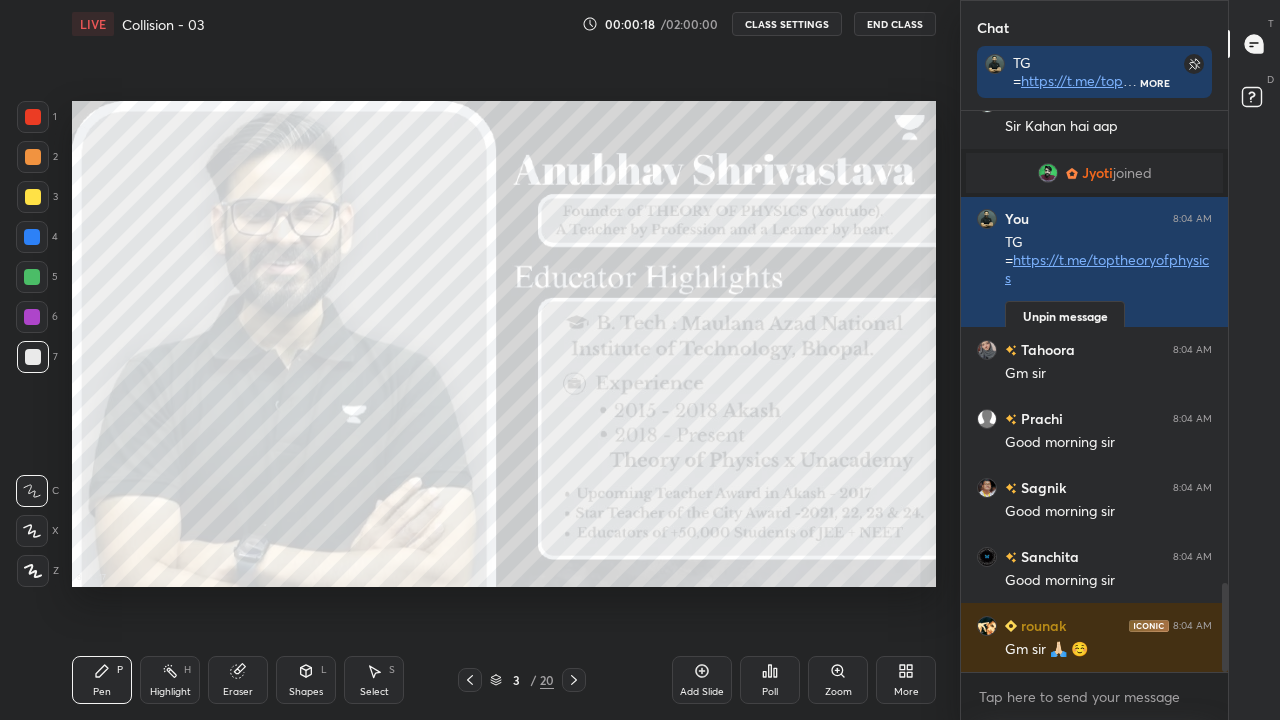click 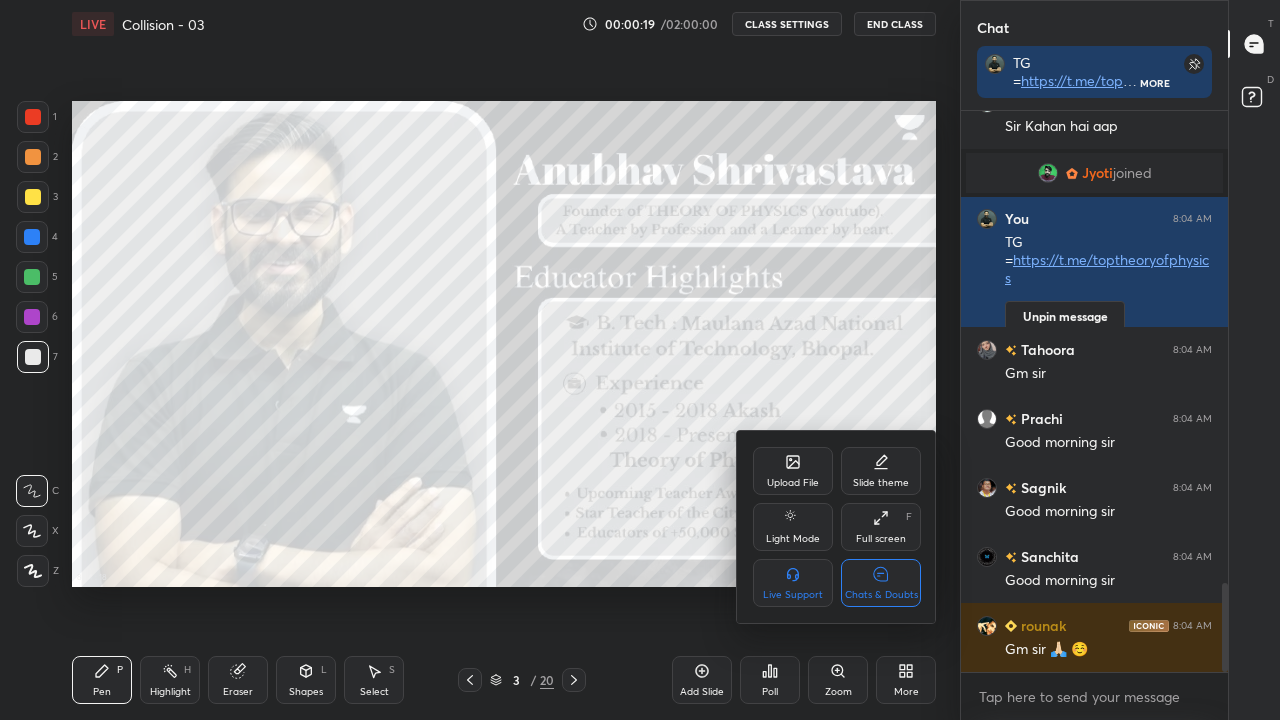 click on "Chats & Doubts" at bounding box center [881, 583] 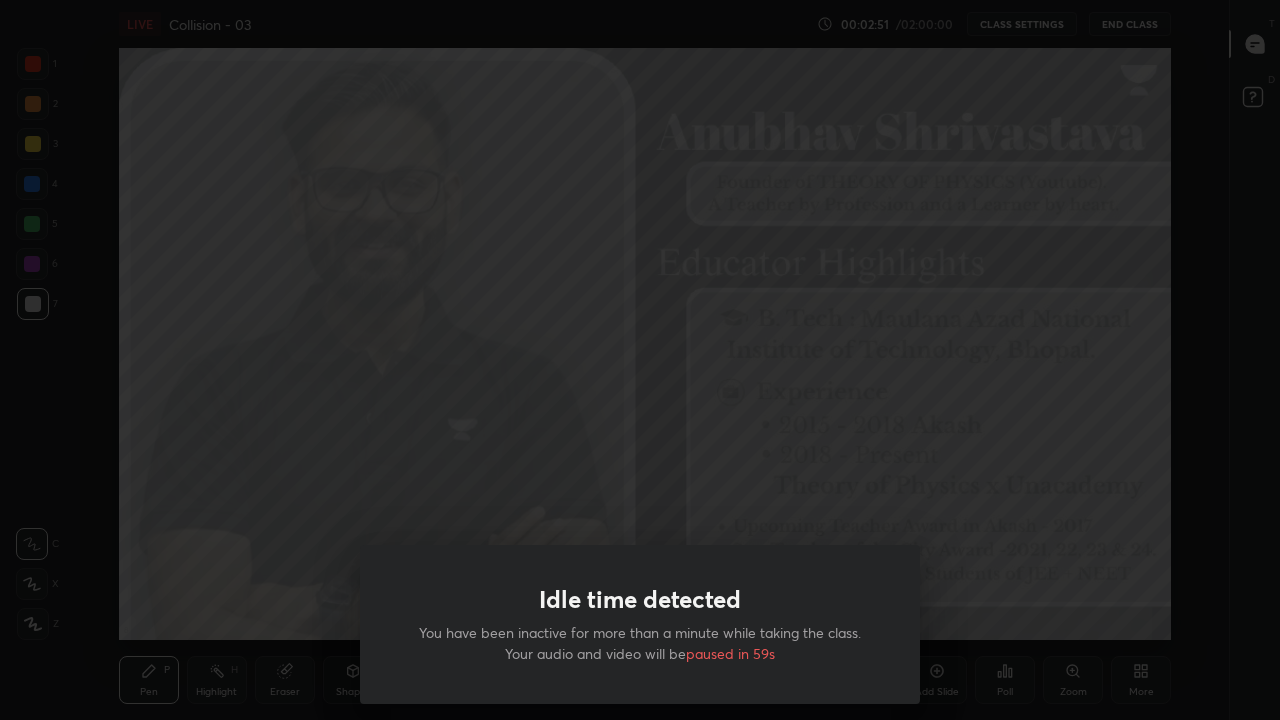 click on "Idle time detected You have been inactive for more than a minute while taking the class. Your audio and video will be  paused in 59s" at bounding box center [640, 360] 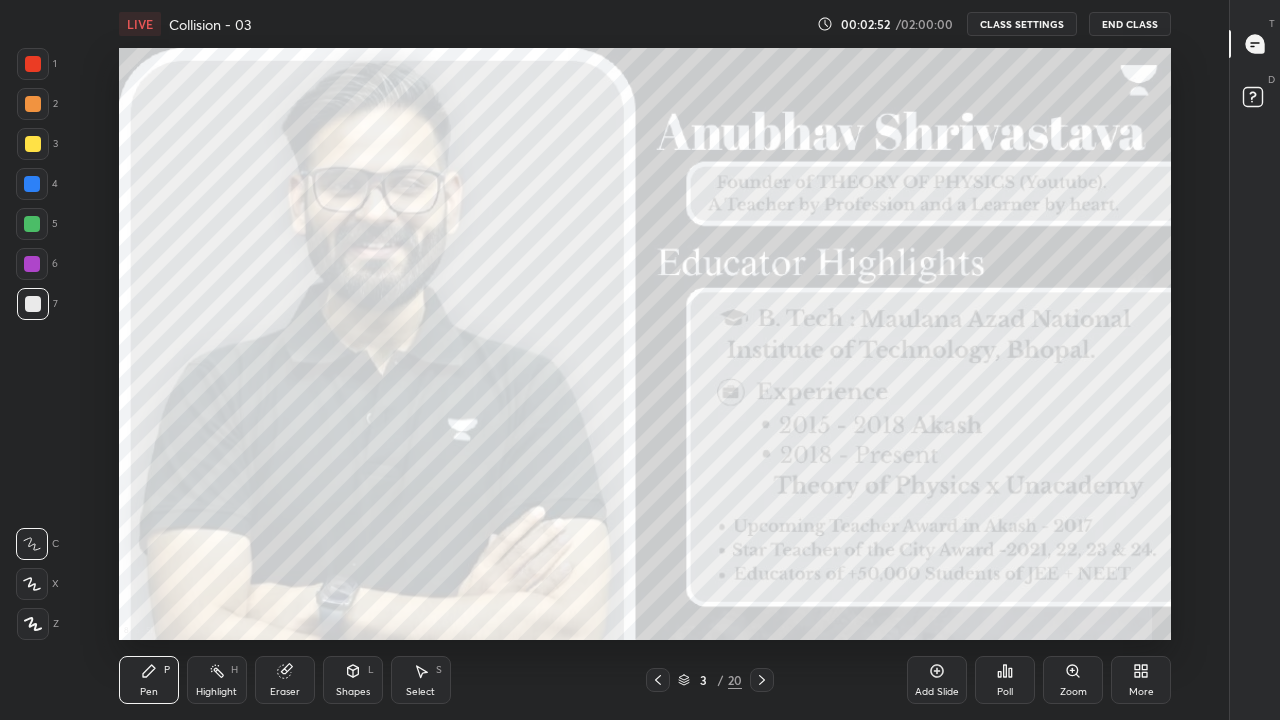 click at bounding box center (33, 624) 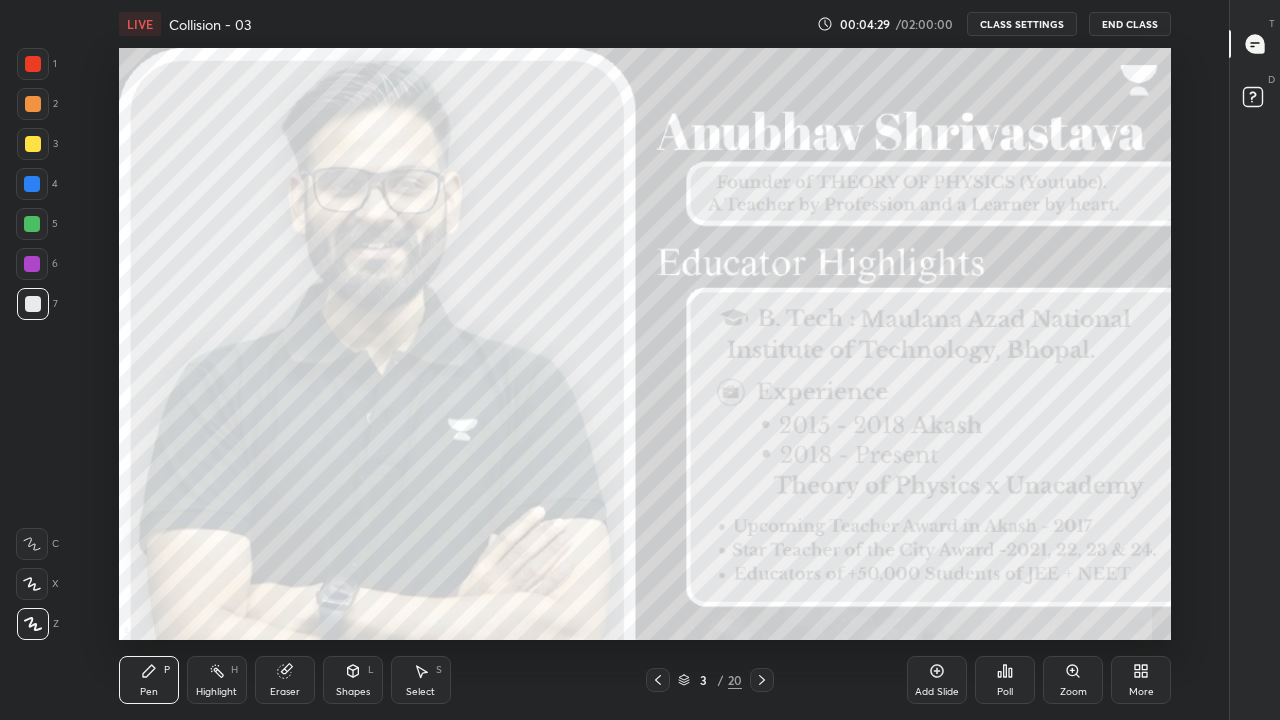 click 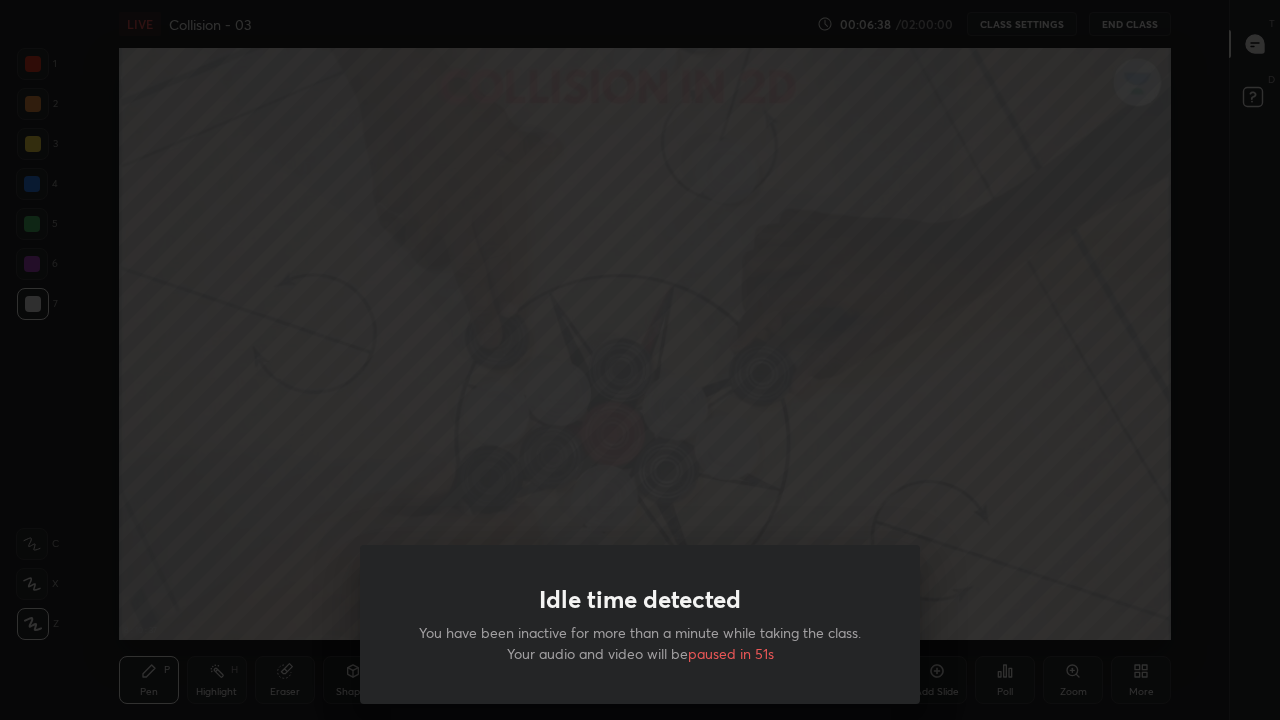 click on "Idle time detected You have been inactive for more than a minute while taking the class. Your audio and video will be  paused in 51s" at bounding box center (640, 360) 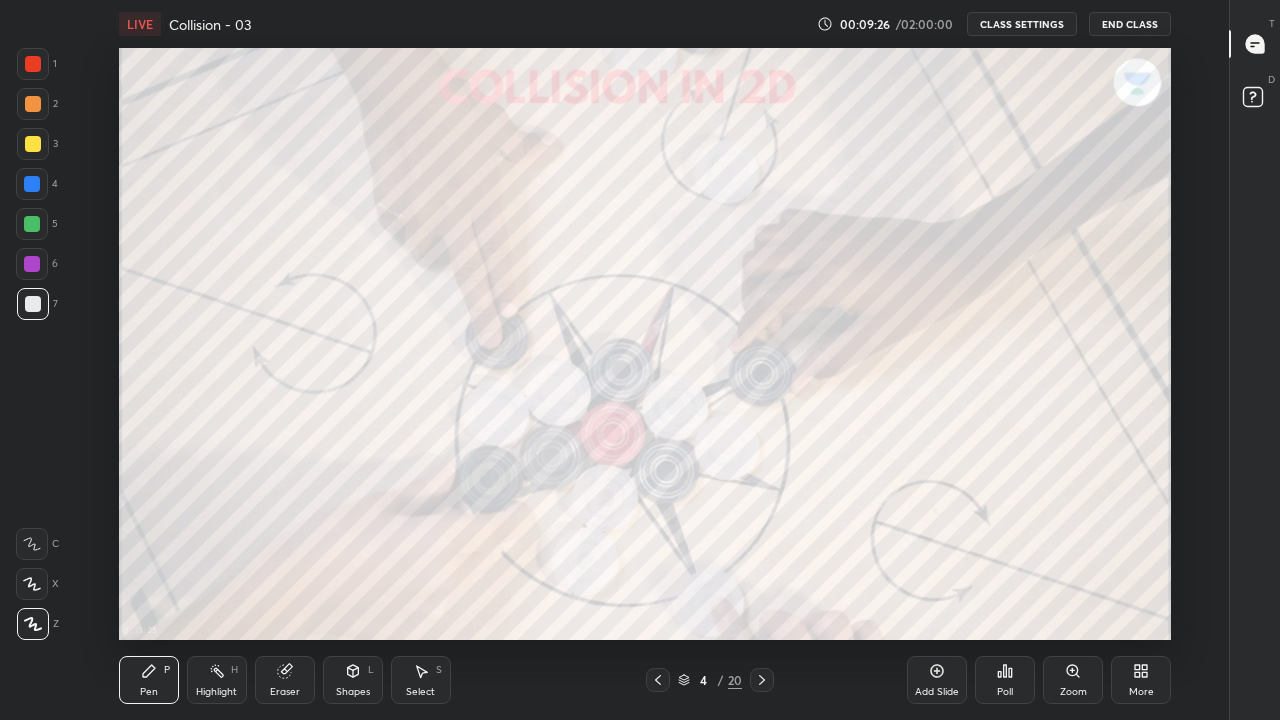 click at bounding box center [762, 680] 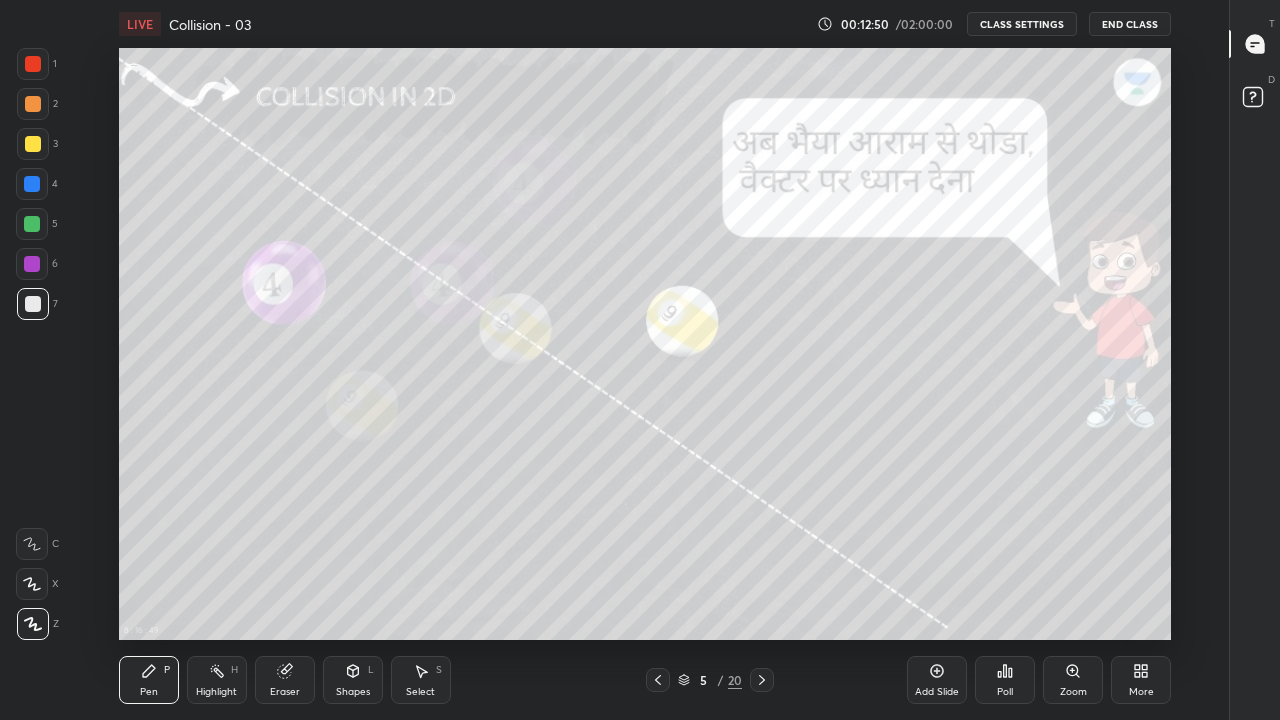 click at bounding box center [32, 224] 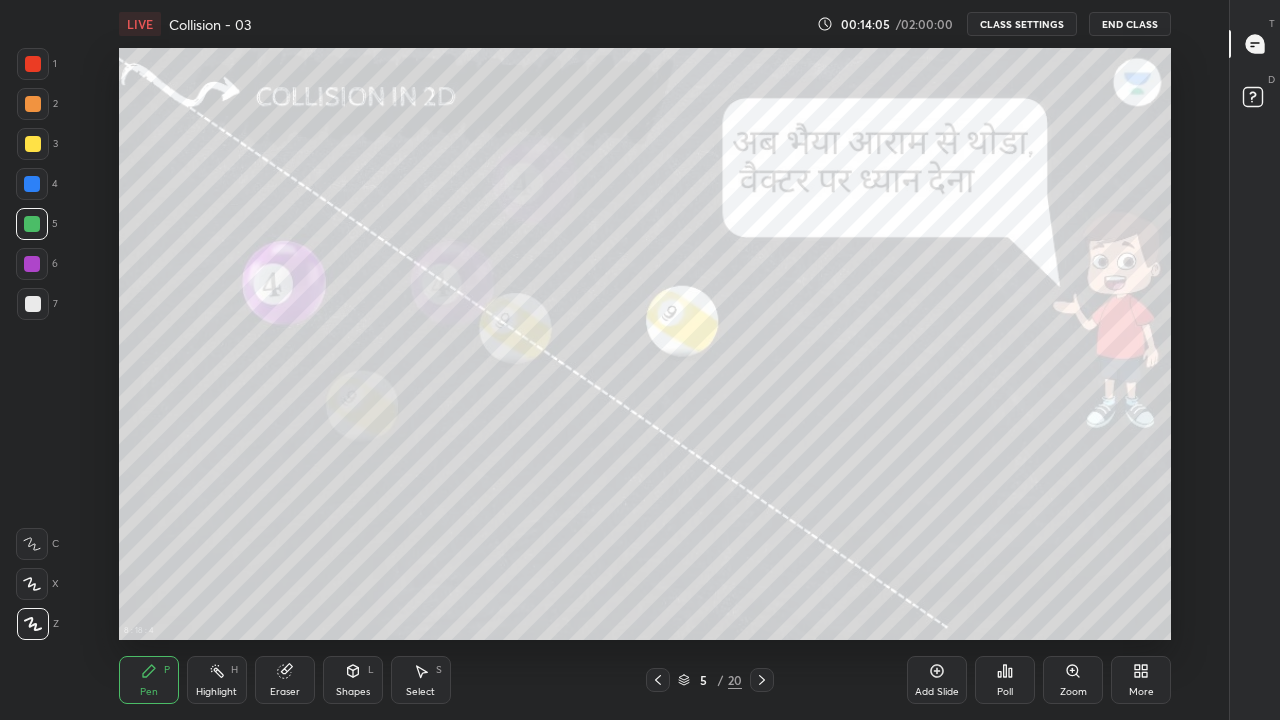 click at bounding box center [33, 304] 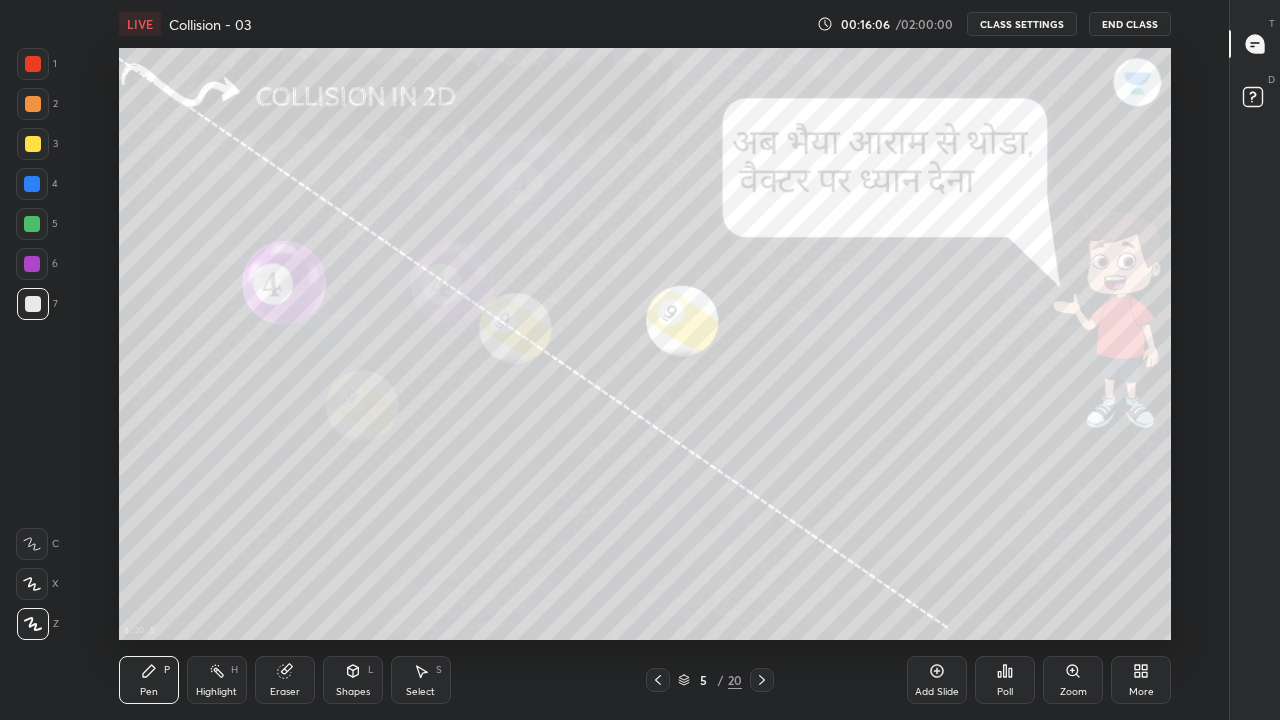 click 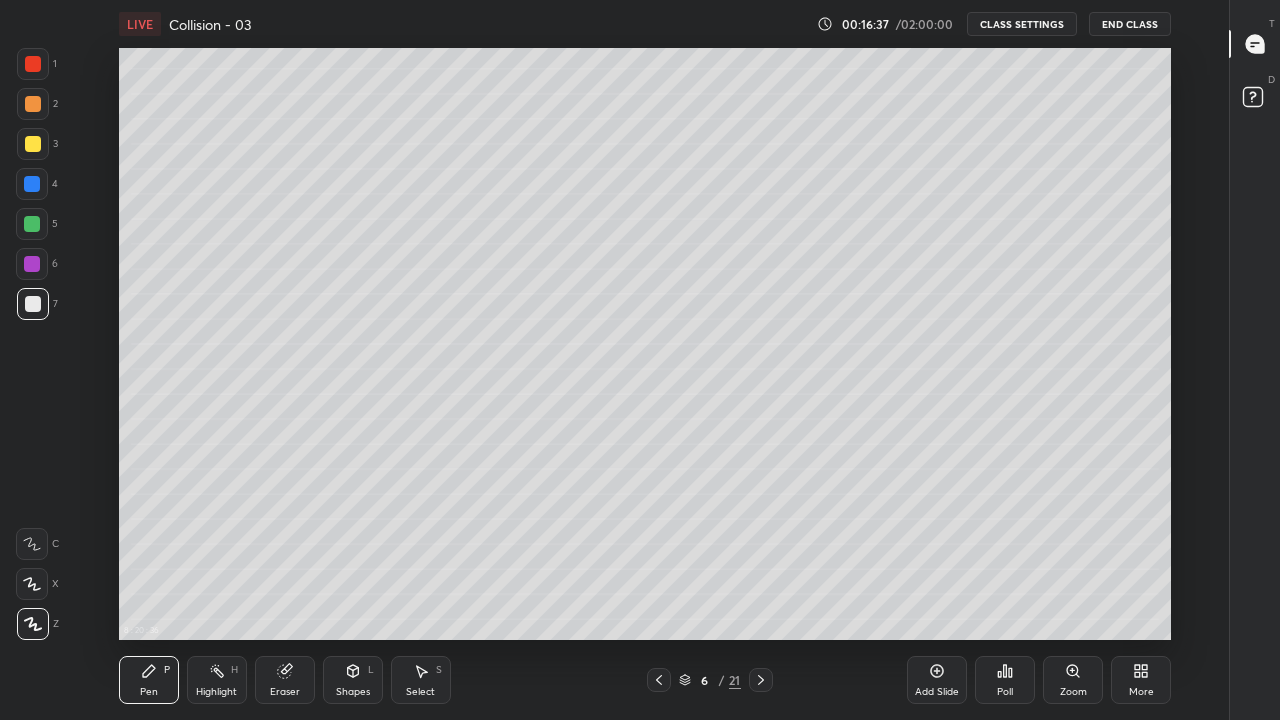 click on "Highlight" at bounding box center [216, 692] 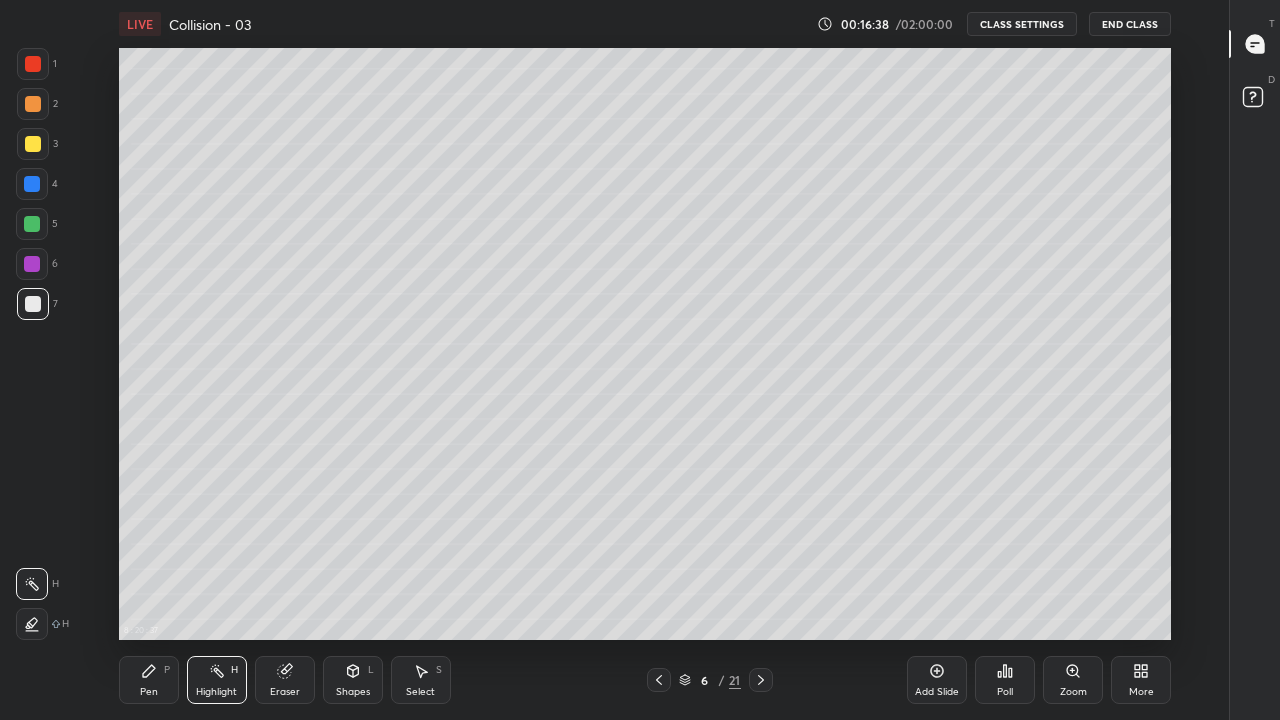 click on "Eraser" at bounding box center (285, 680) 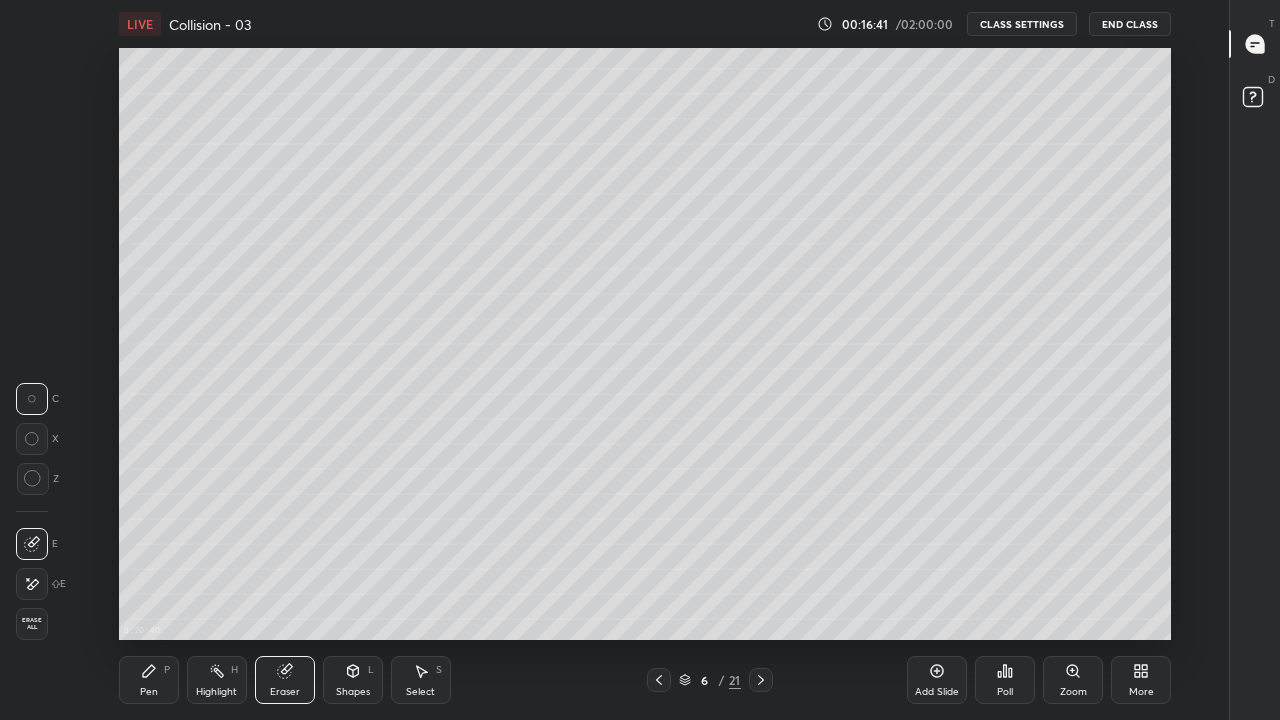 click on "Pen P" at bounding box center [149, 680] 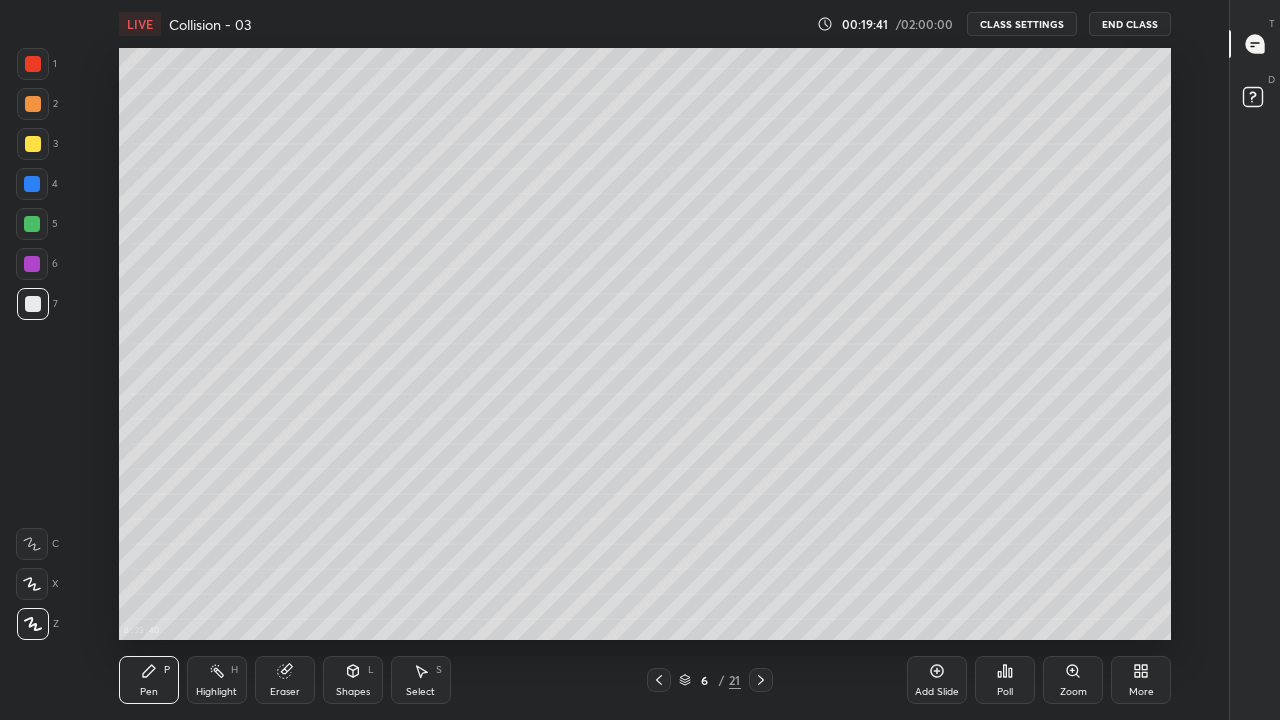 click 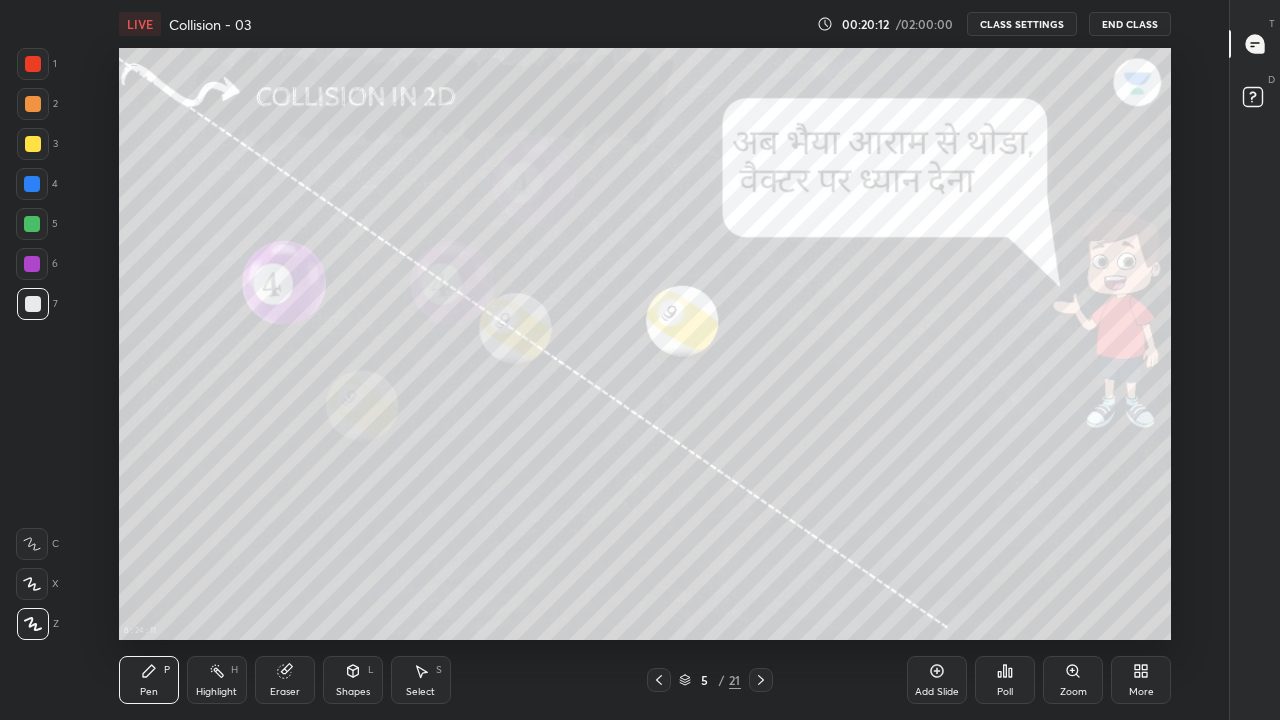 click 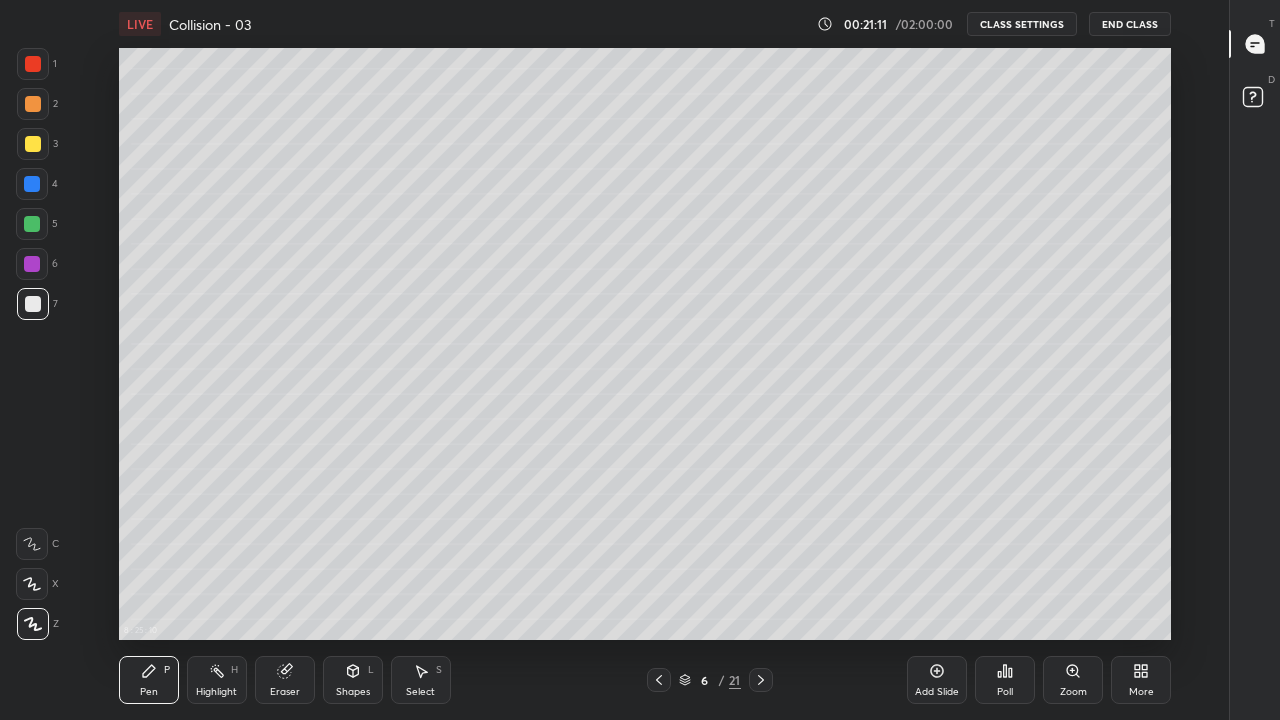 click 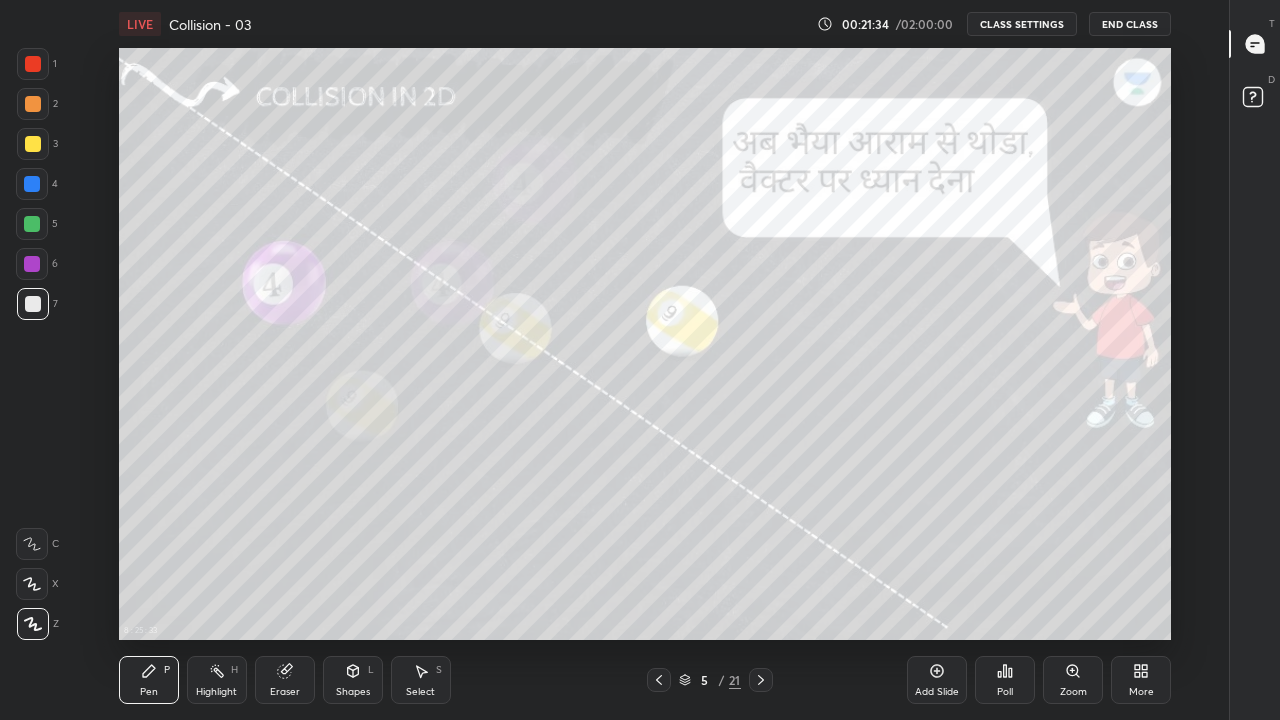 click 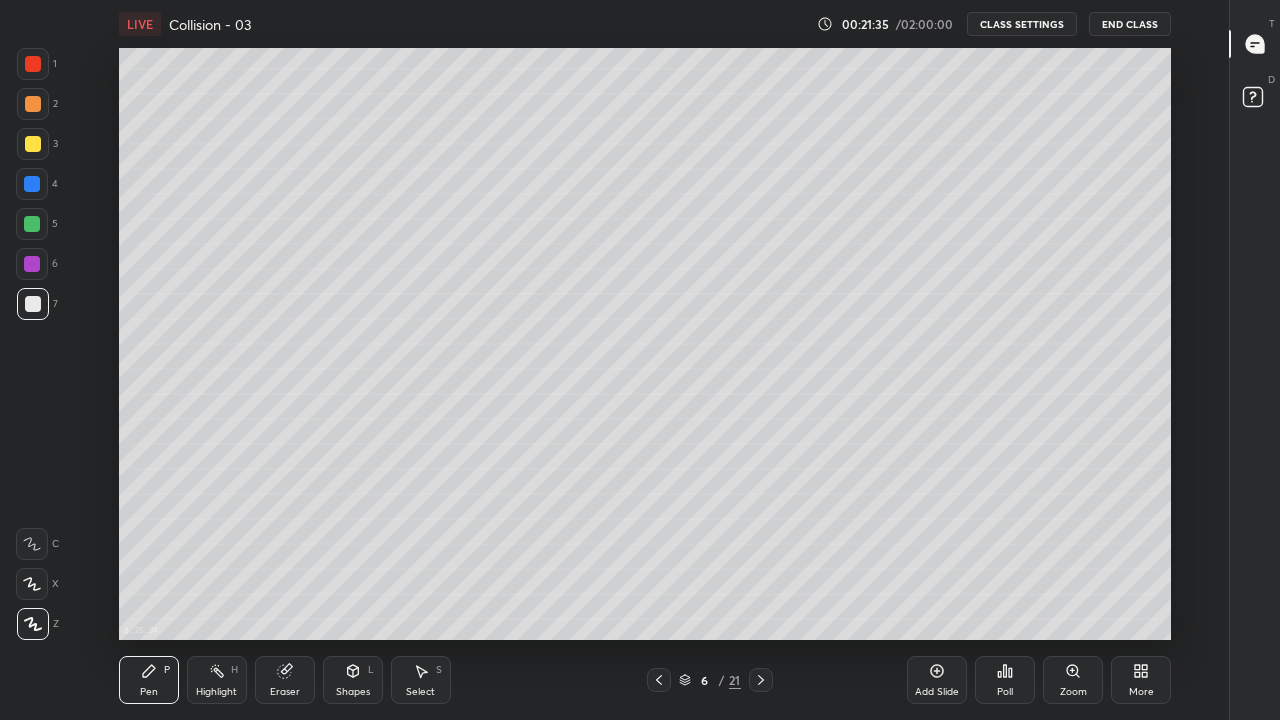 click 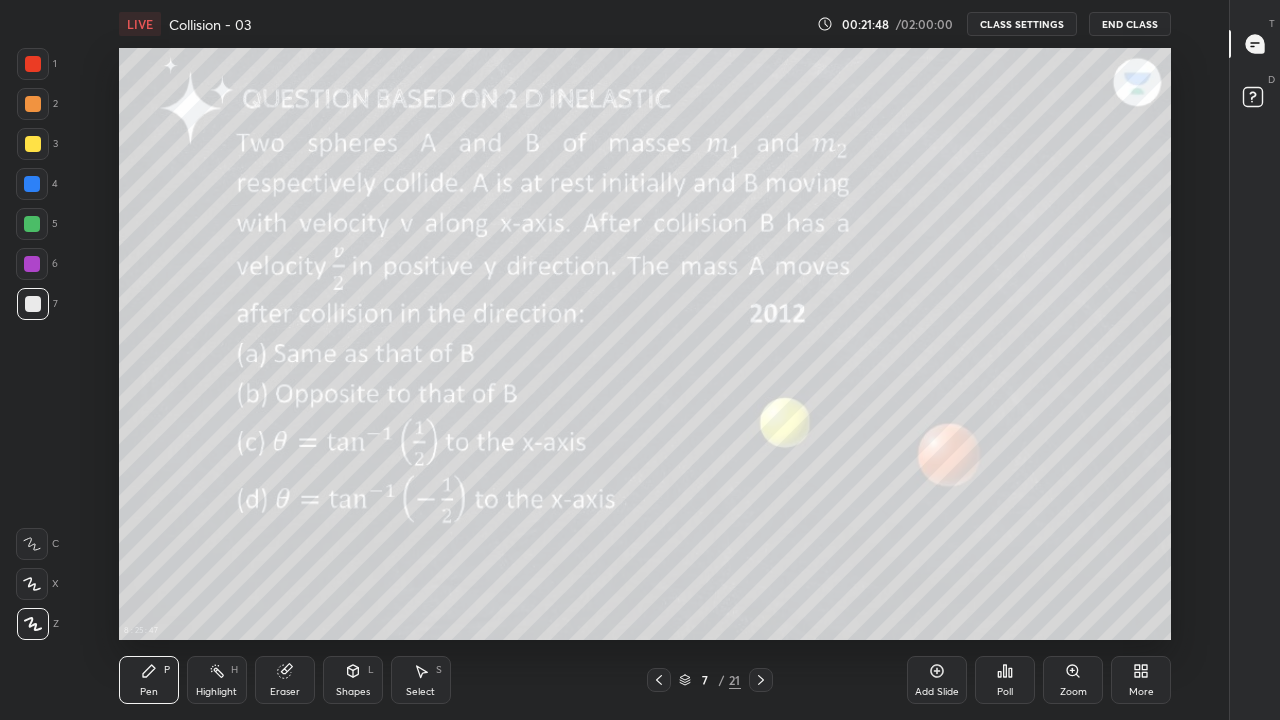 click on "Highlight" at bounding box center (216, 692) 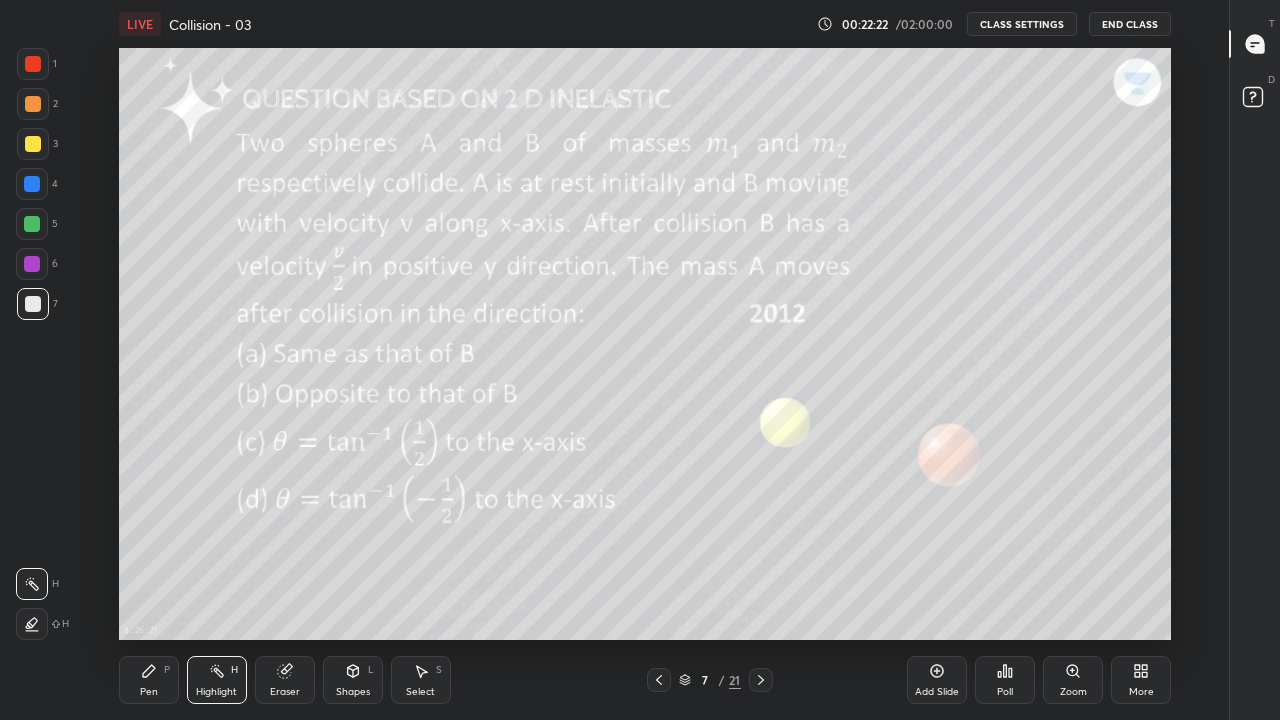 click on "Pen P" at bounding box center [149, 680] 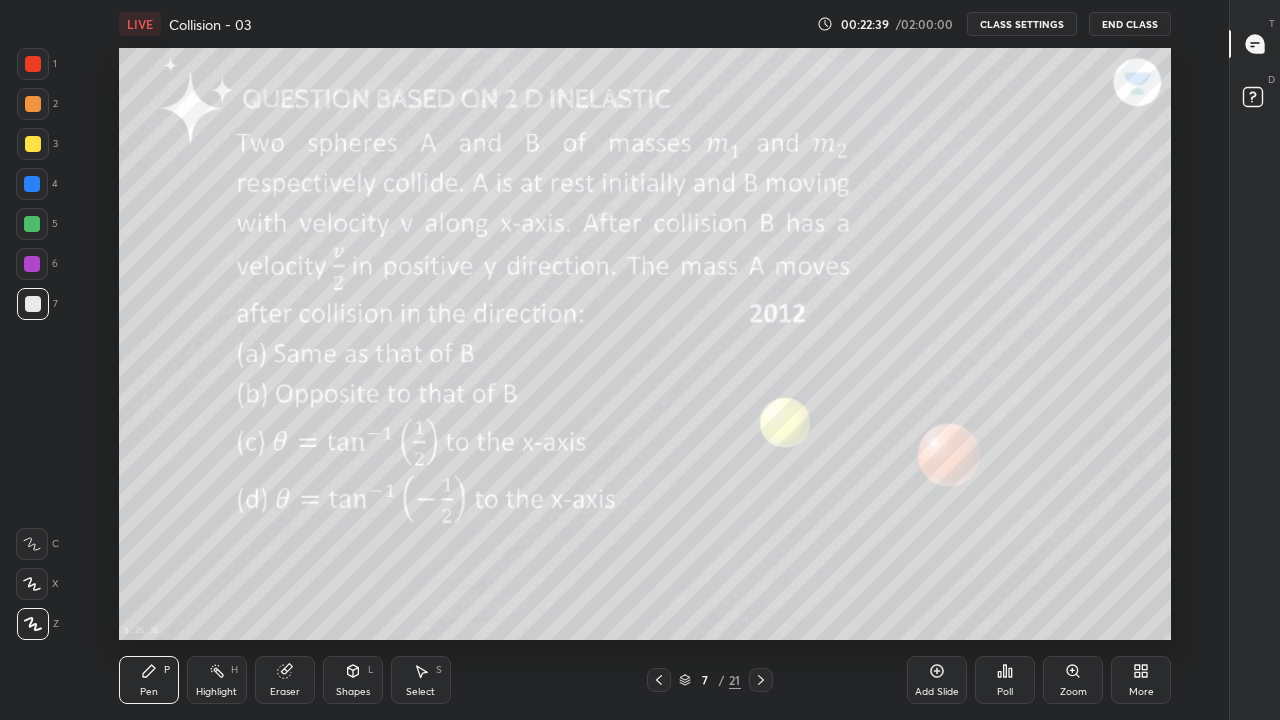 click on "Highlight" at bounding box center [216, 692] 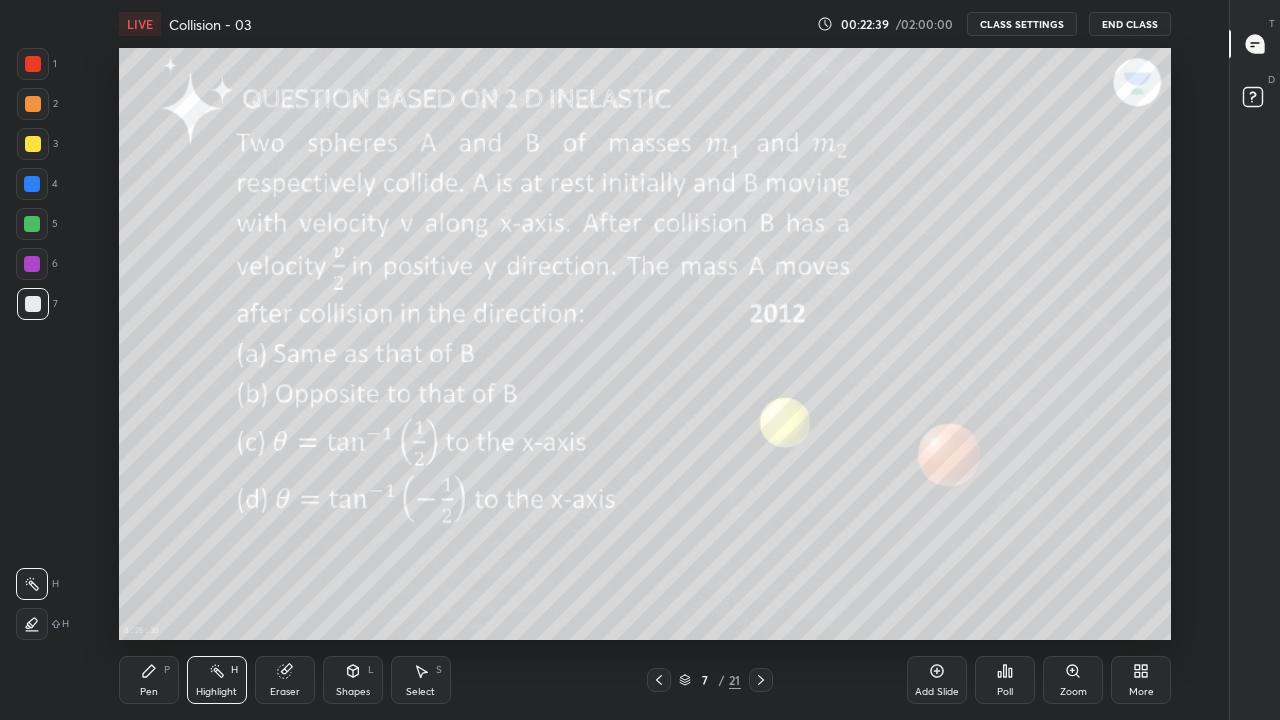 click on "Eraser" at bounding box center [285, 680] 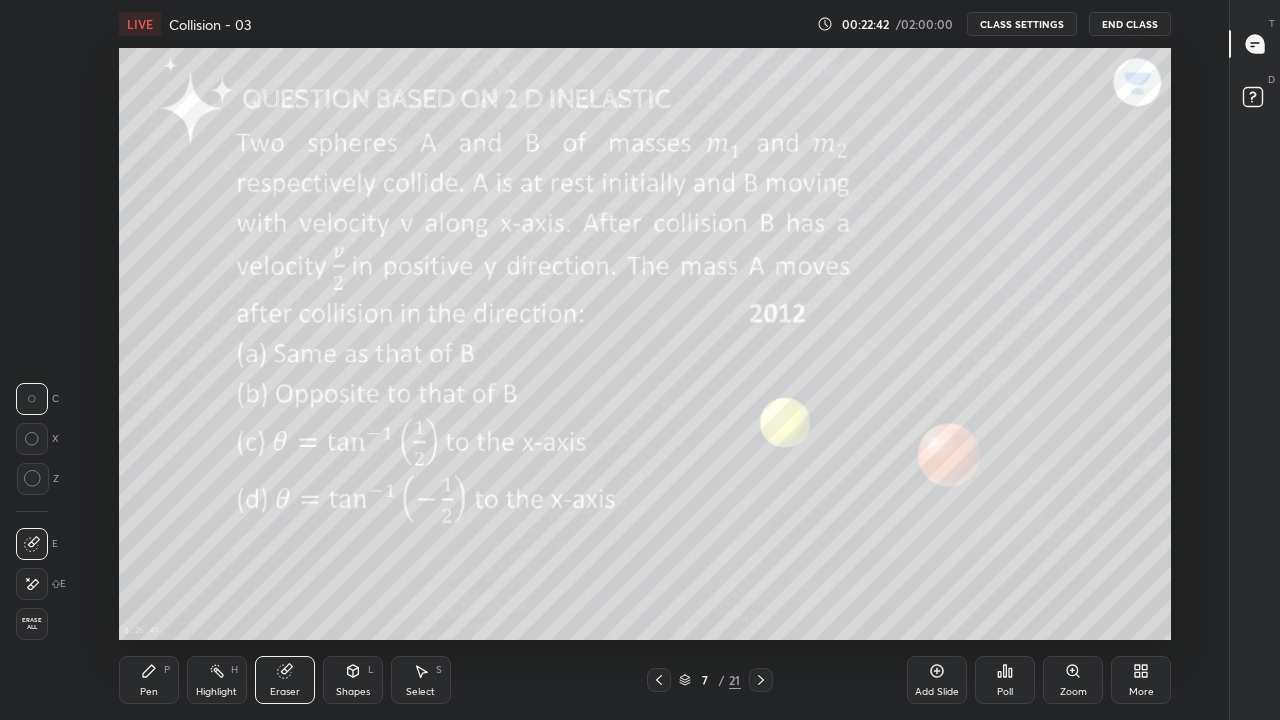 click on "Pen" at bounding box center [149, 692] 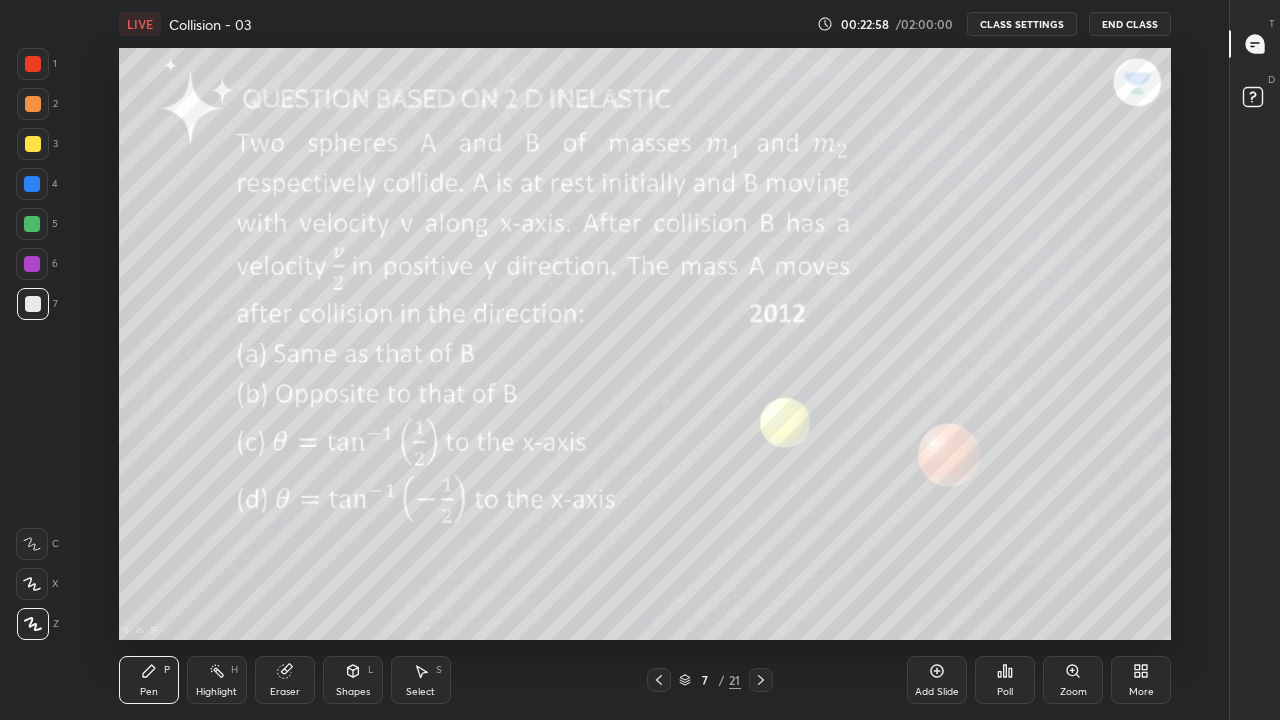 click on "Highlight" at bounding box center (216, 692) 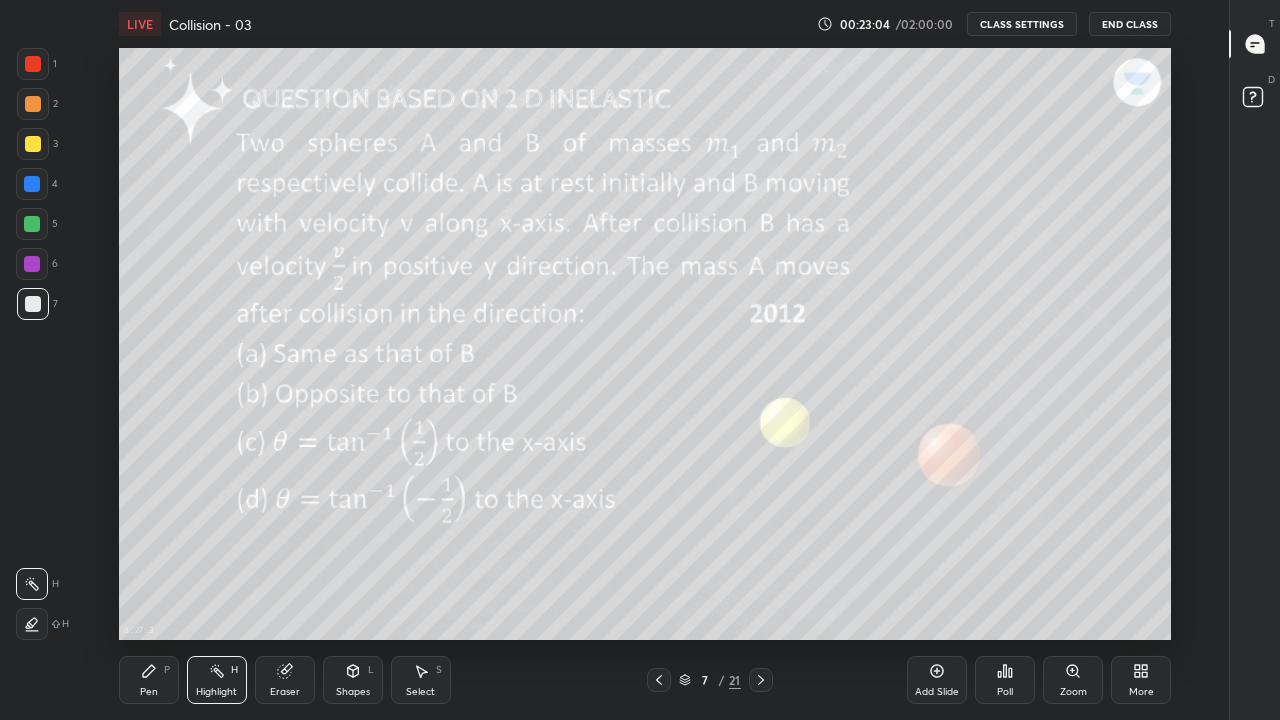 click on "Pen P" at bounding box center (149, 680) 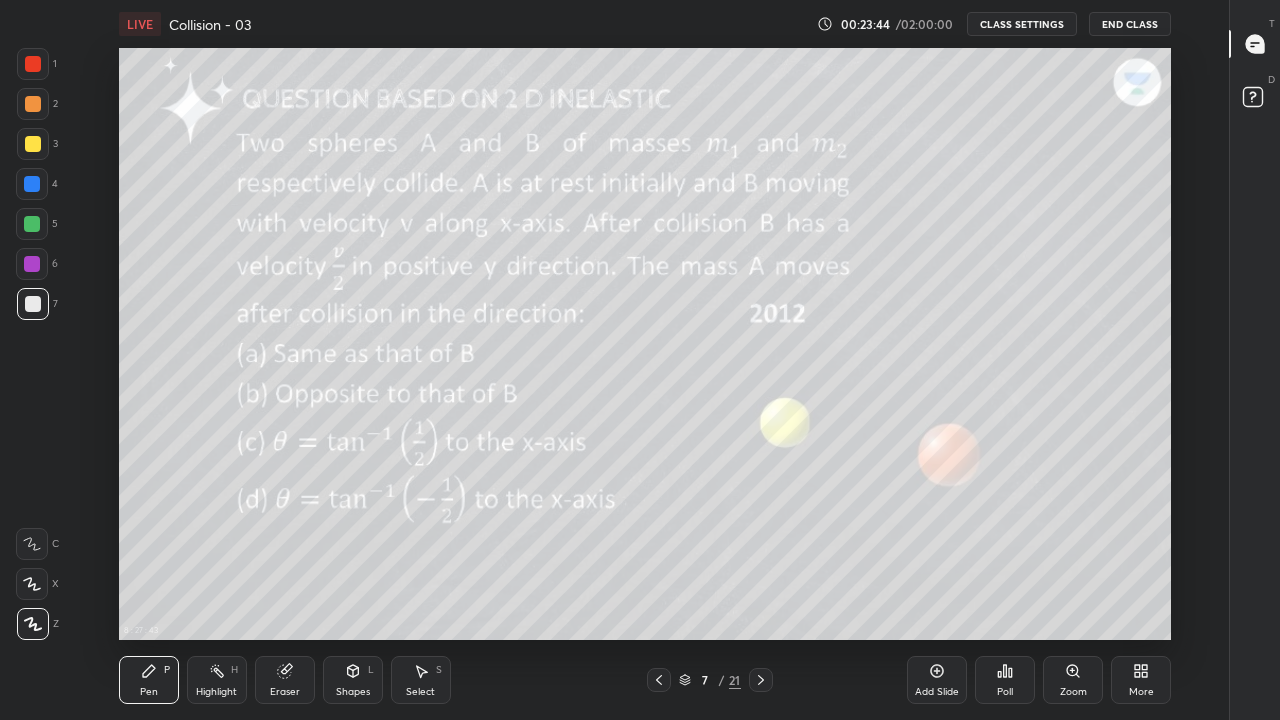 click on "Highlight" at bounding box center (216, 692) 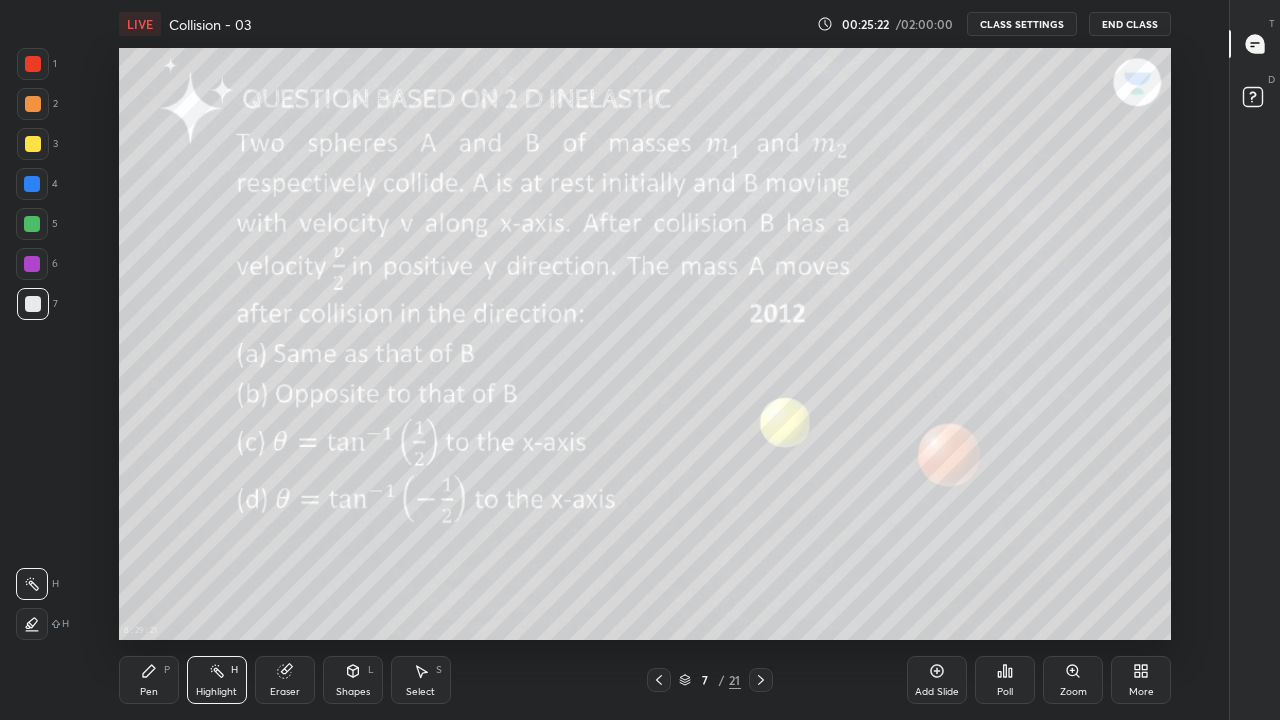 click 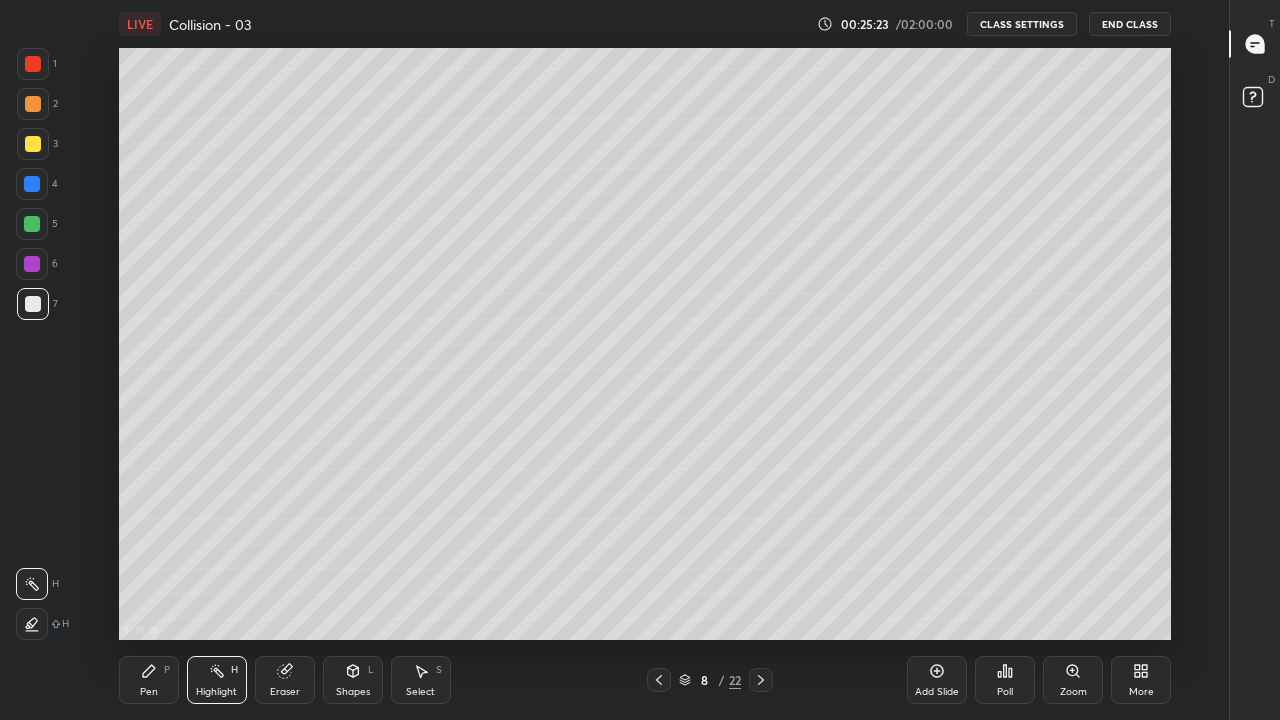 click on "Pen P" at bounding box center (149, 680) 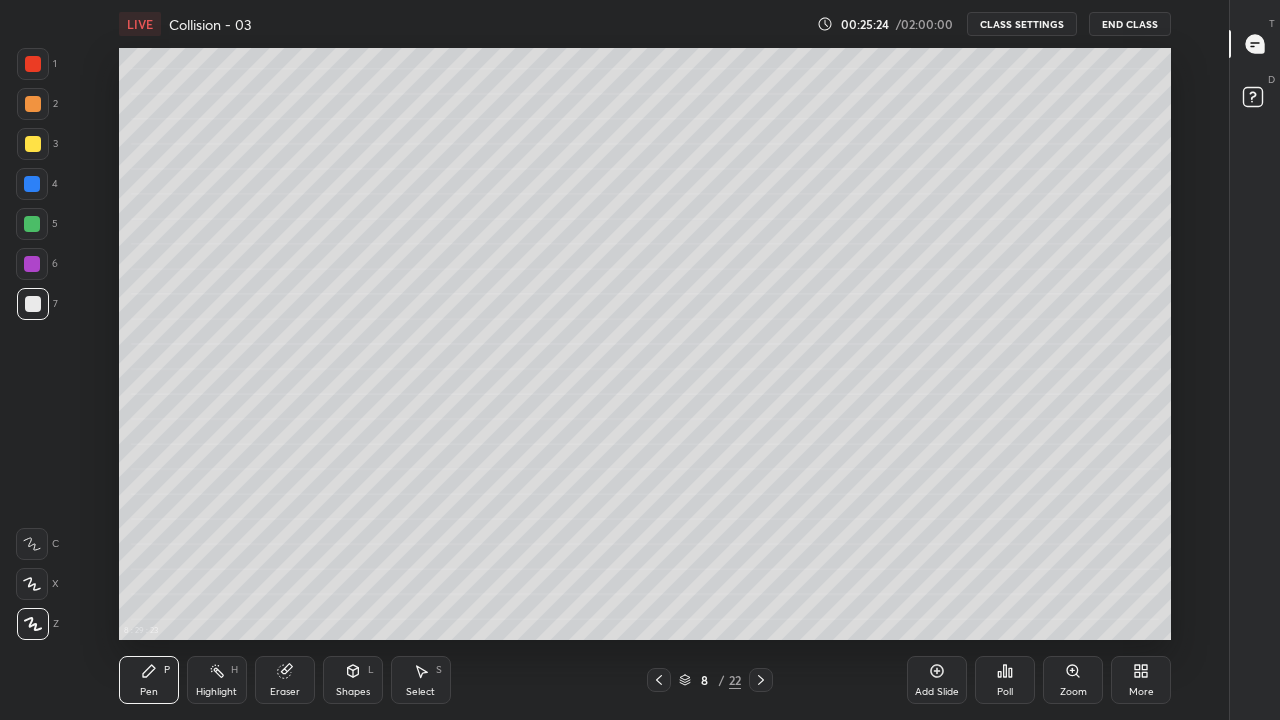 click 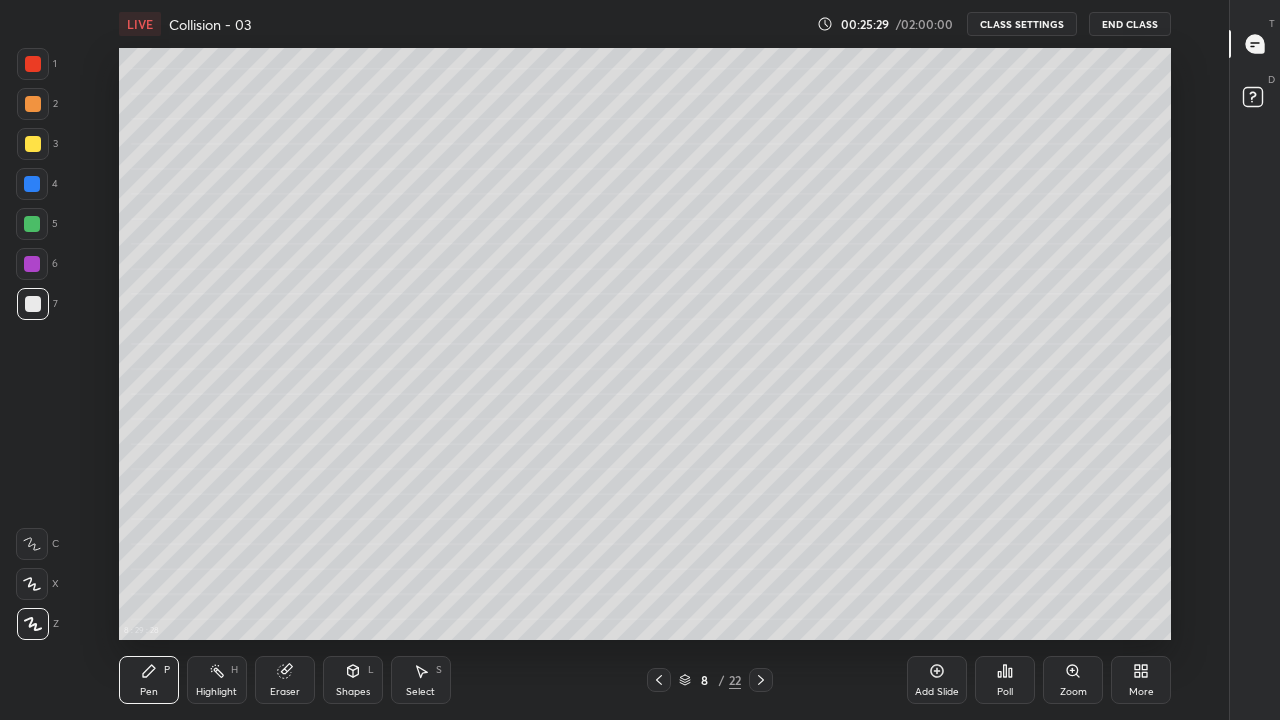 click 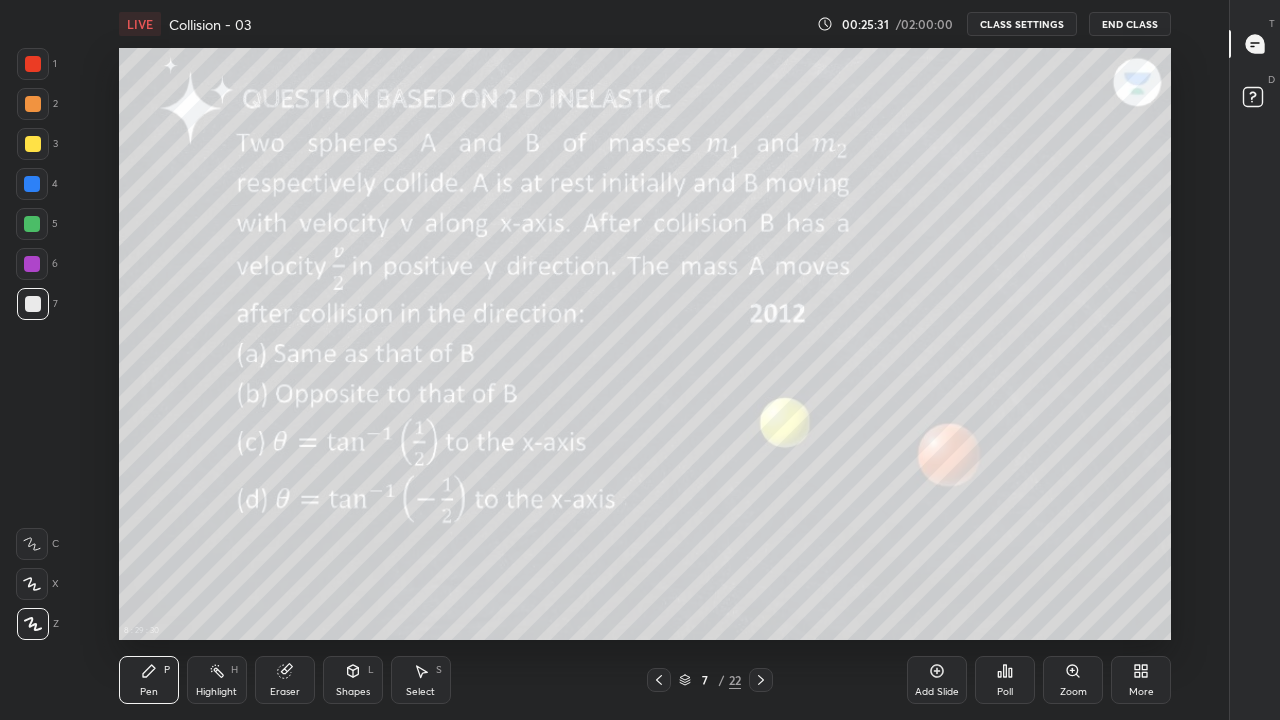 click 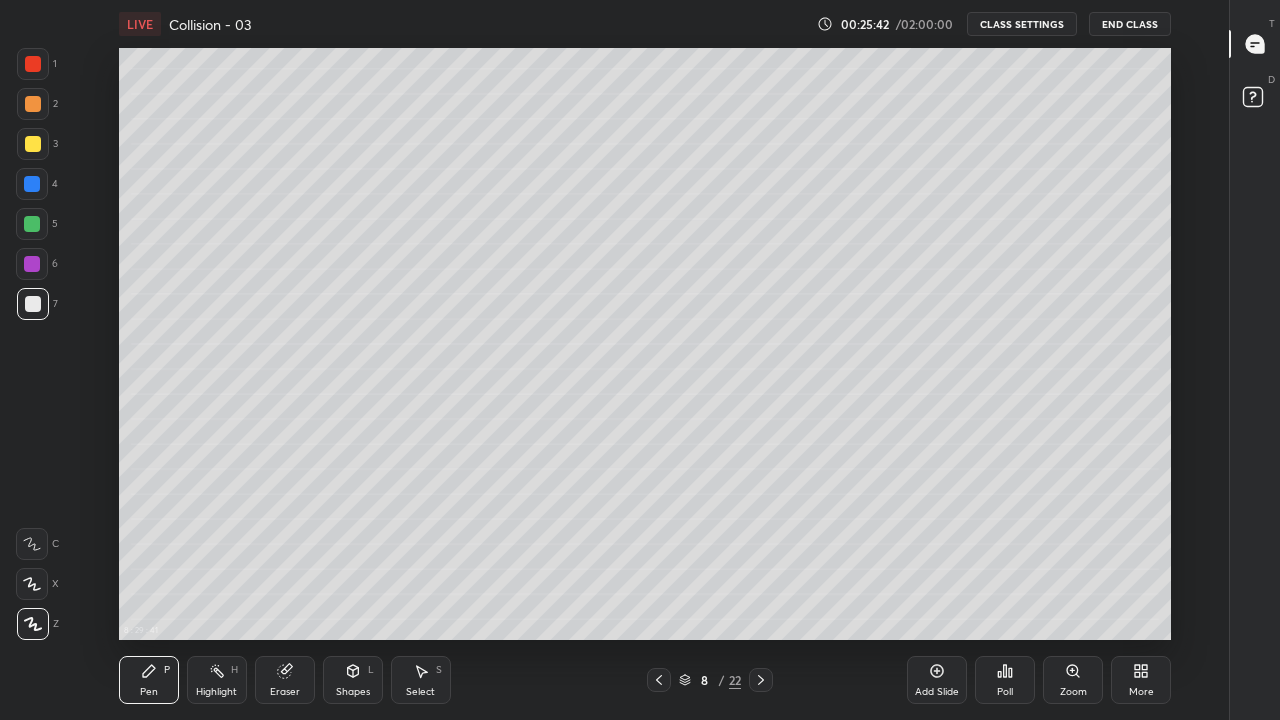click 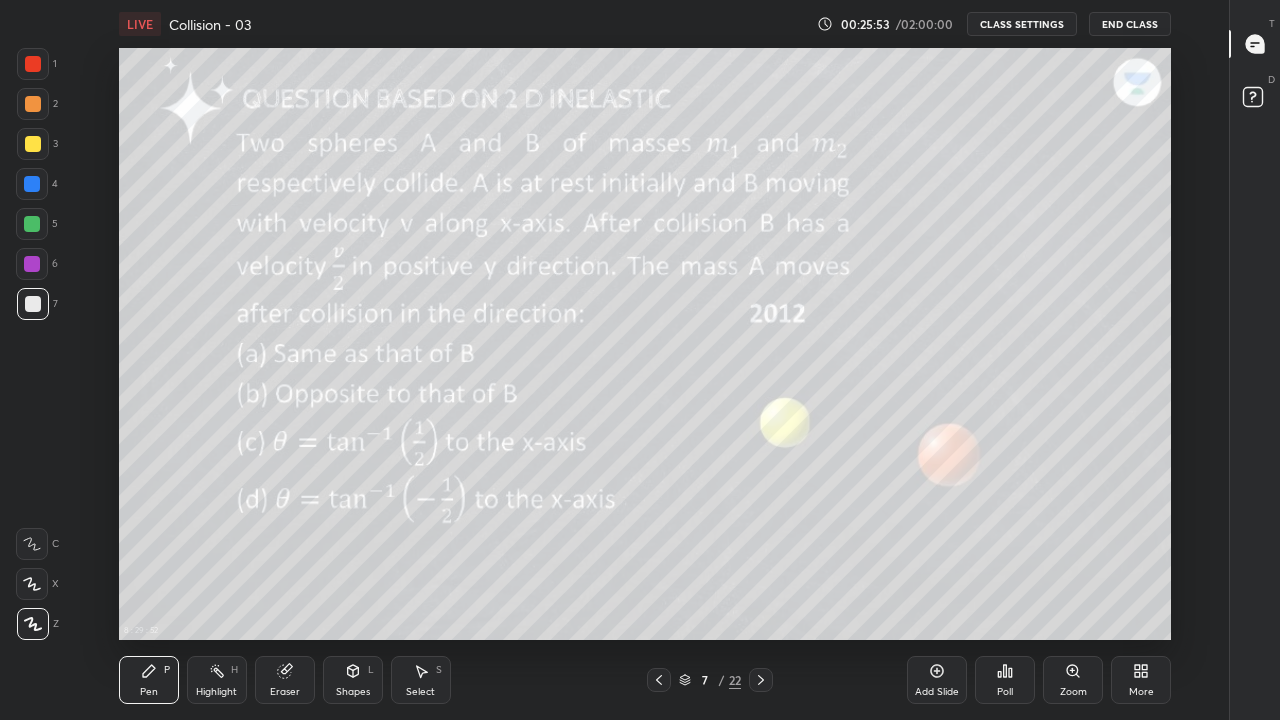 click 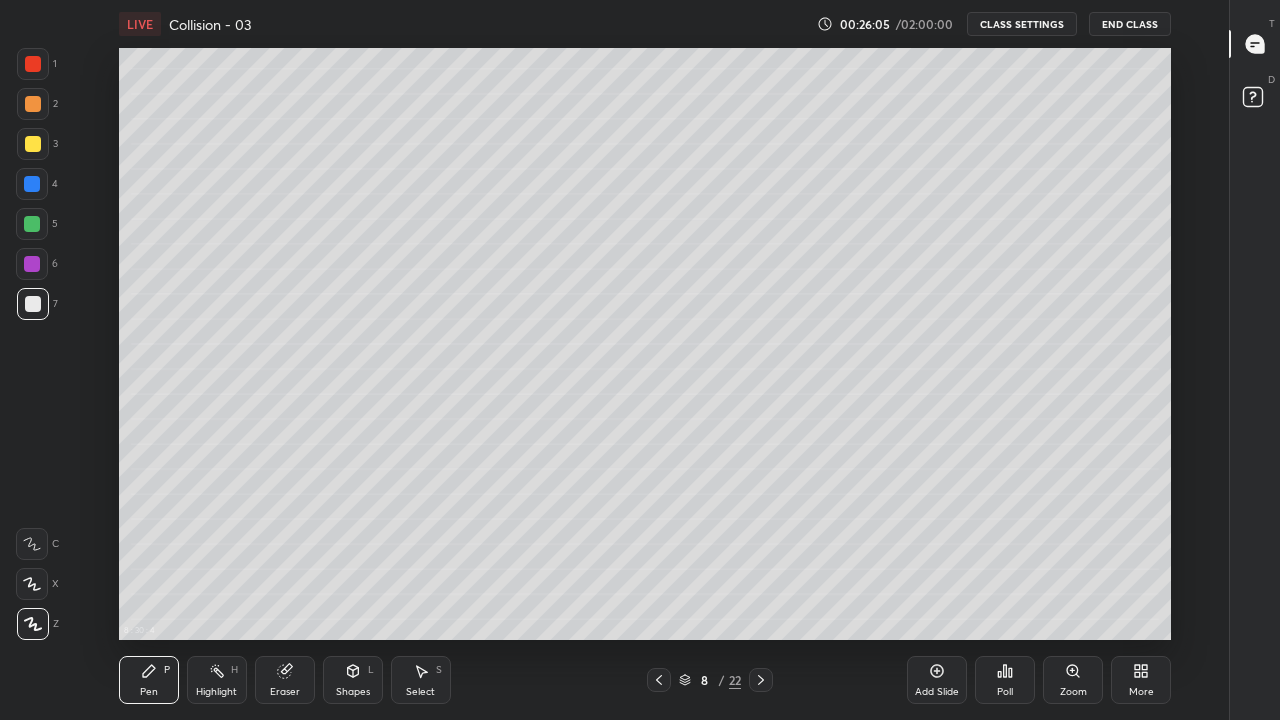 click 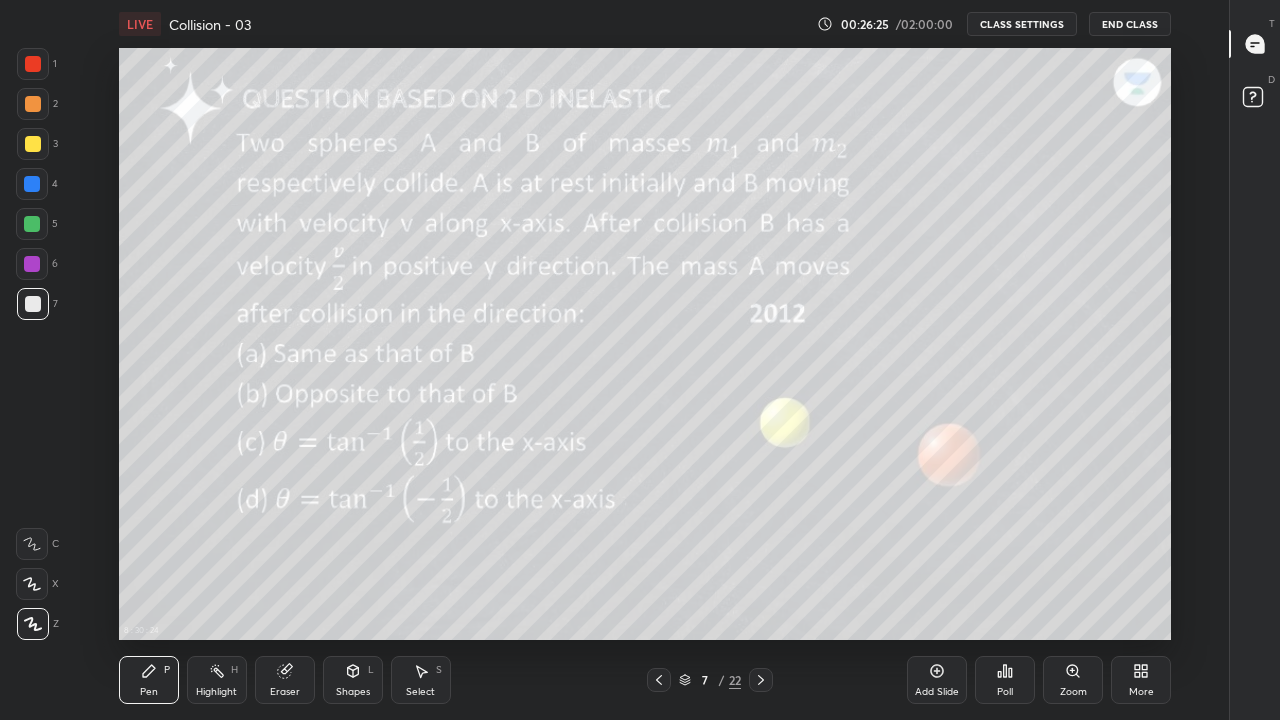 click 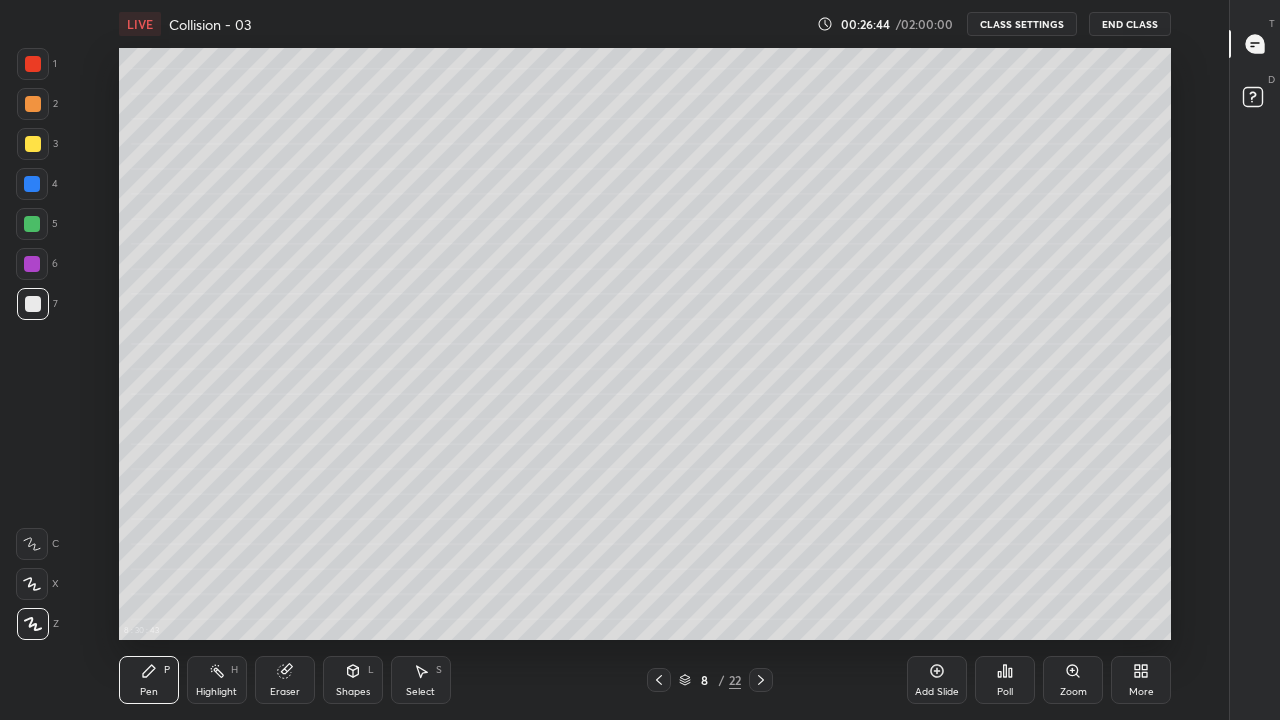 click on "Highlight" at bounding box center (216, 692) 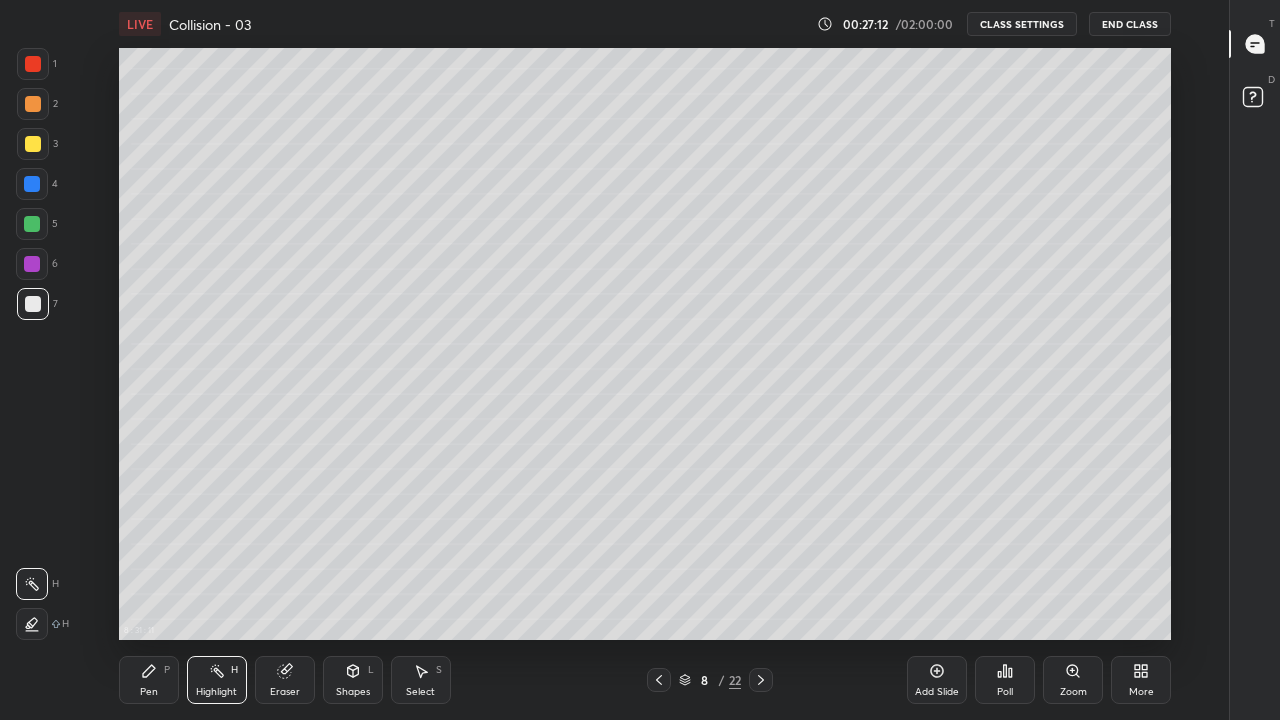 click on "Pen" at bounding box center (149, 692) 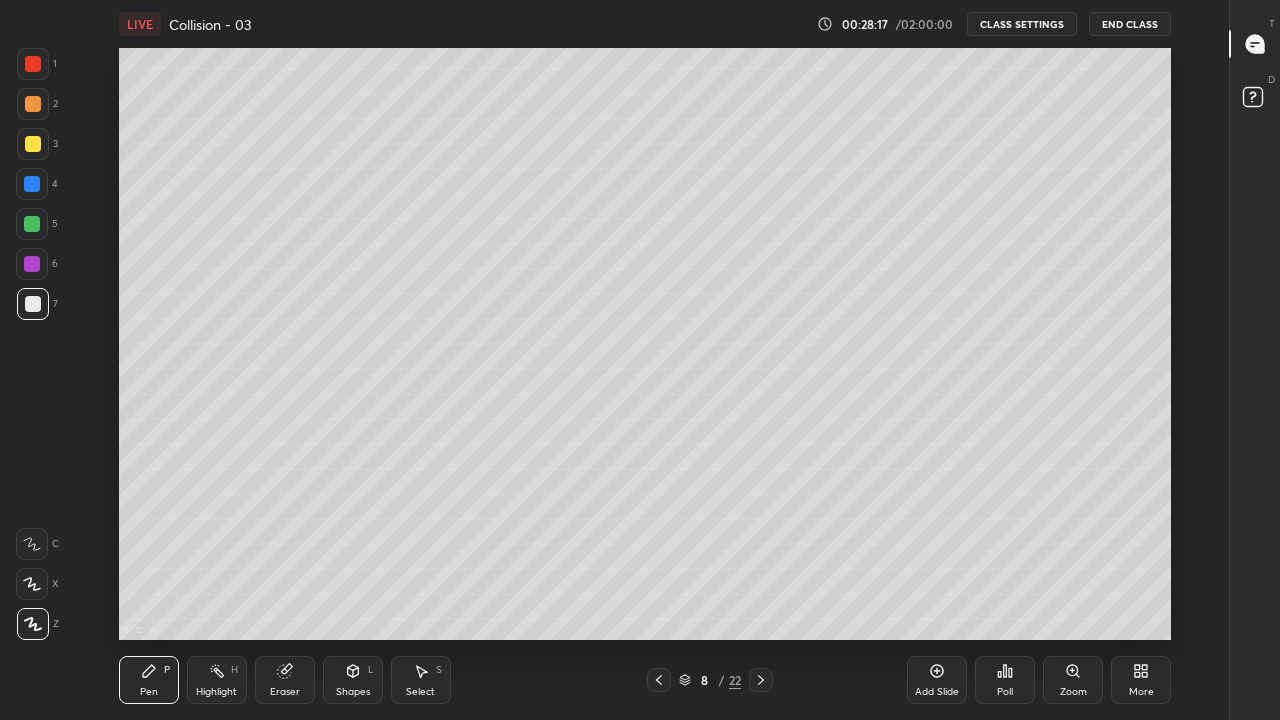 click on "Highlight H" at bounding box center [217, 680] 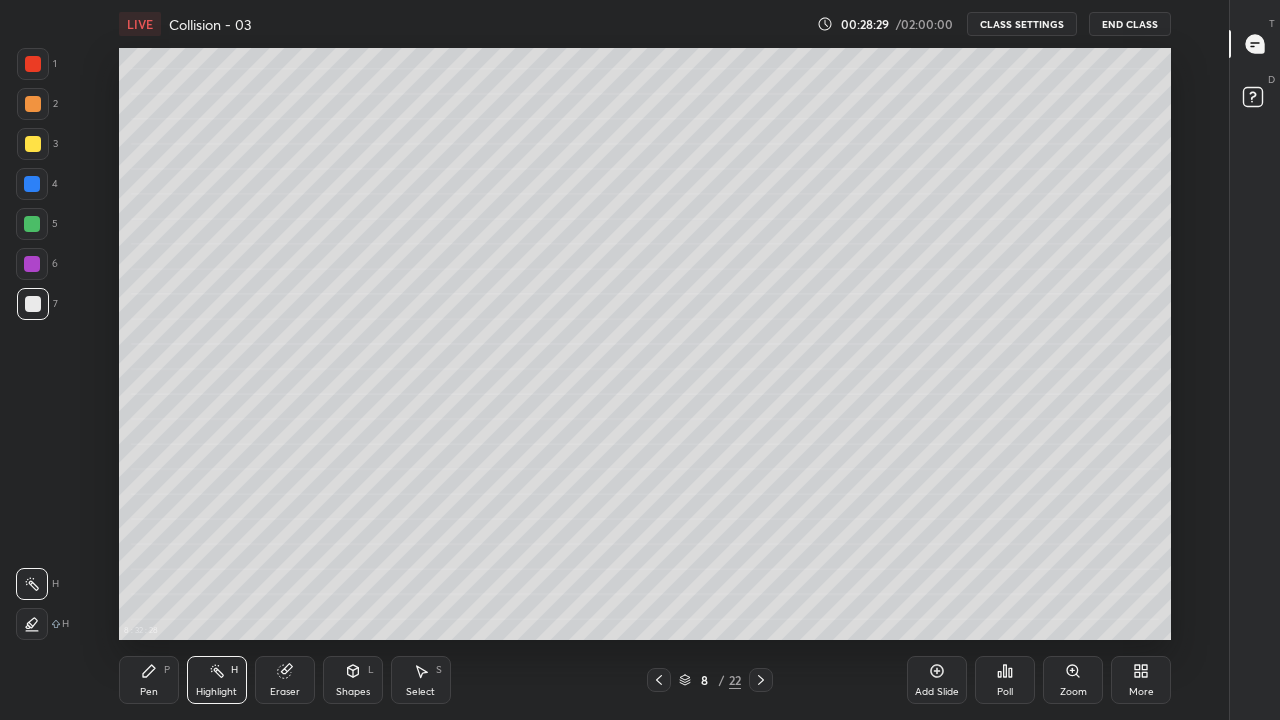 click on "Pen P" at bounding box center [149, 680] 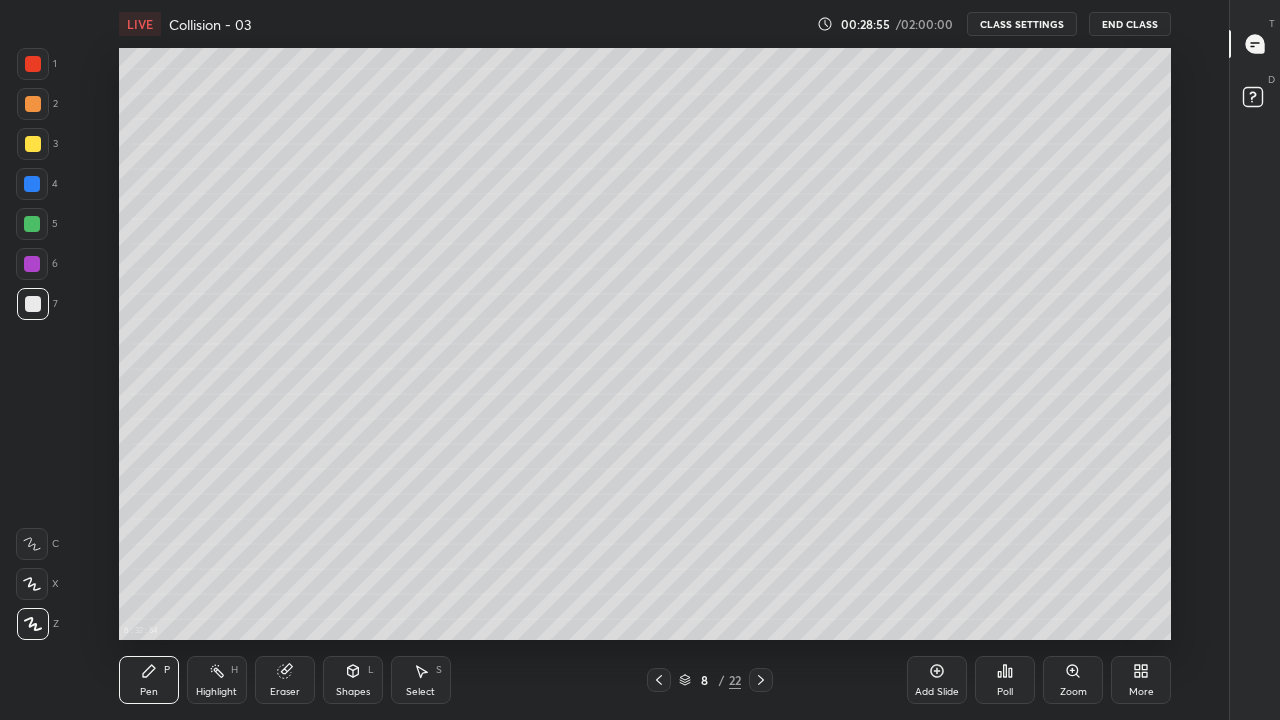 click on "Pen P" at bounding box center (149, 680) 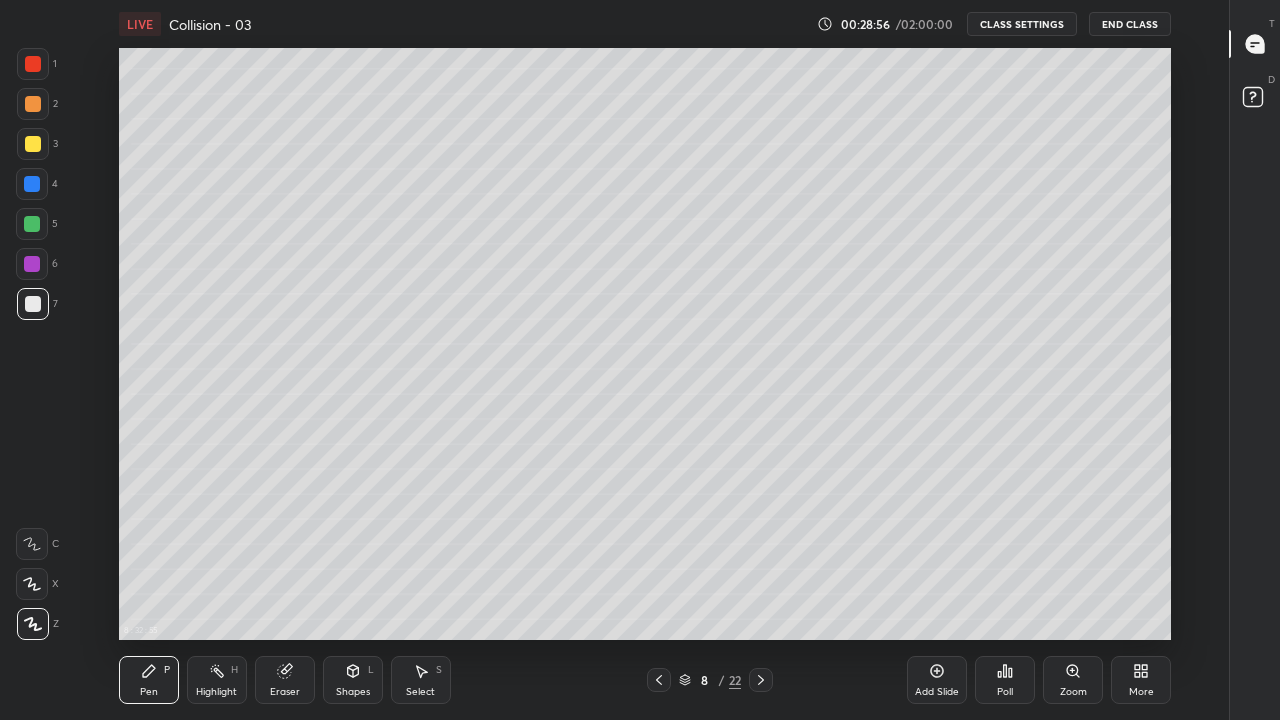 click at bounding box center [32, 224] 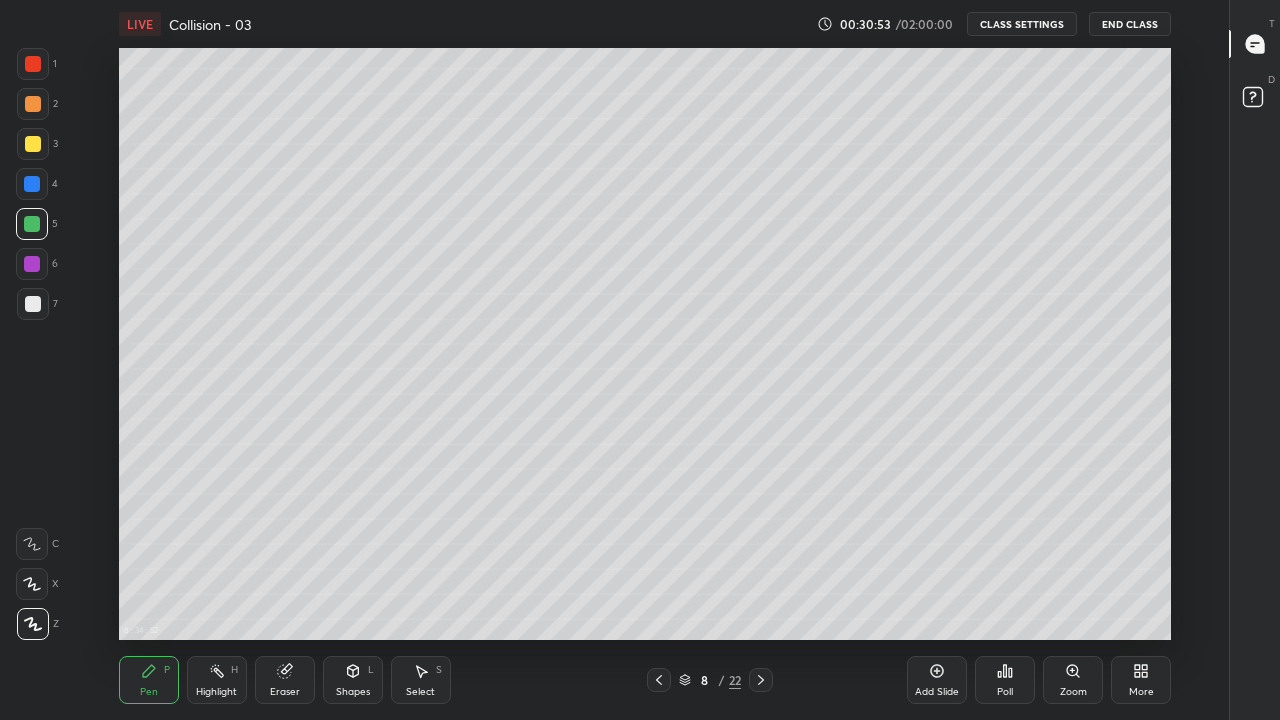 click 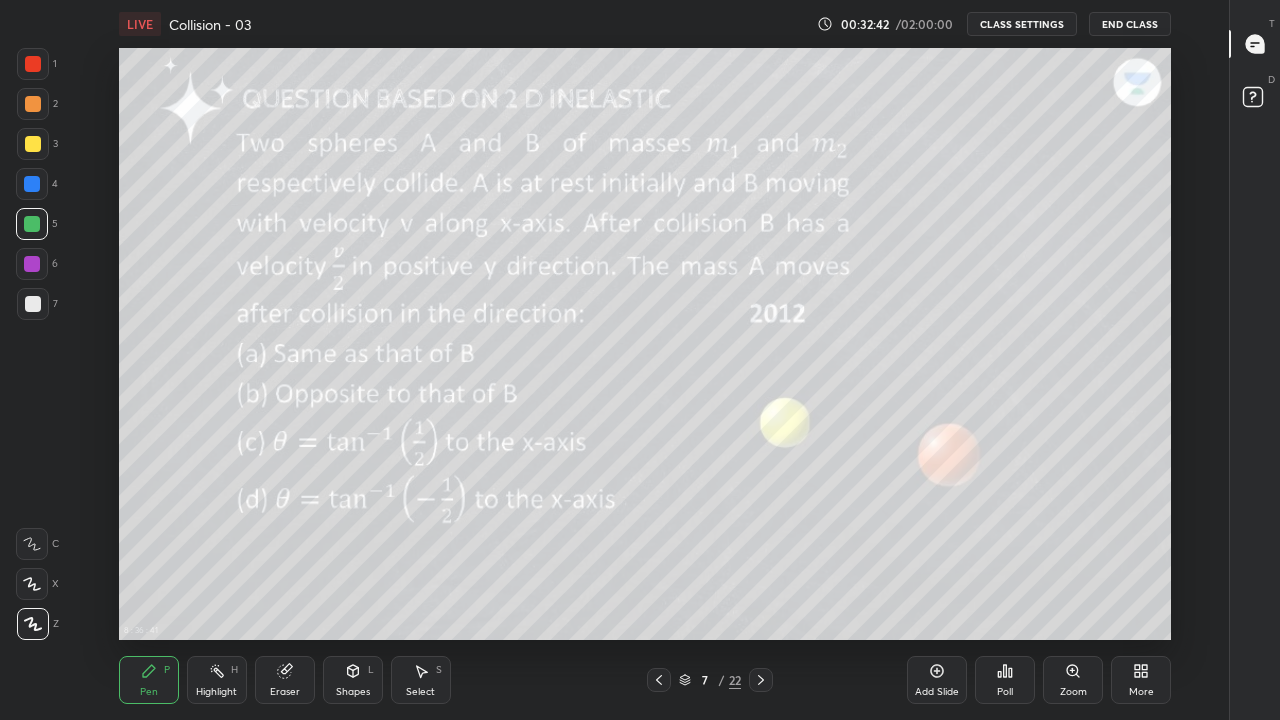 click on "Highlight H" at bounding box center [217, 680] 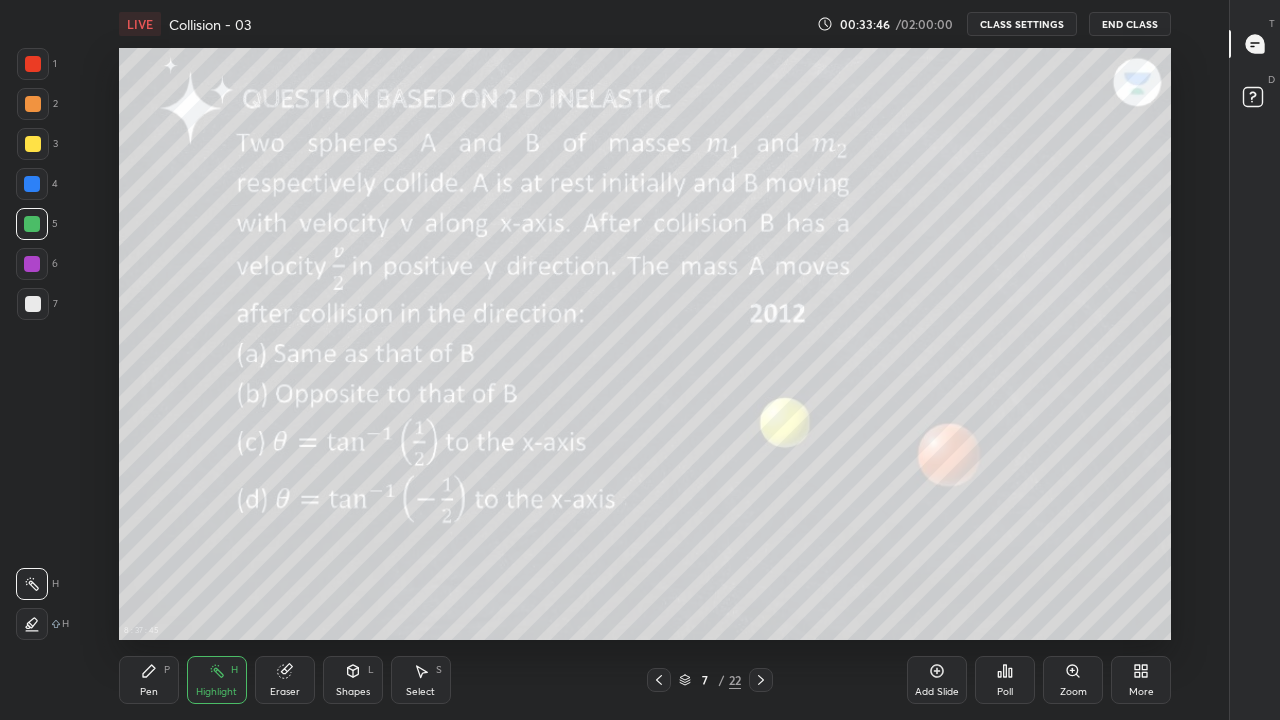 click 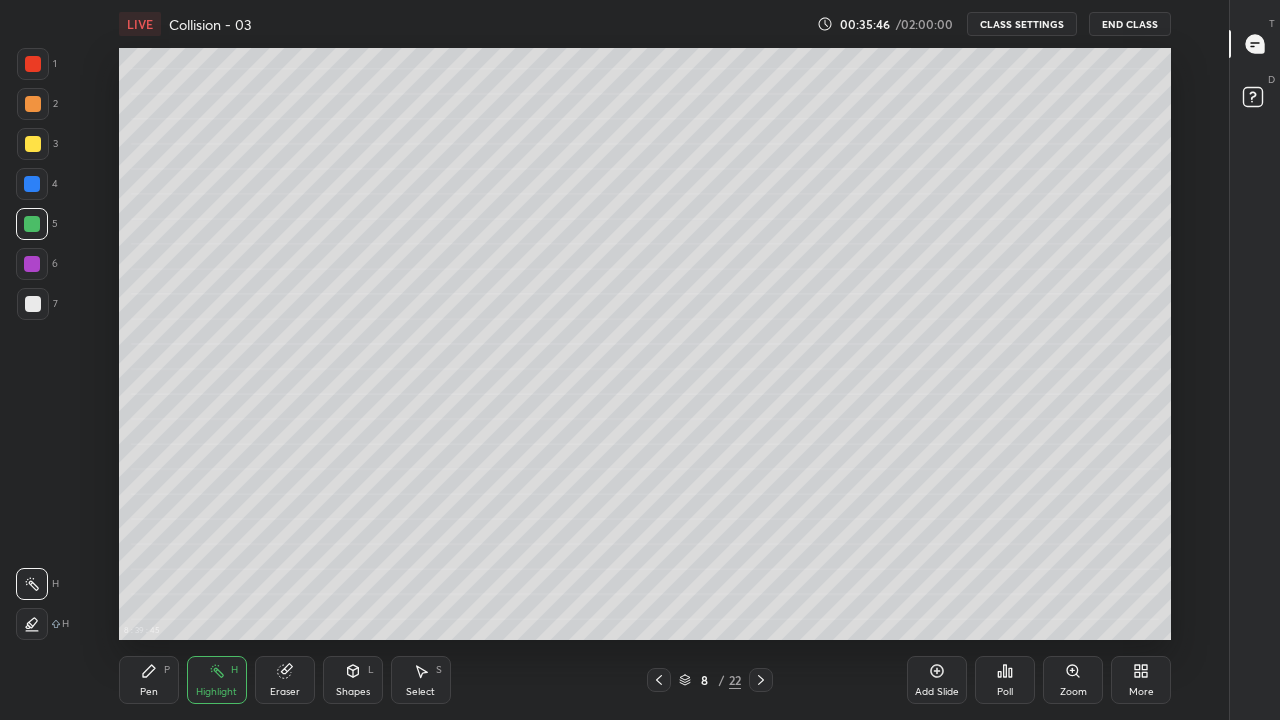 click 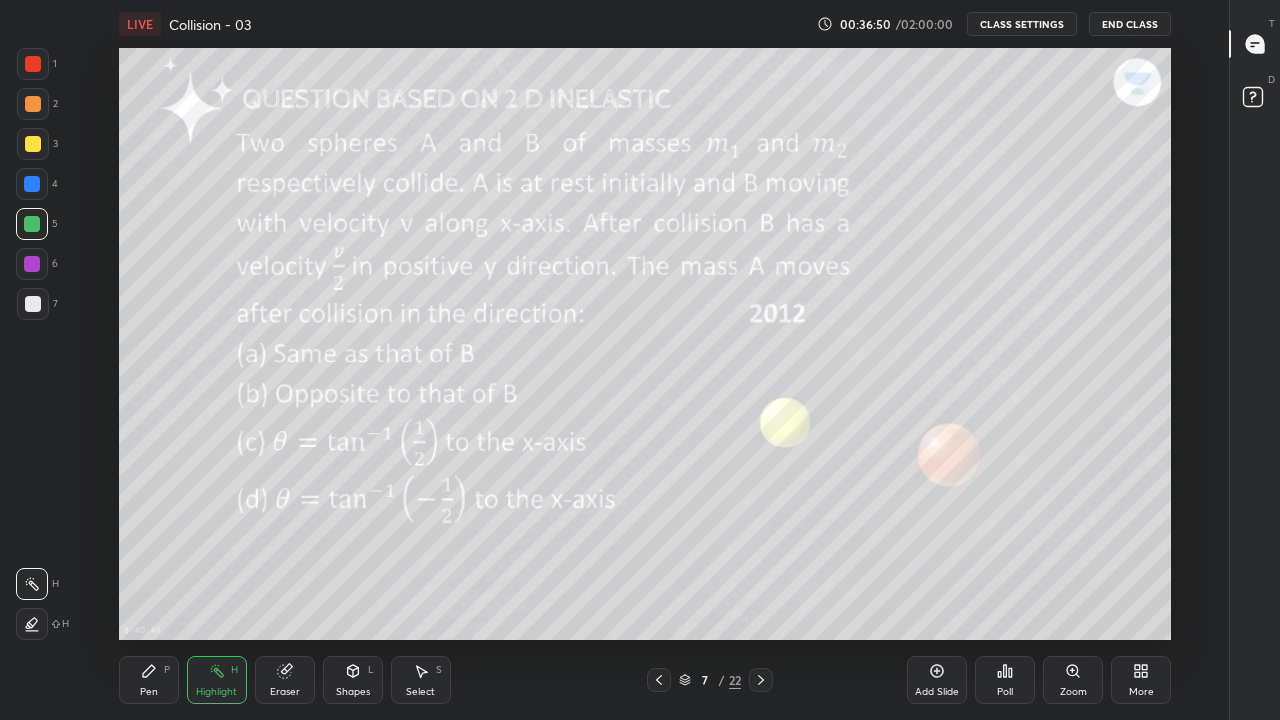 click 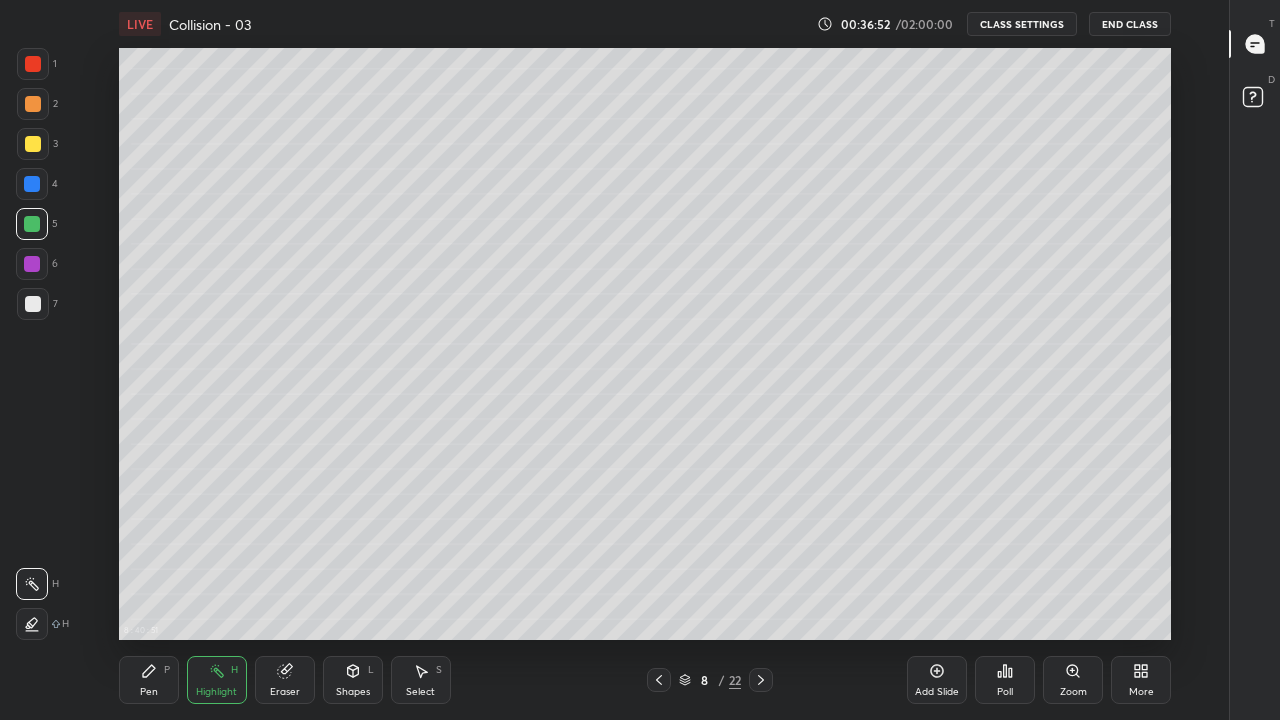 click 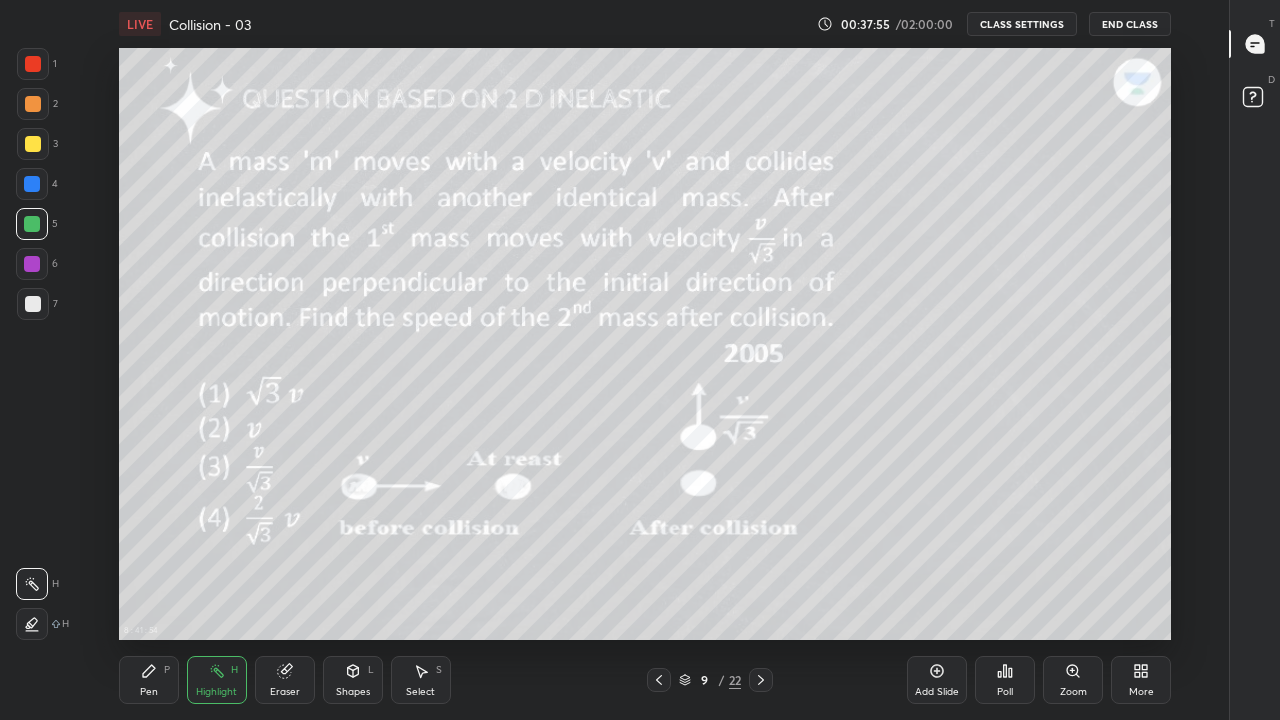 click on "Pen P" at bounding box center [149, 680] 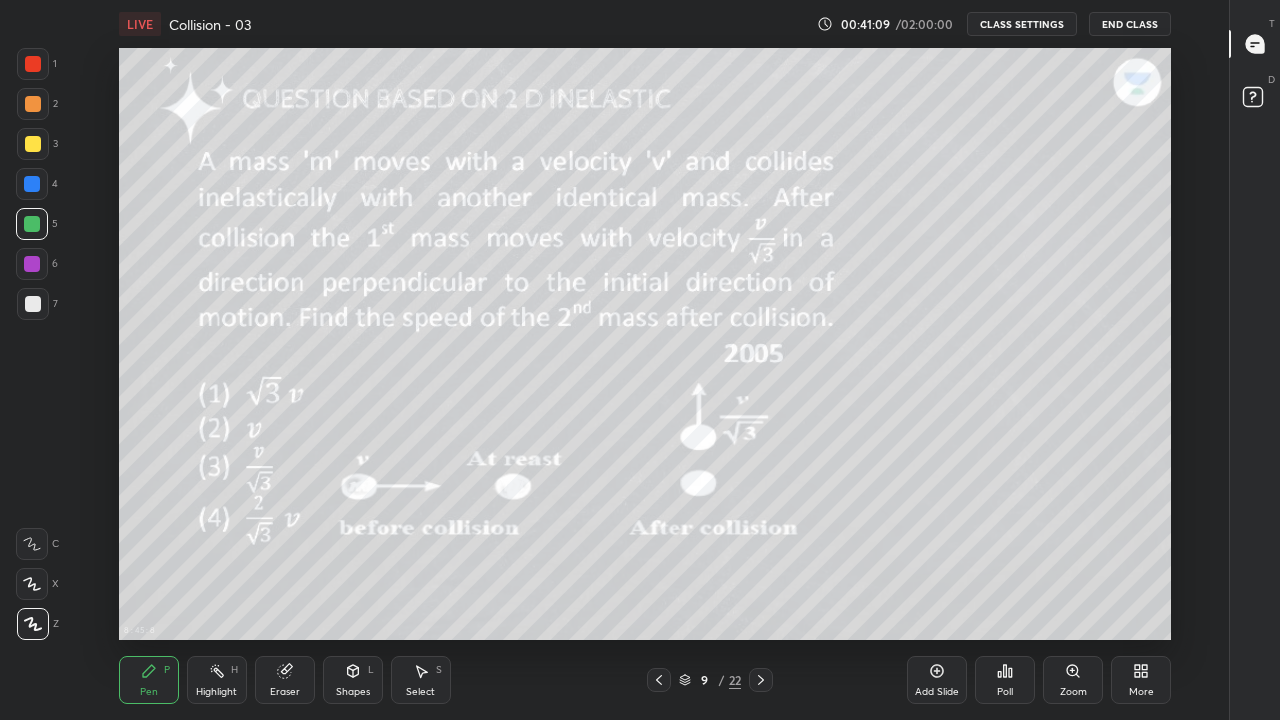 click on "Pen" at bounding box center [149, 692] 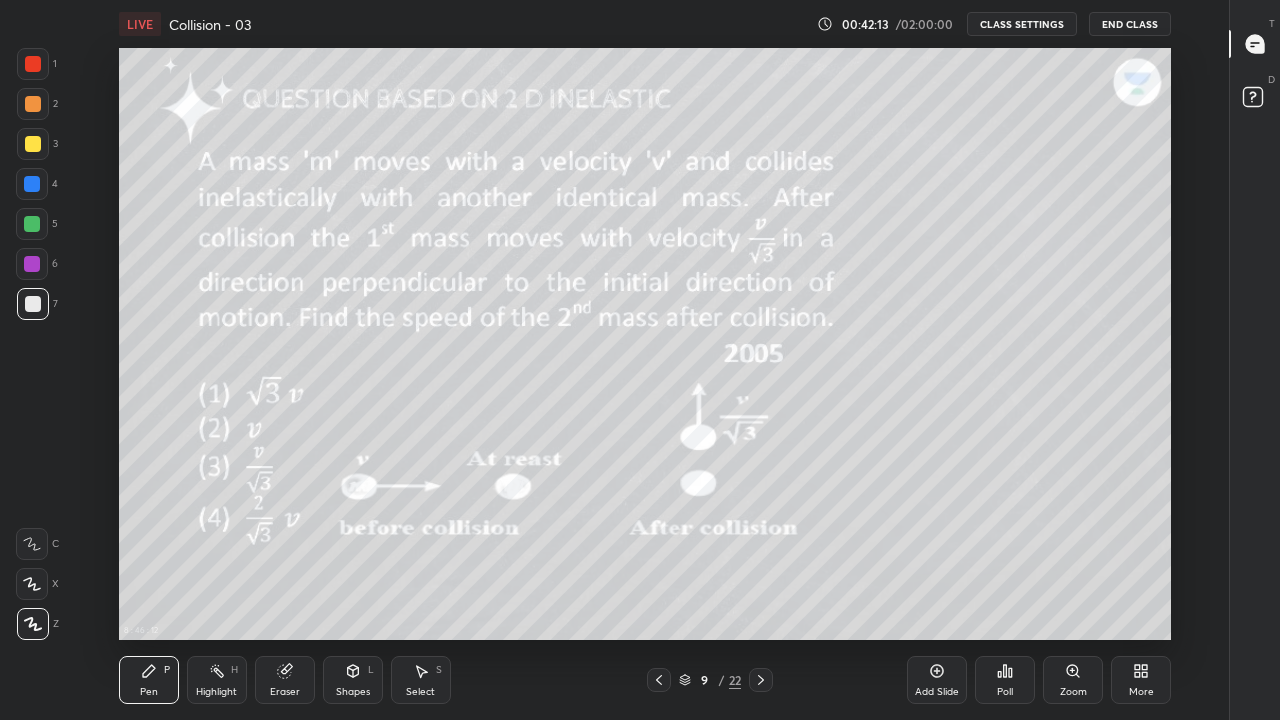click on "Highlight" at bounding box center (216, 692) 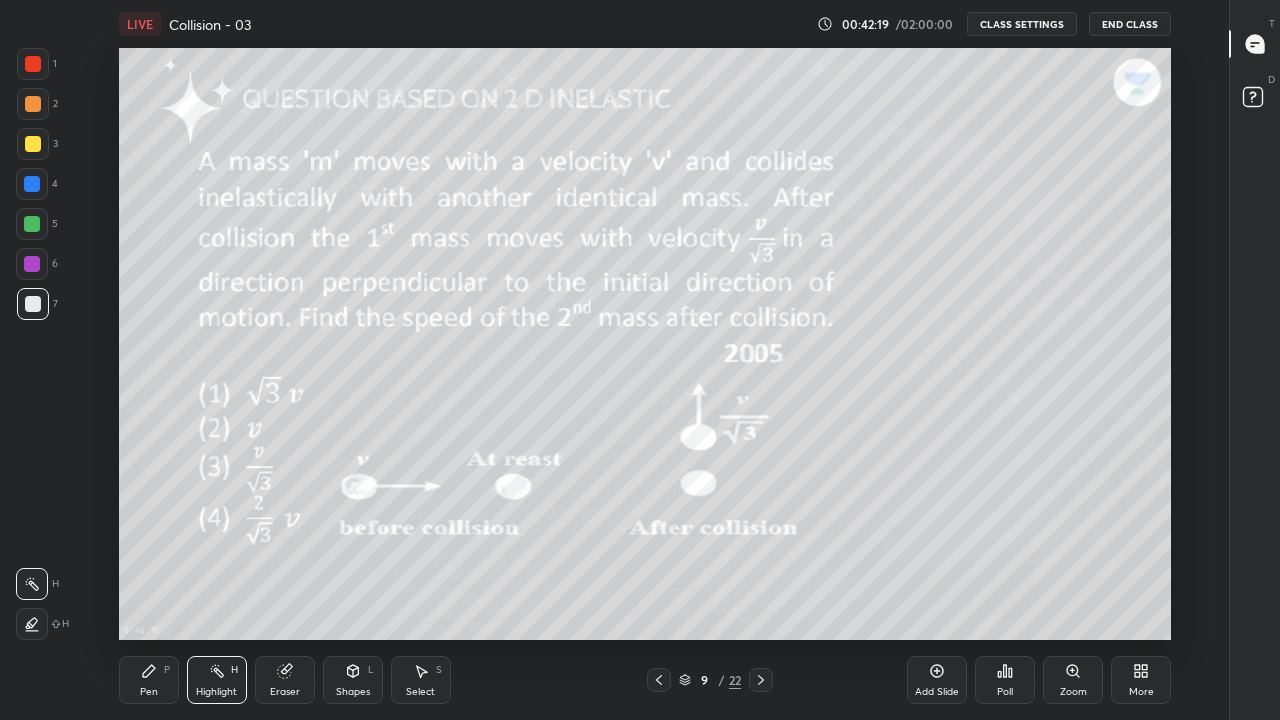 click on "Pen P" at bounding box center [149, 680] 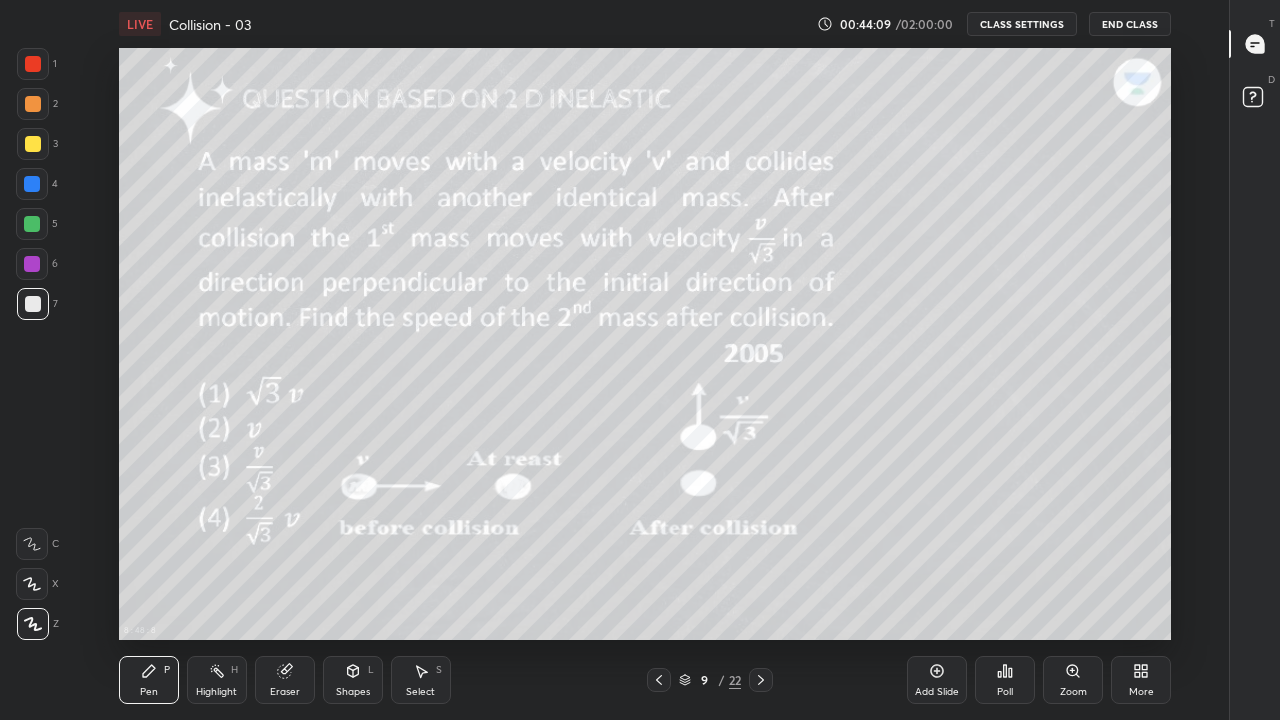 click on "Eraser" at bounding box center [285, 692] 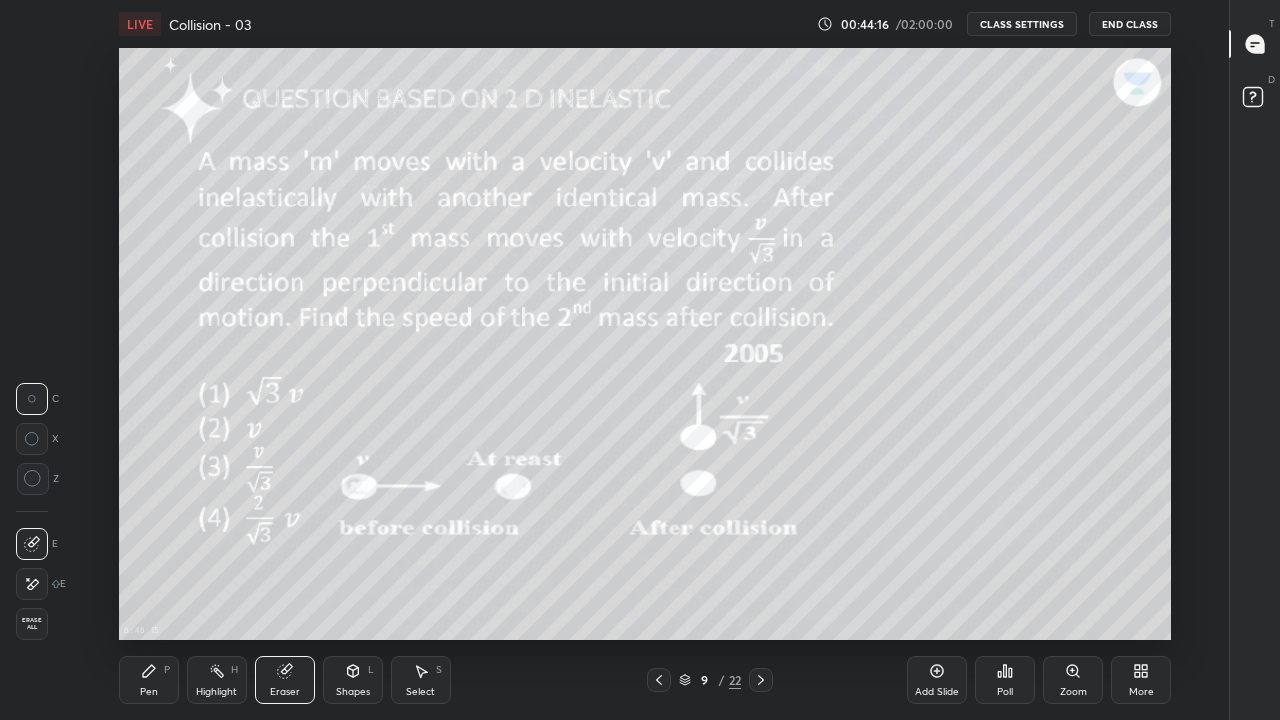 click on "Pen P" at bounding box center (149, 680) 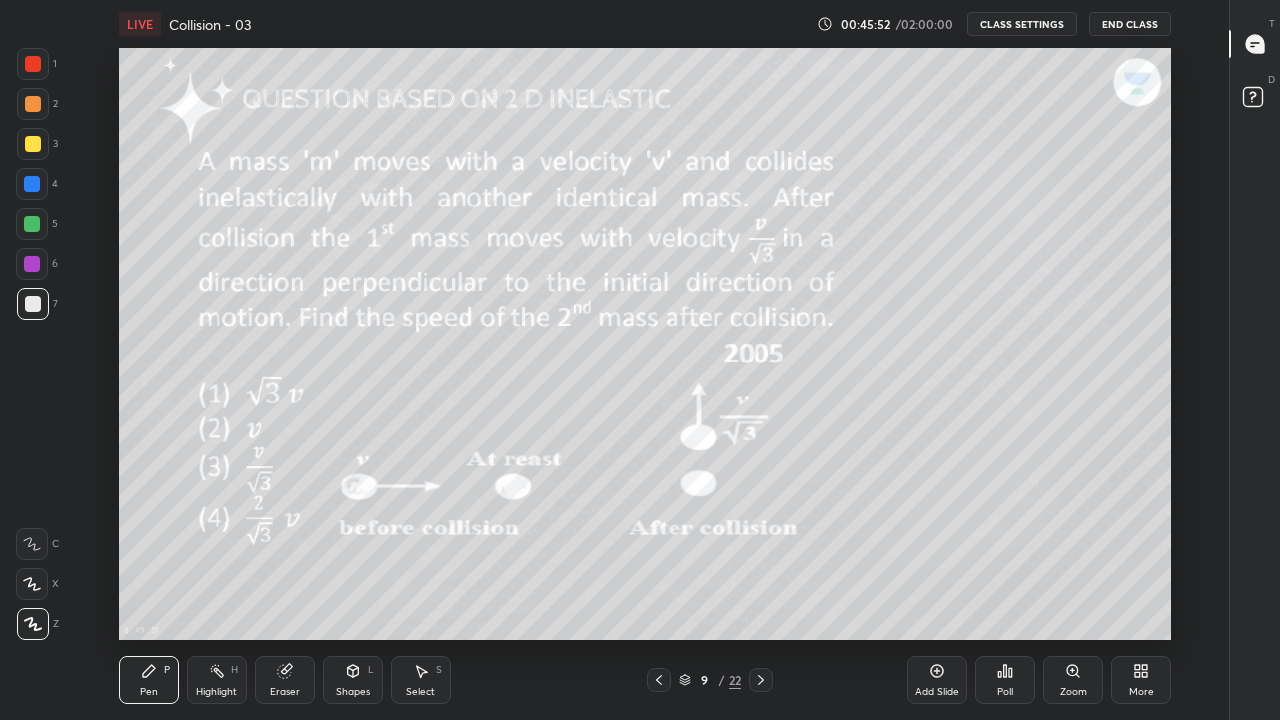 click on "Add Slide" at bounding box center (937, 680) 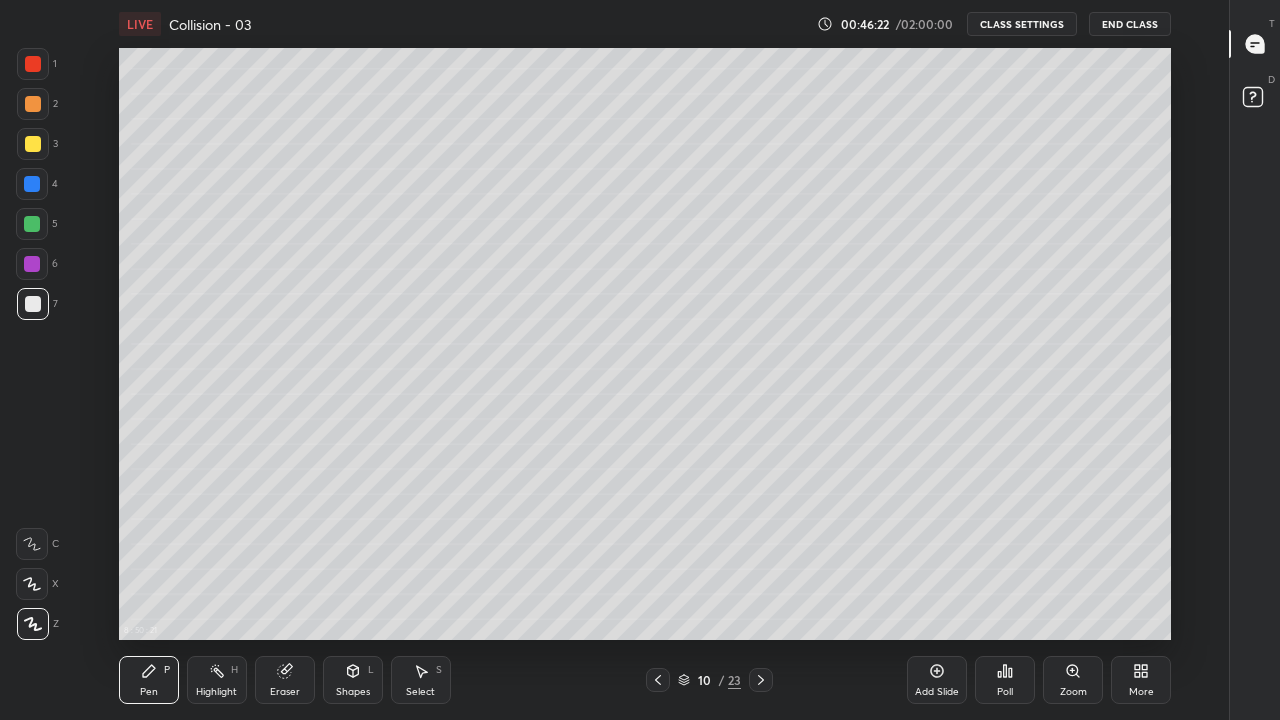 click 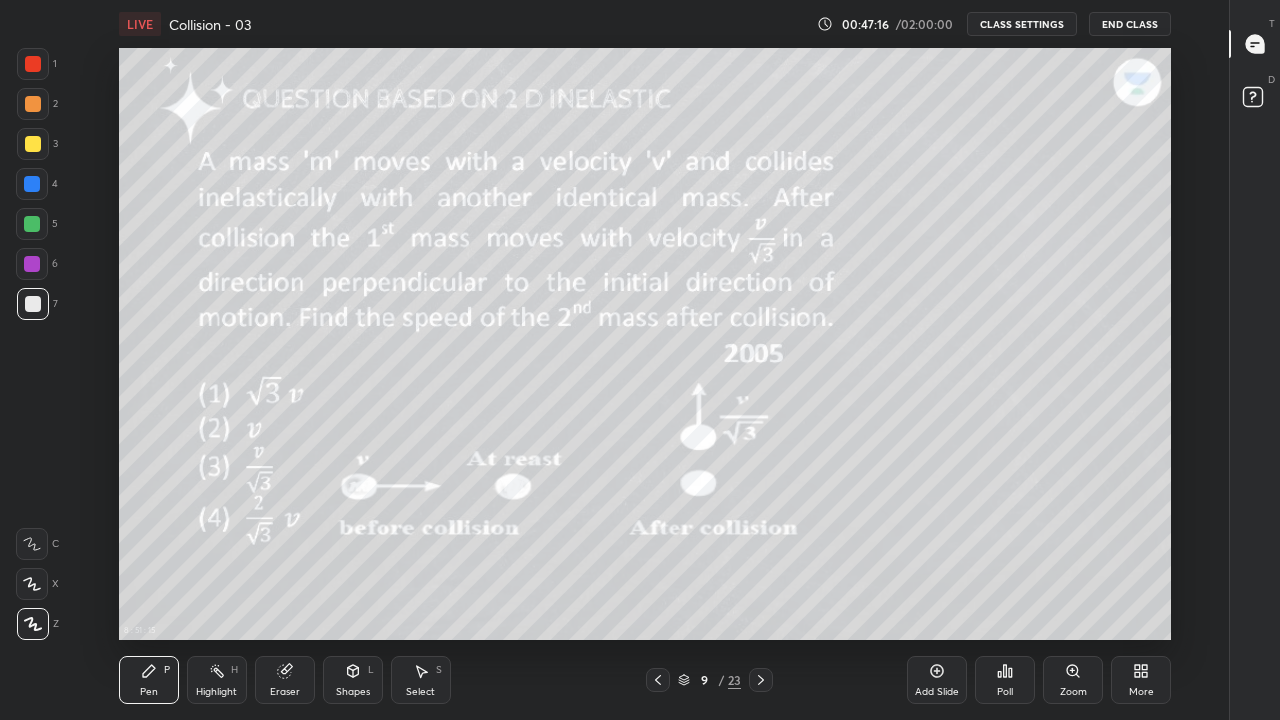 click 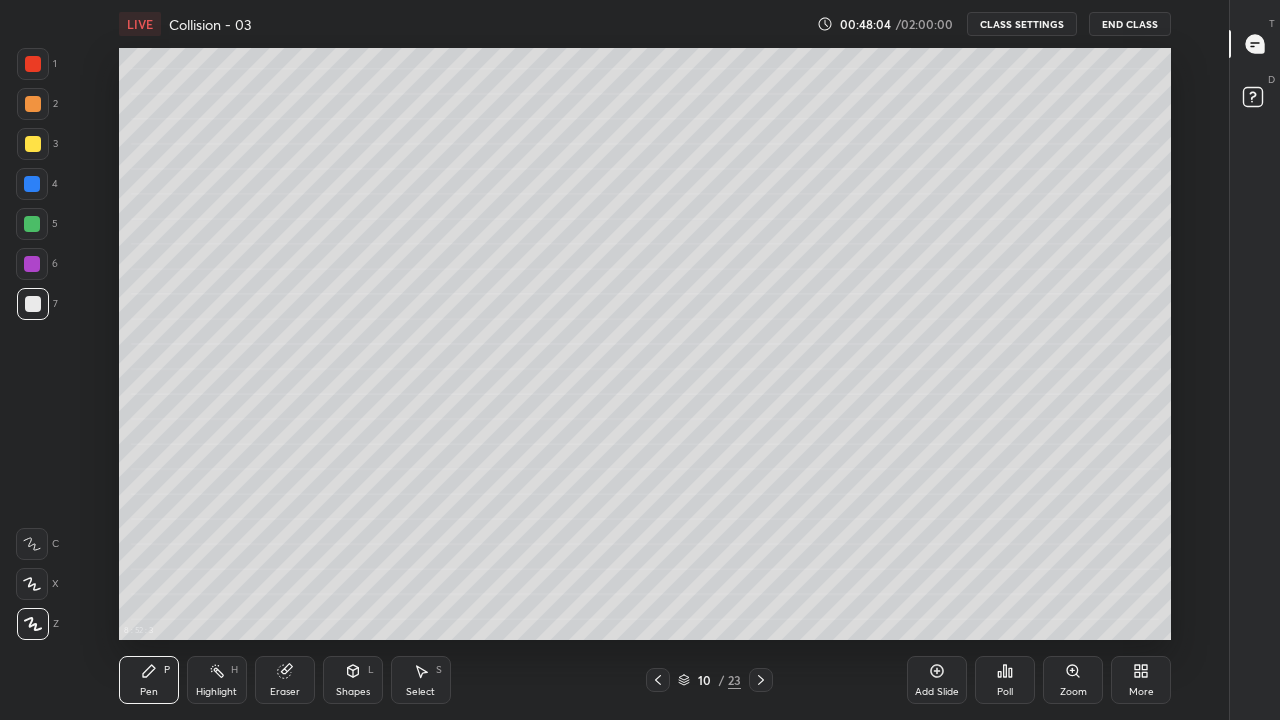 click 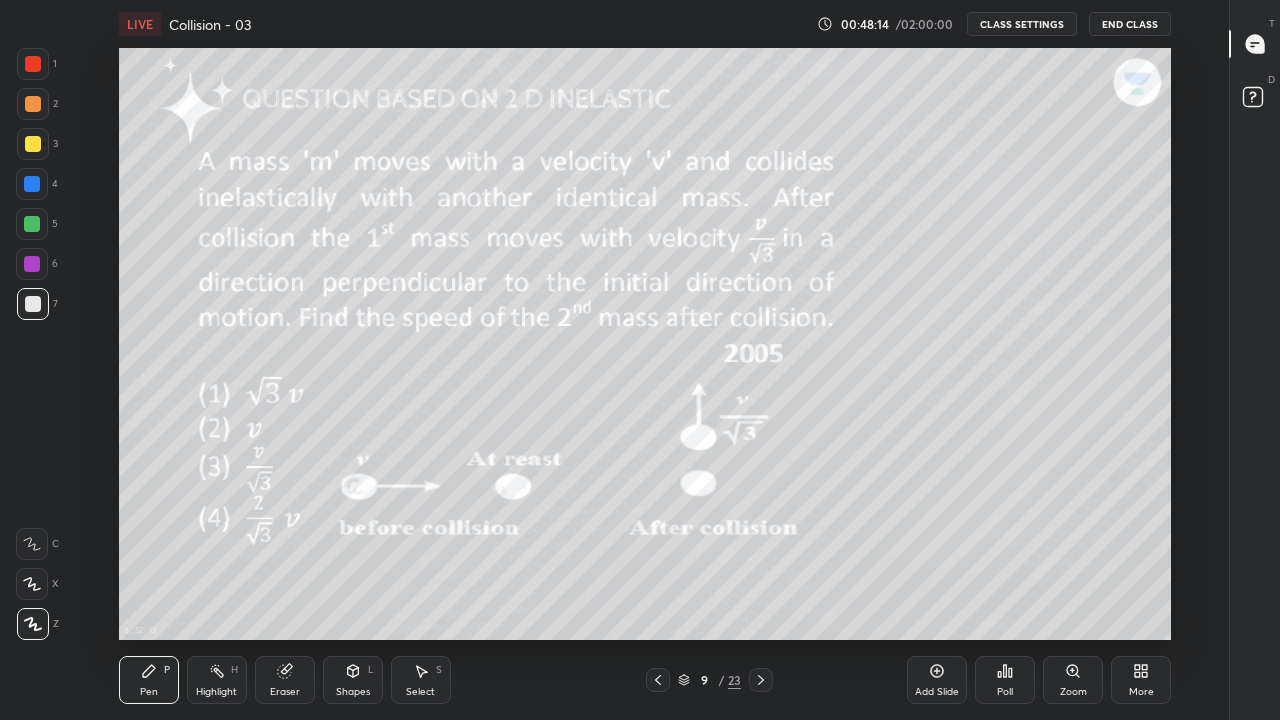 click 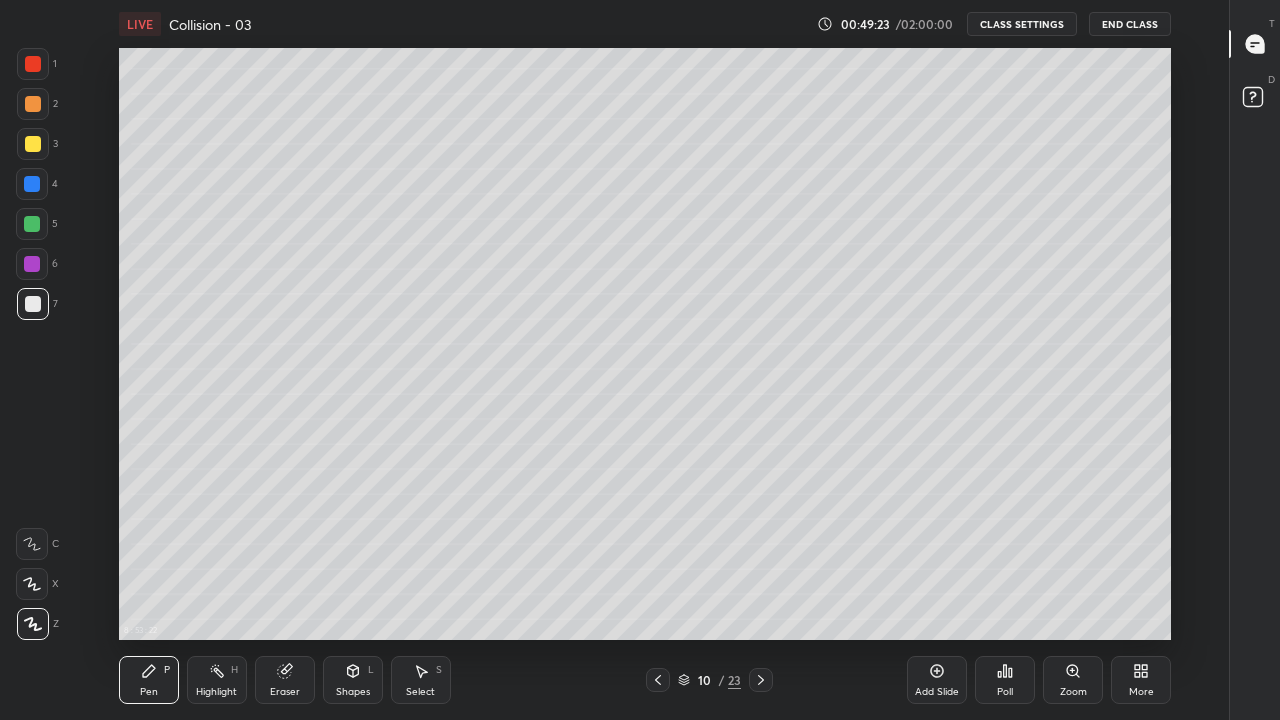 click 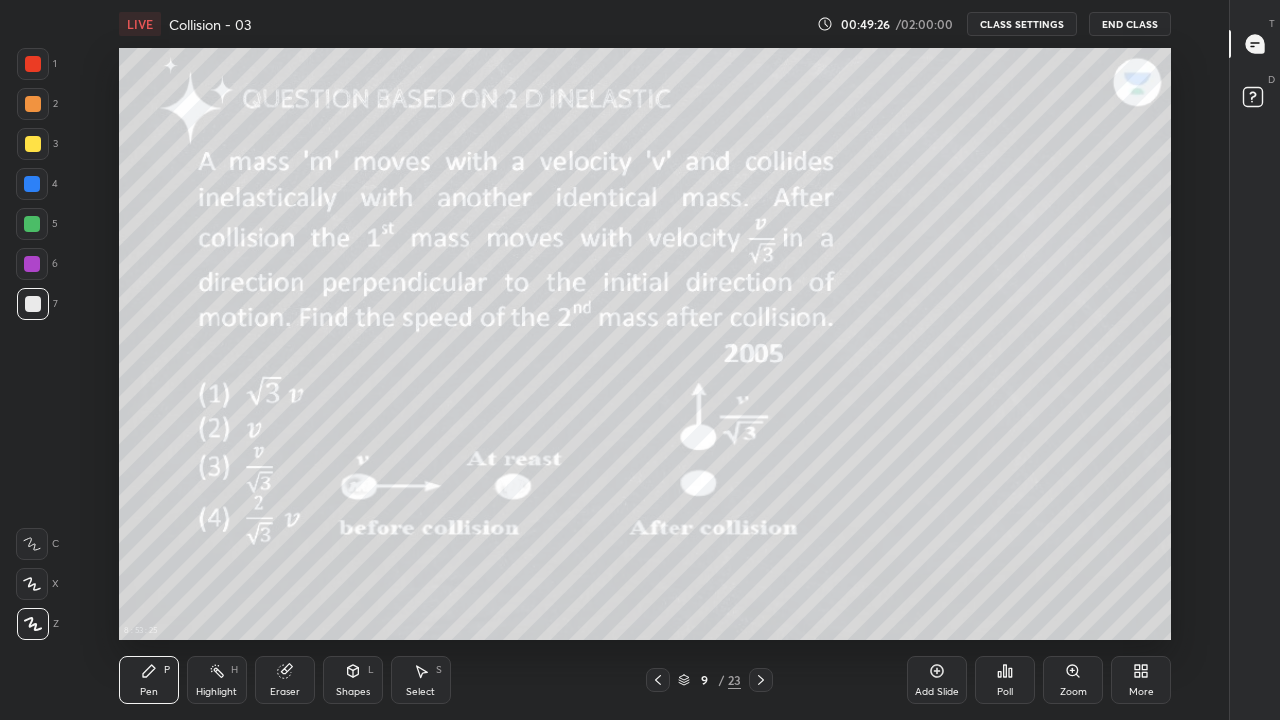 click at bounding box center [761, 680] 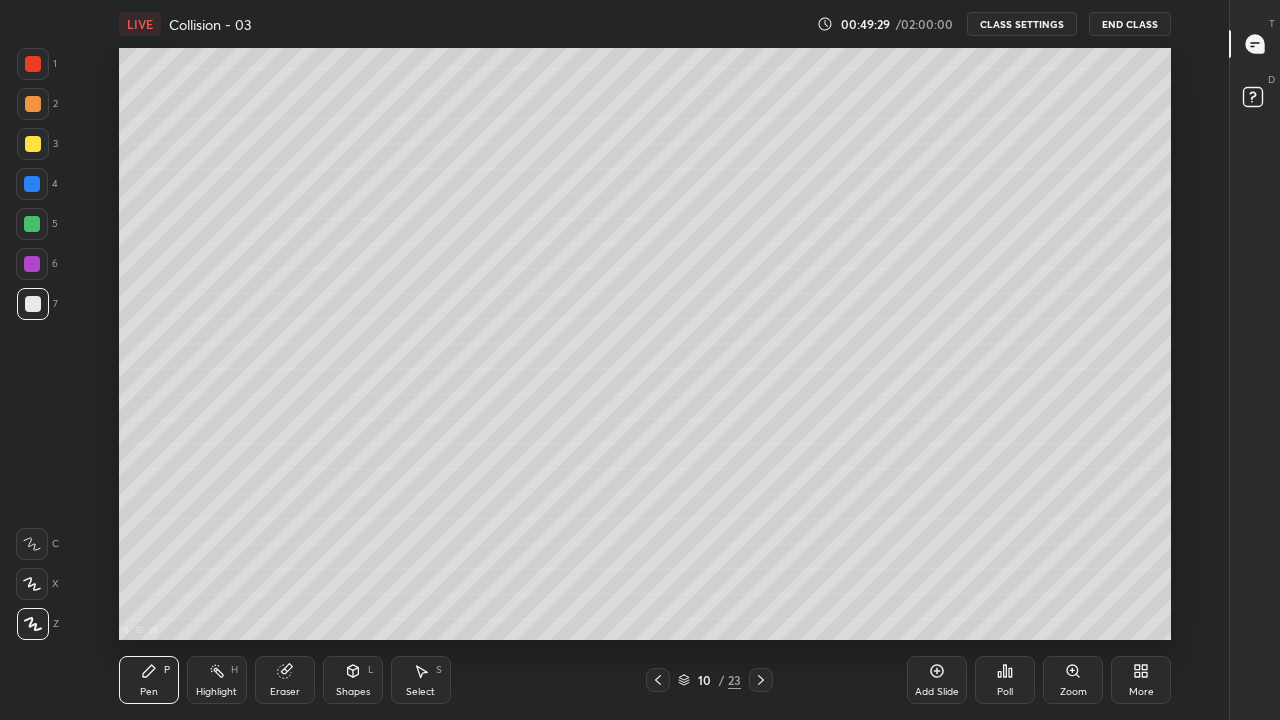 click 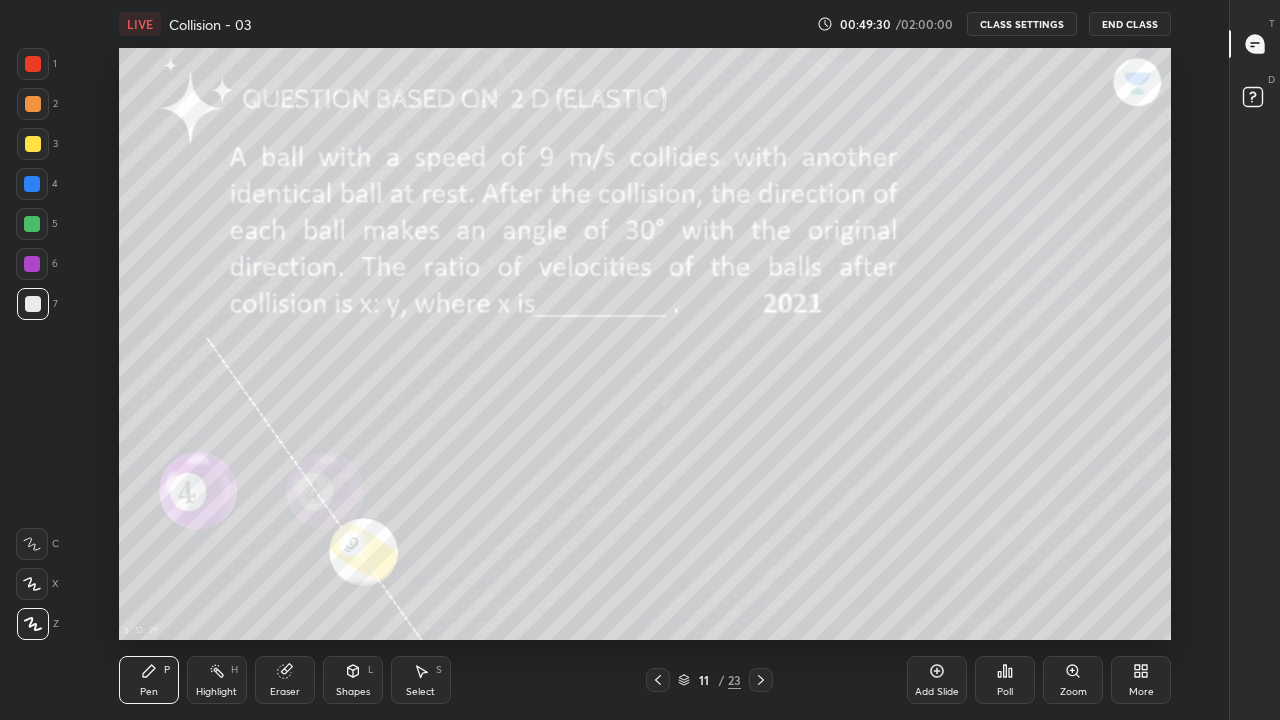 click 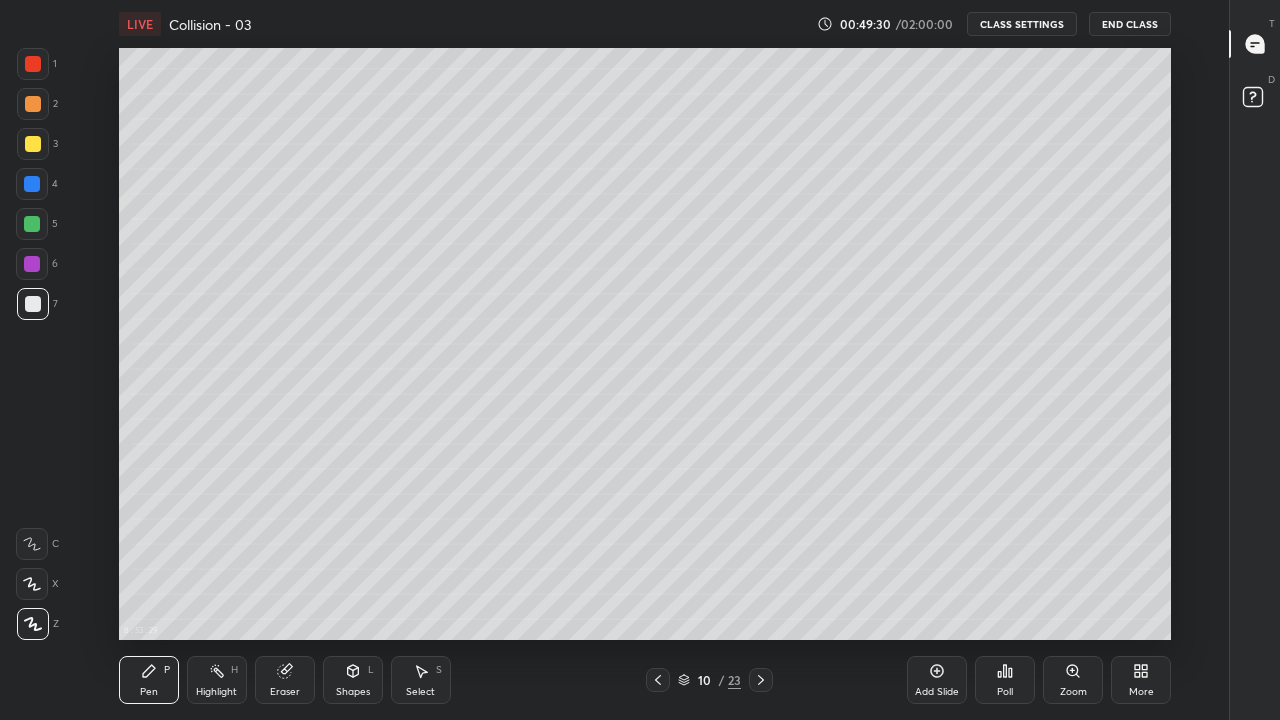 click 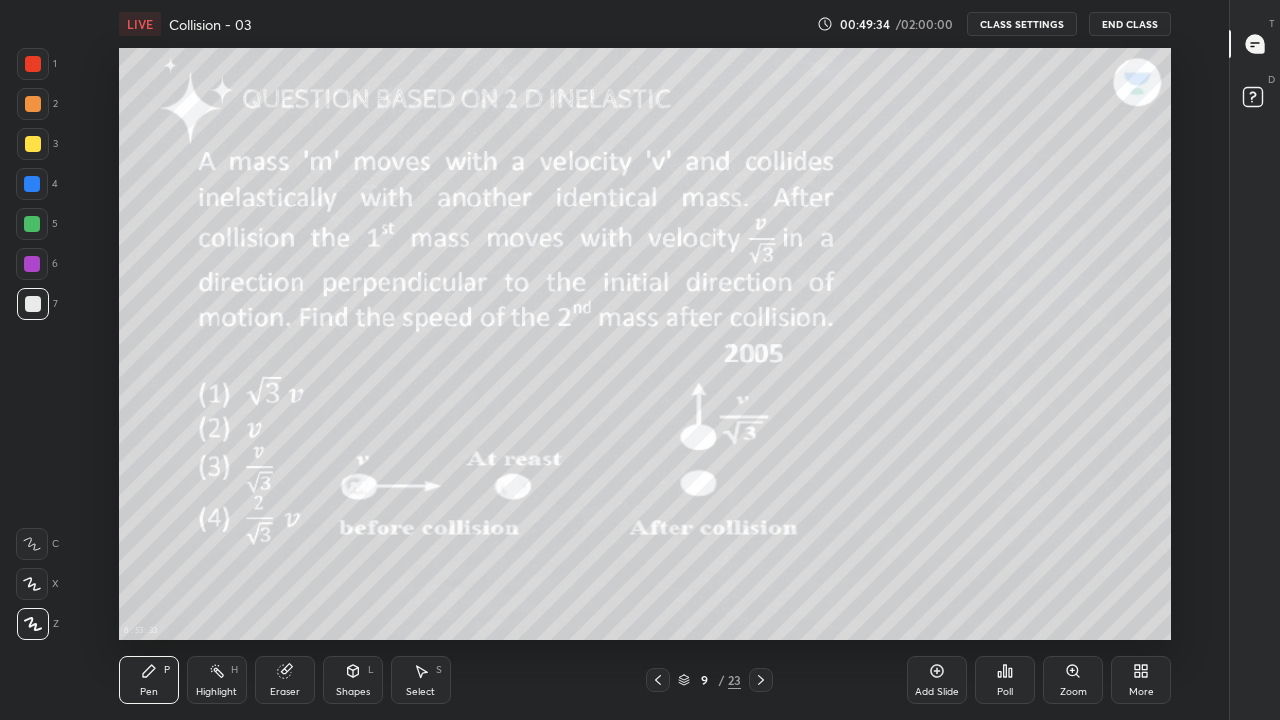 click at bounding box center (761, 680) 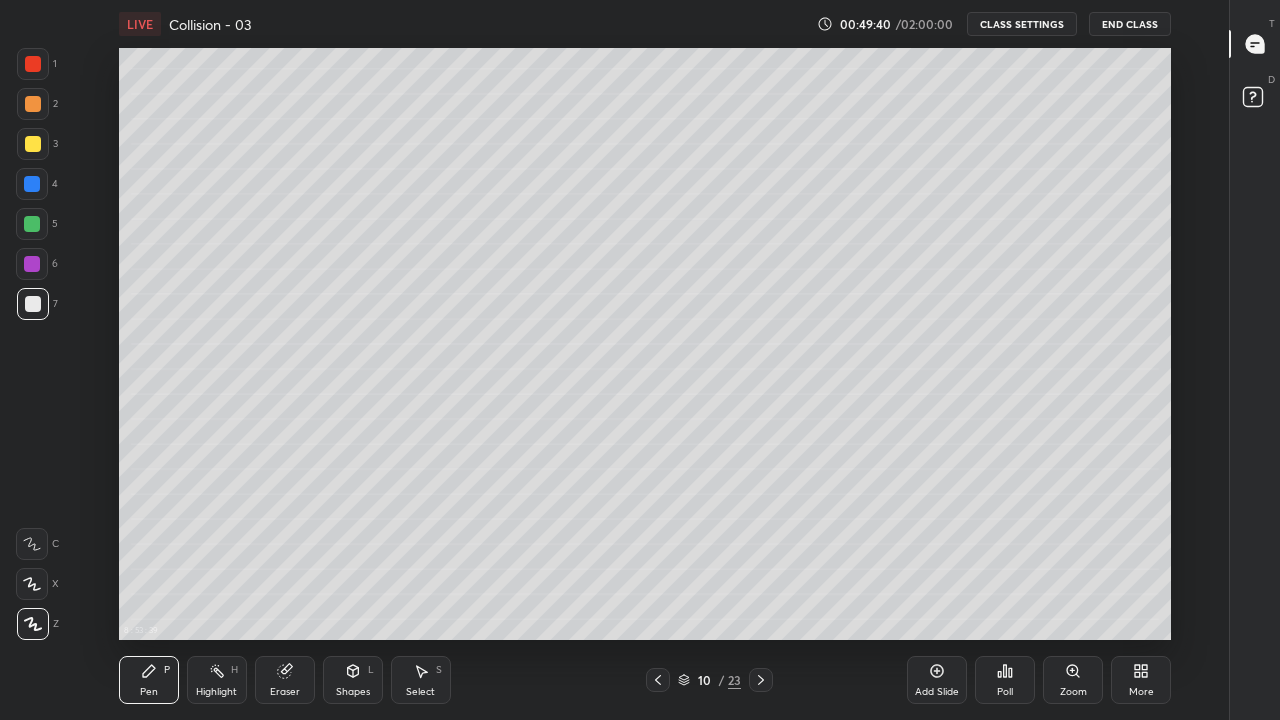 click at bounding box center [658, 680] 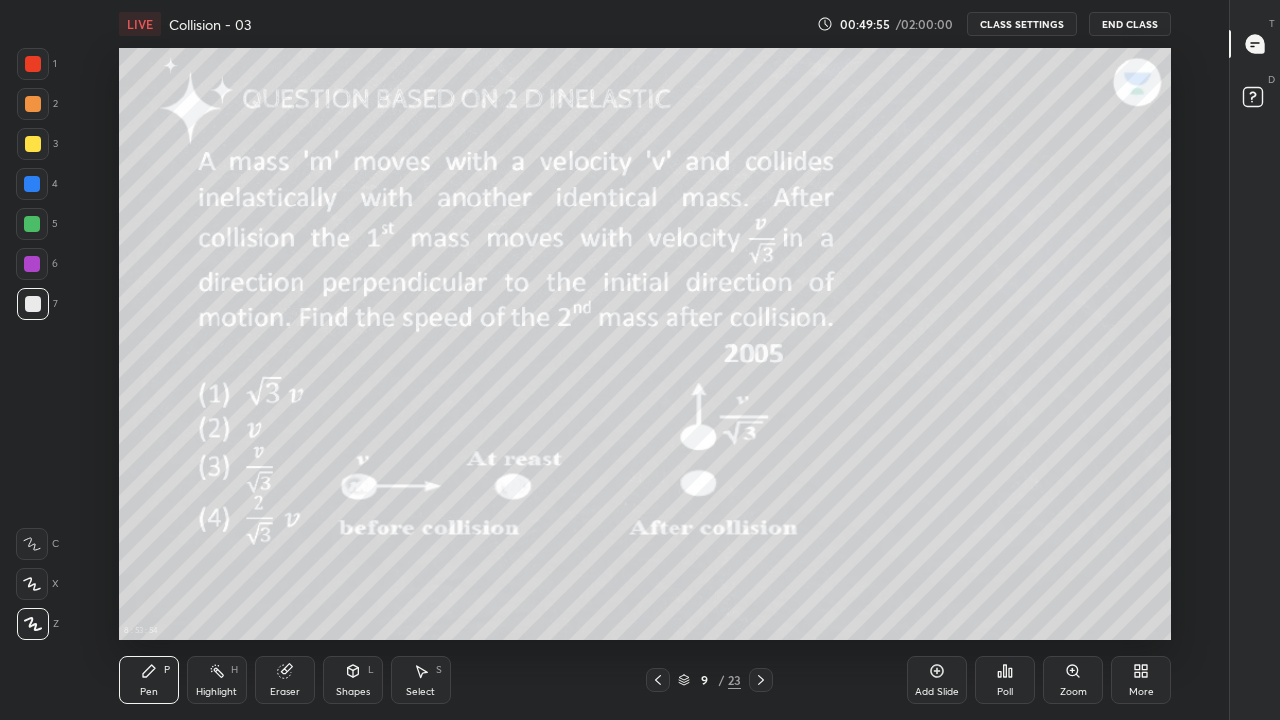 click 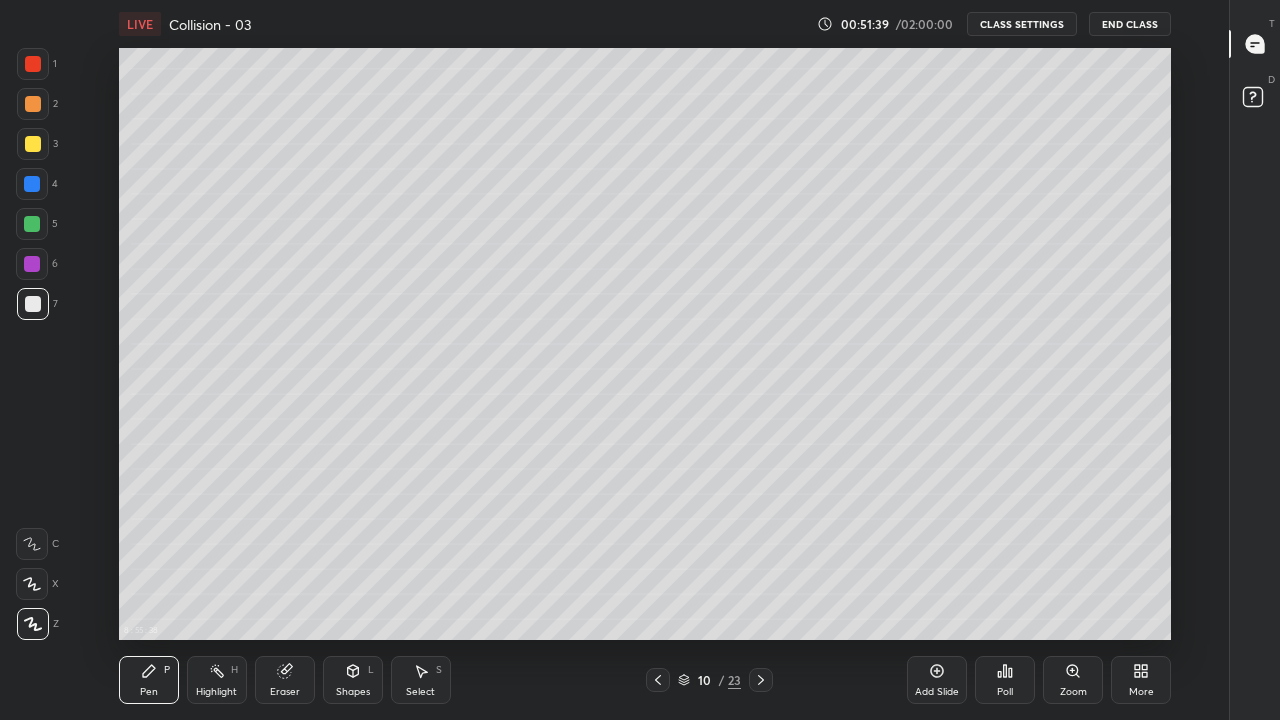 click 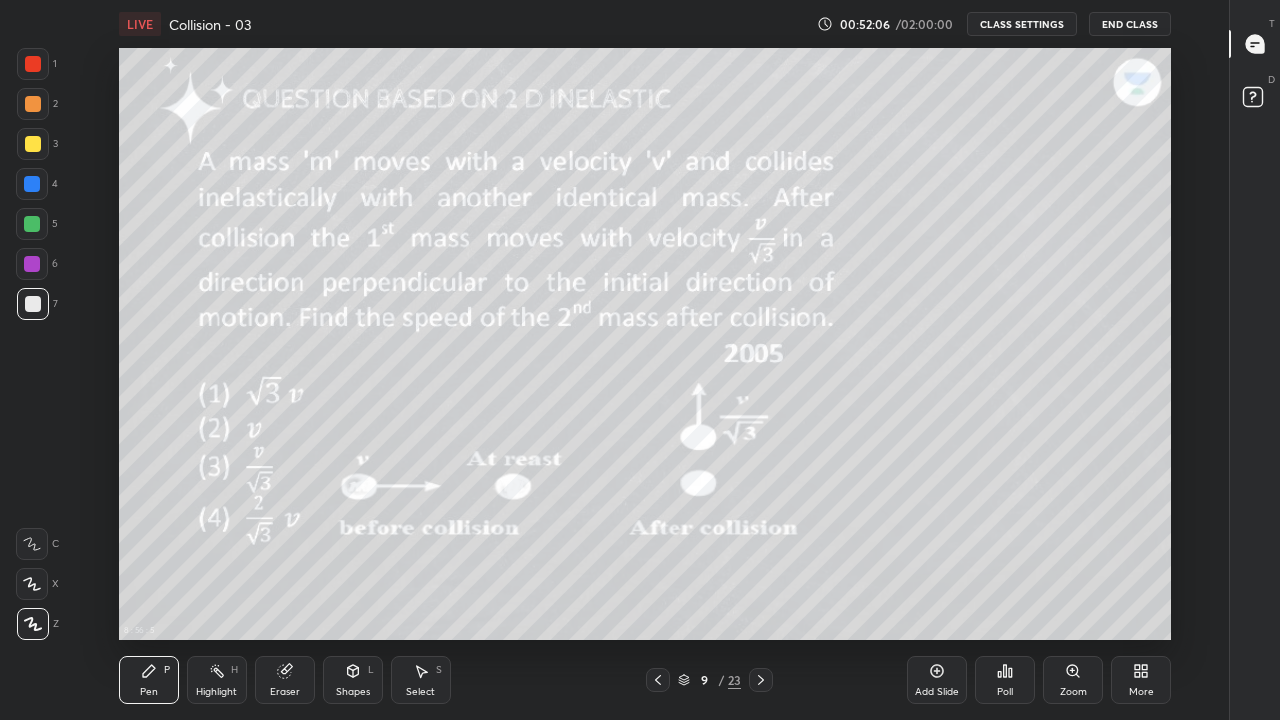 click 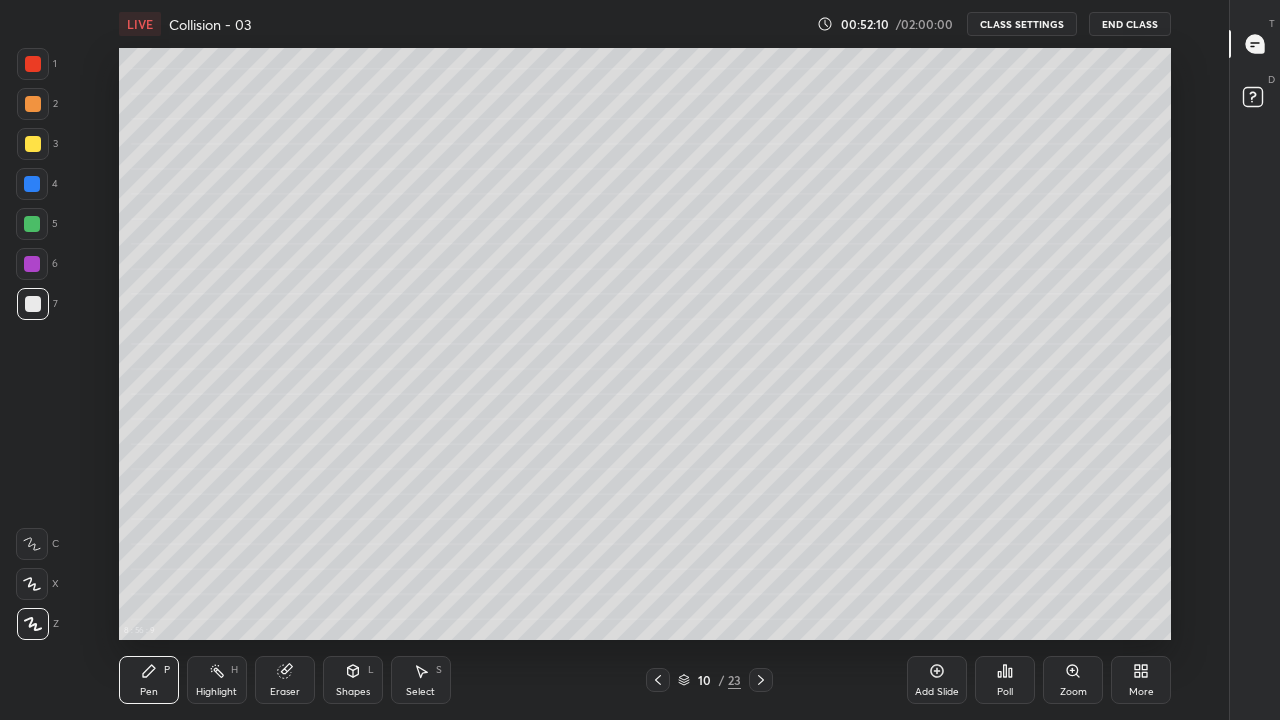 click 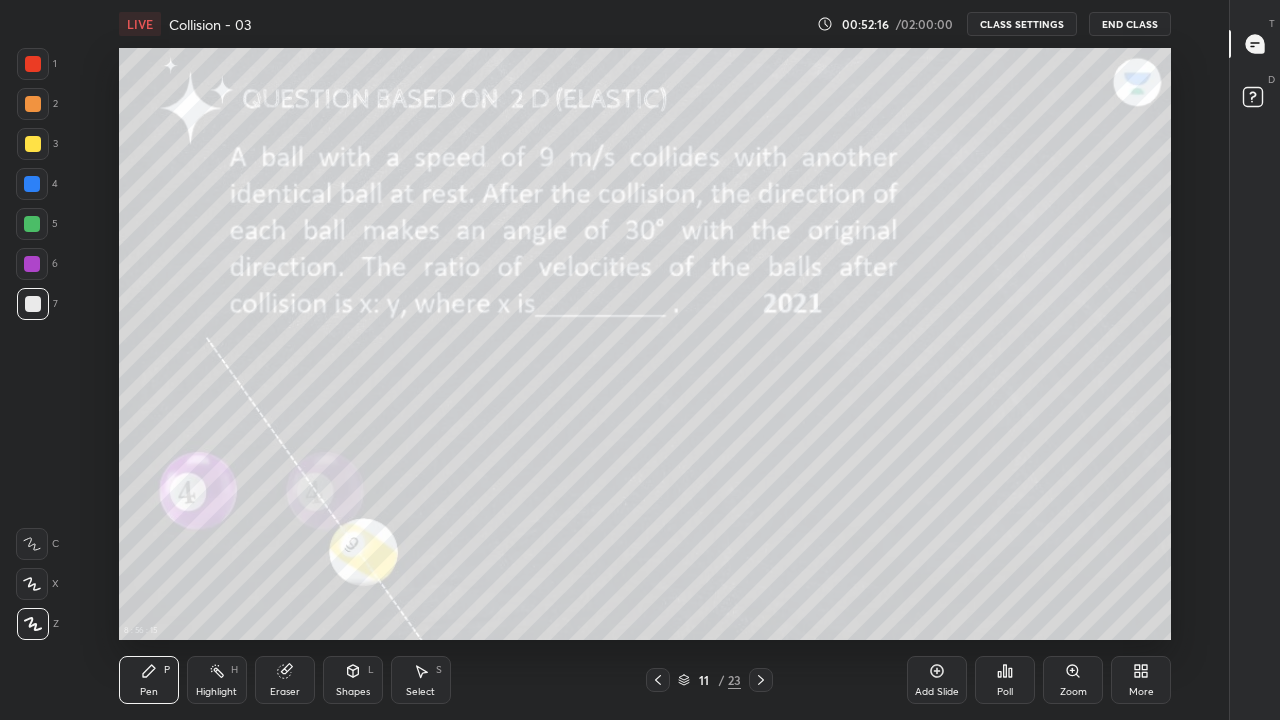 click on "Highlight" at bounding box center [216, 692] 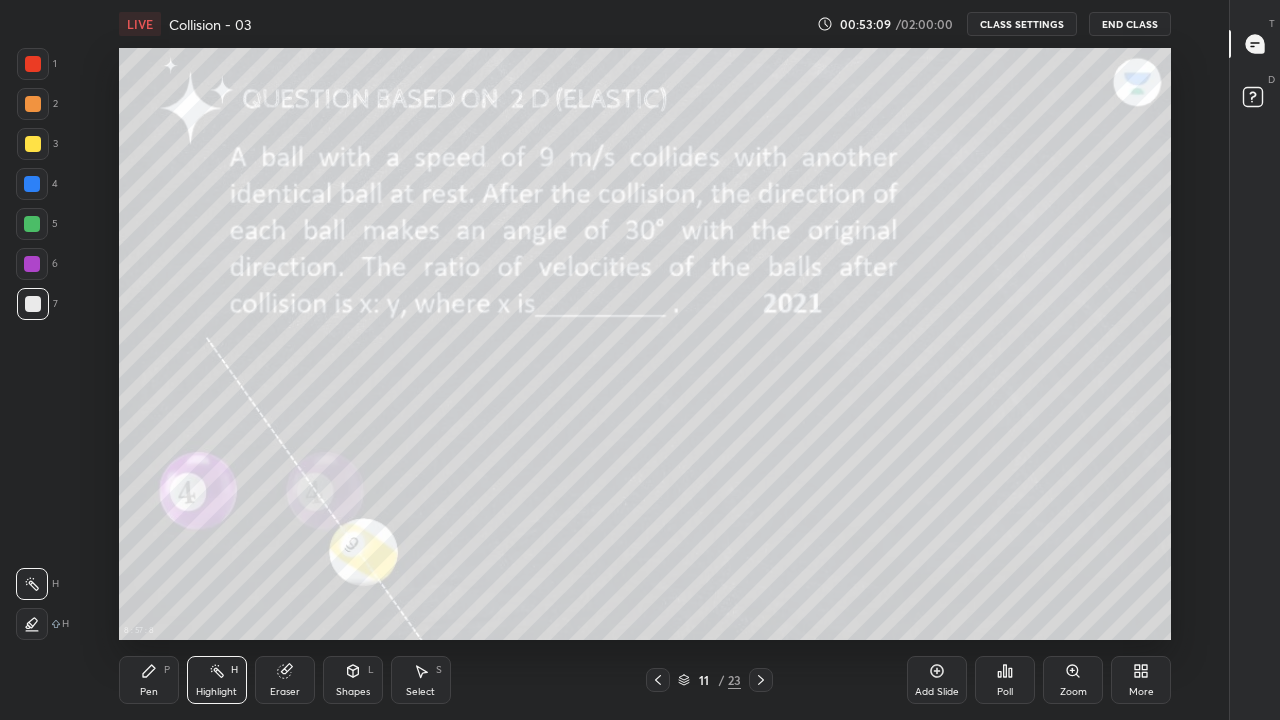 click on "Pen P" at bounding box center [149, 680] 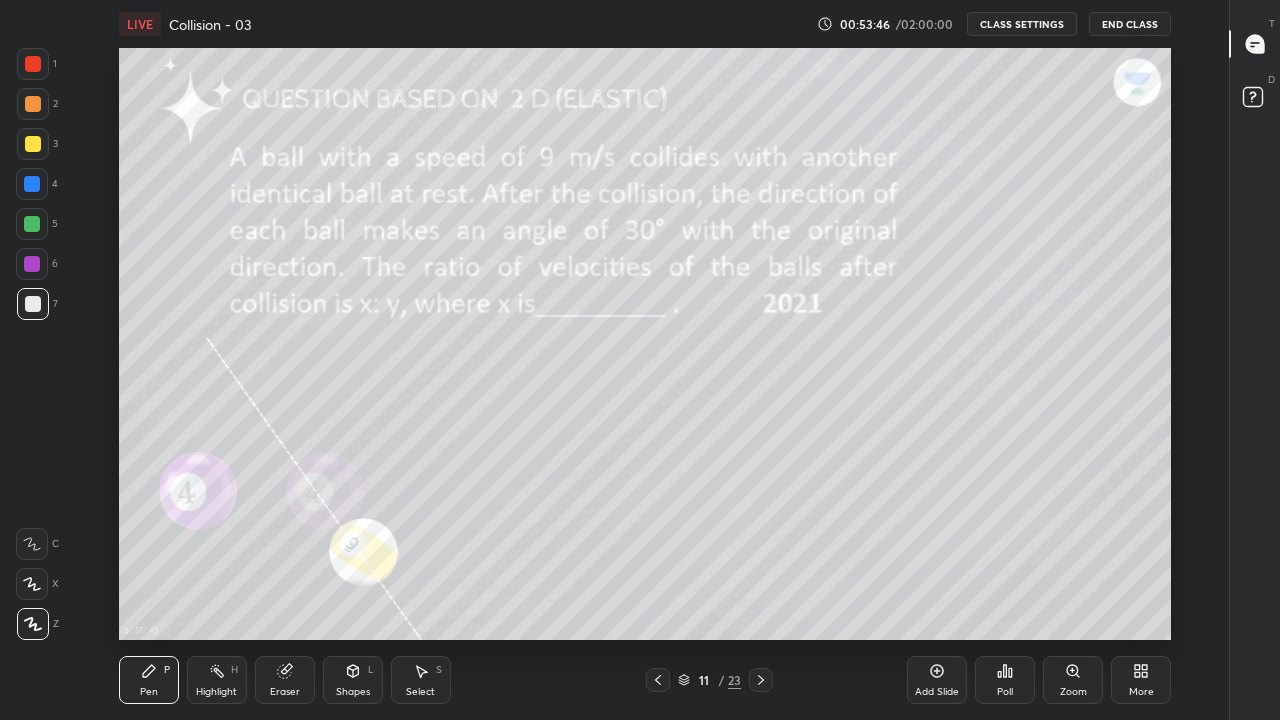 click on "Eraser" at bounding box center [285, 680] 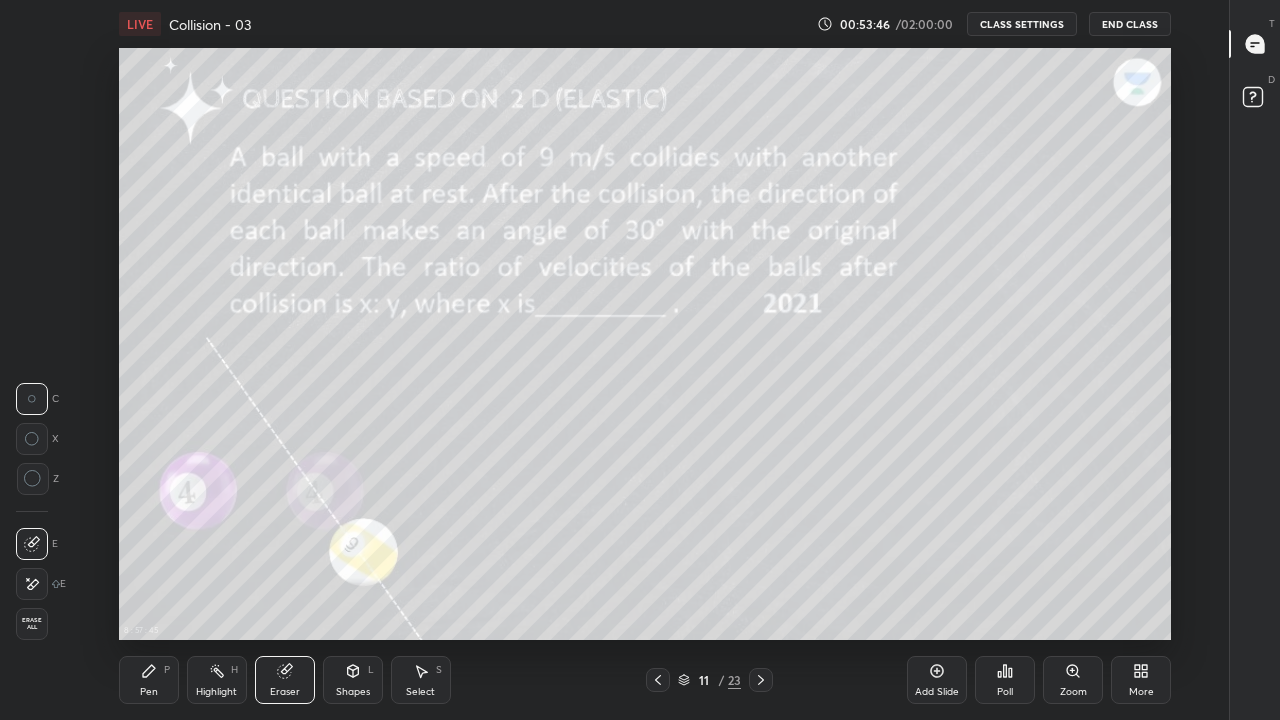 click on "Highlight H" at bounding box center (217, 680) 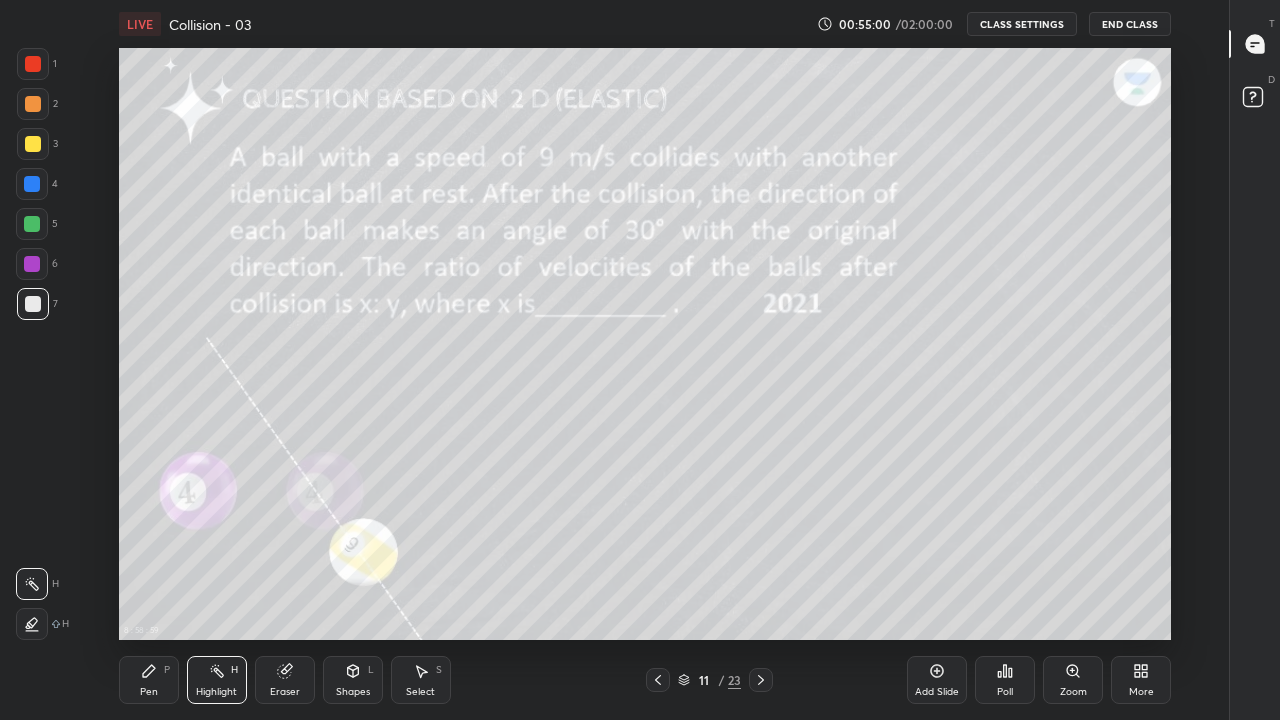 click on "Pen" at bounding box center (149, 692) 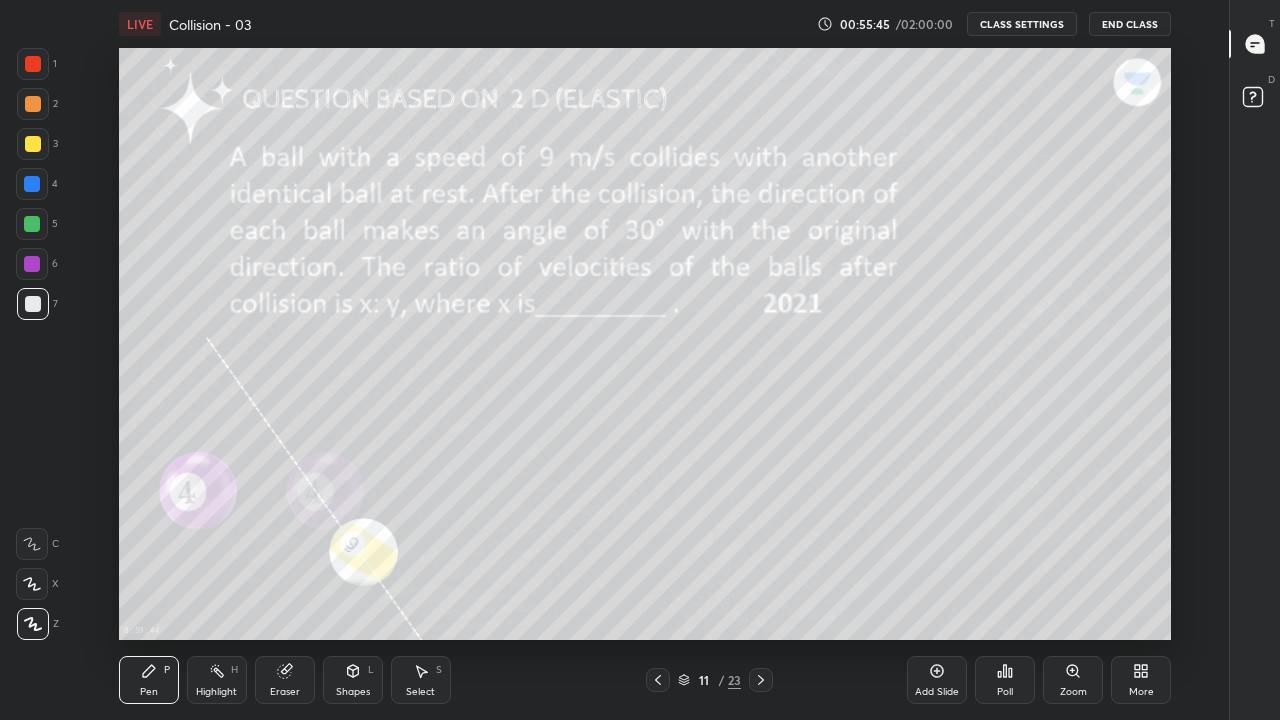 click on "Highlight H" at bounding box center (217, 680) 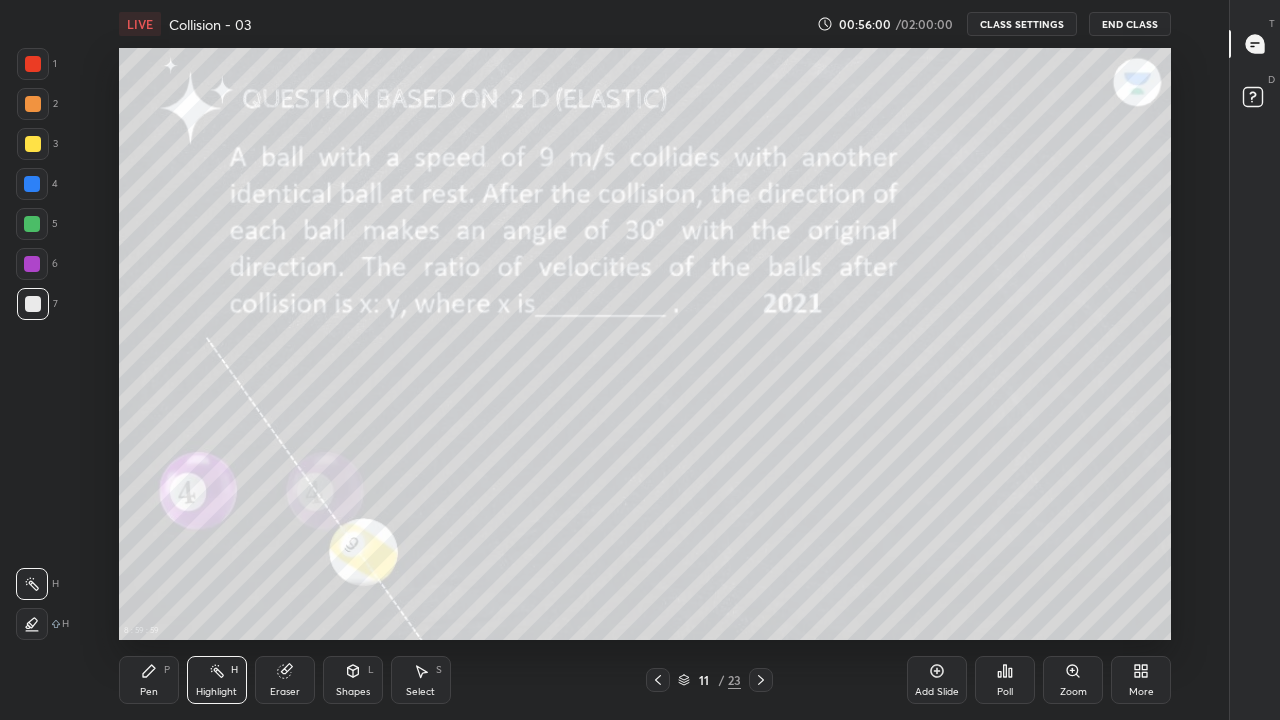 click 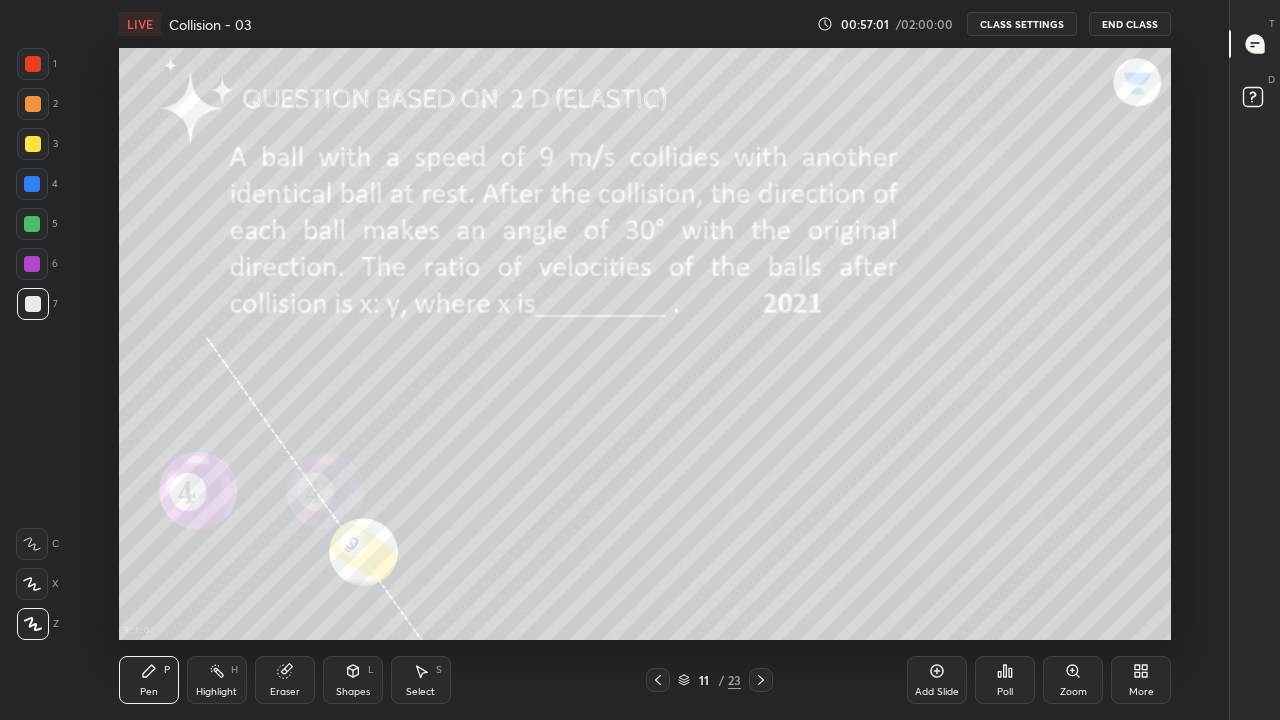 click 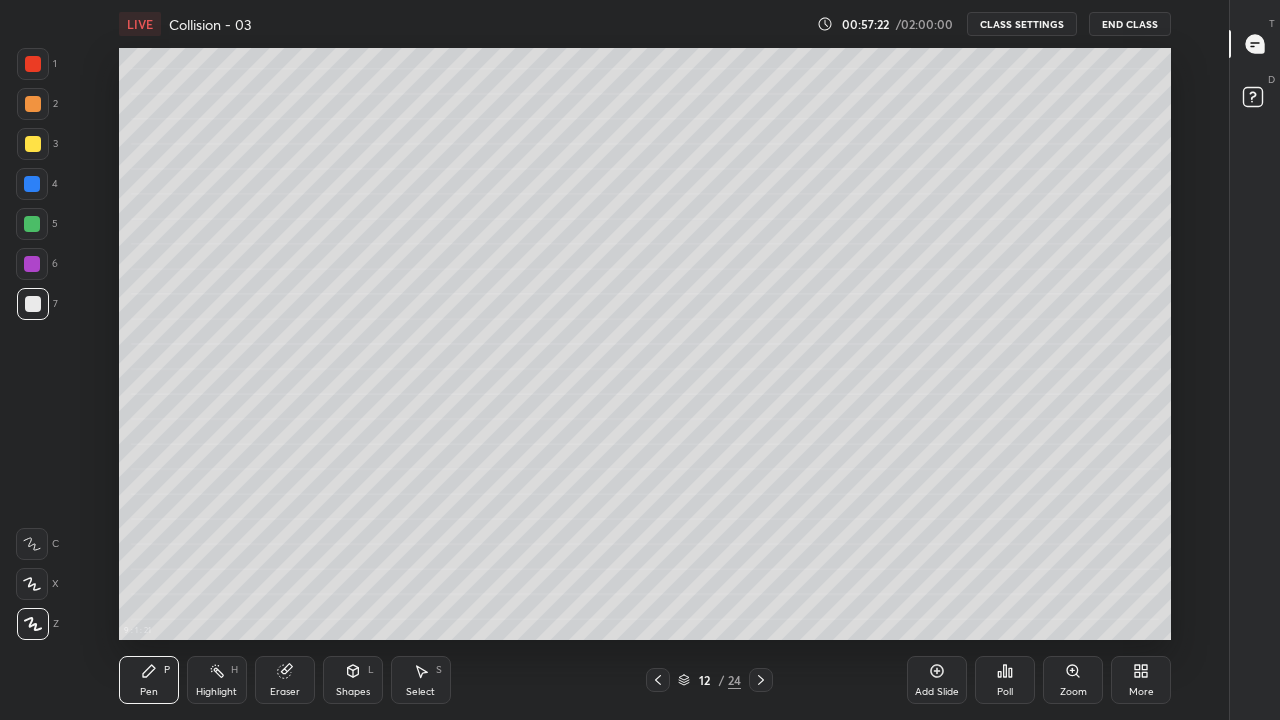 click 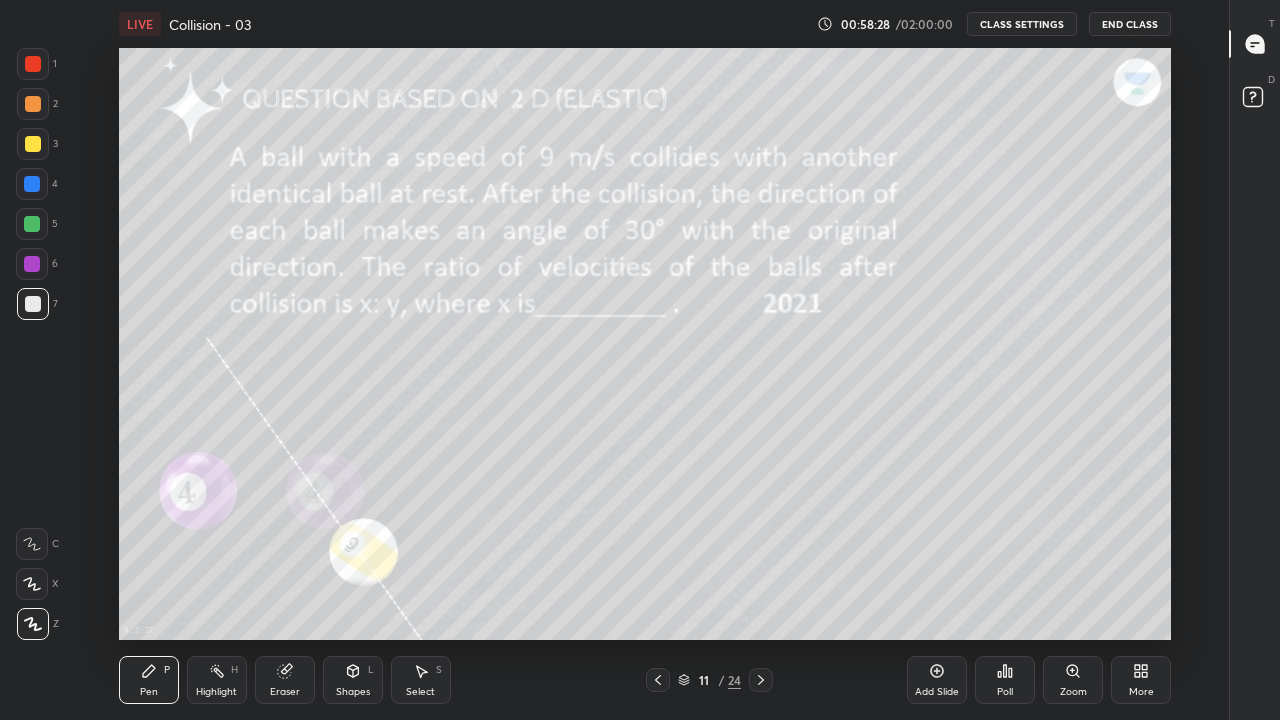 click 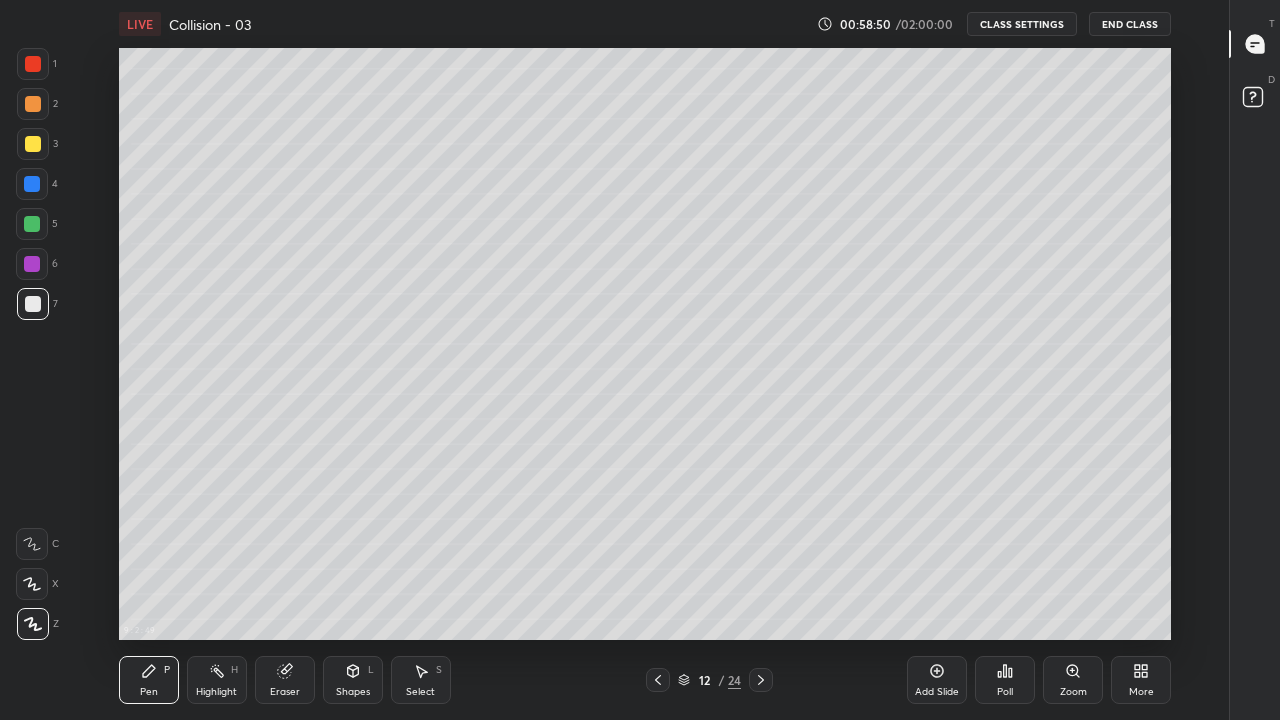 click 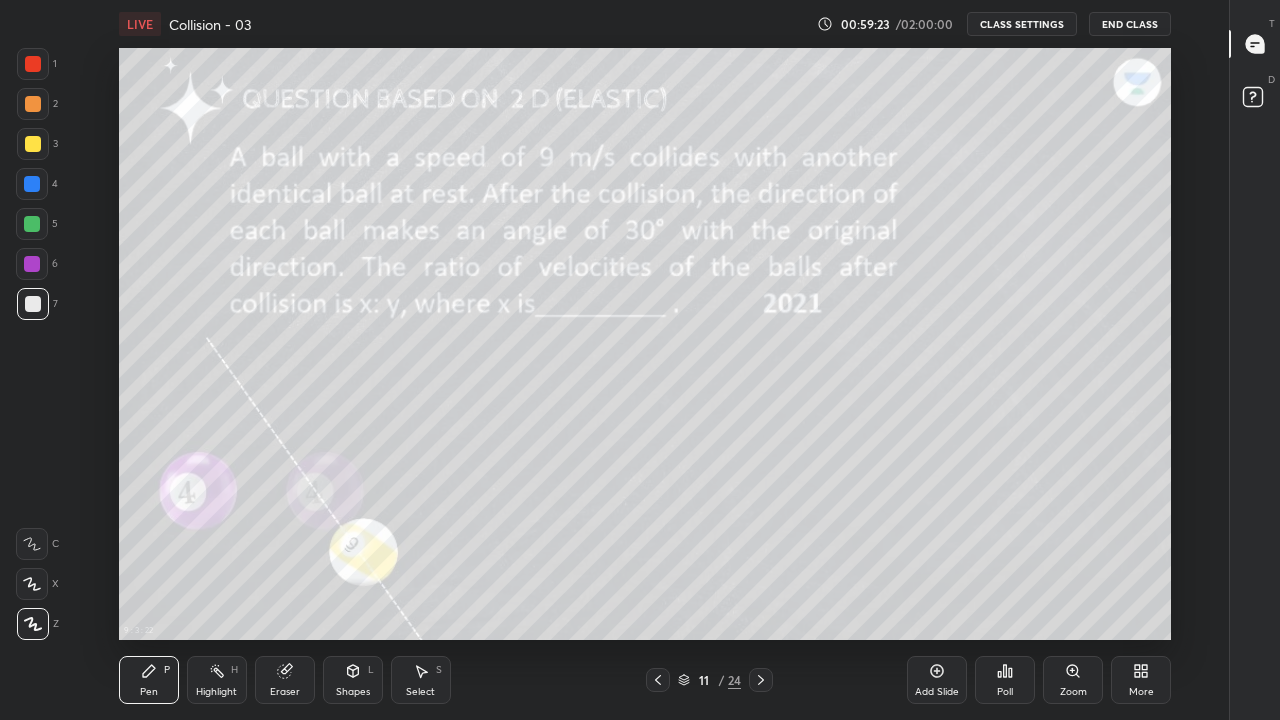 click 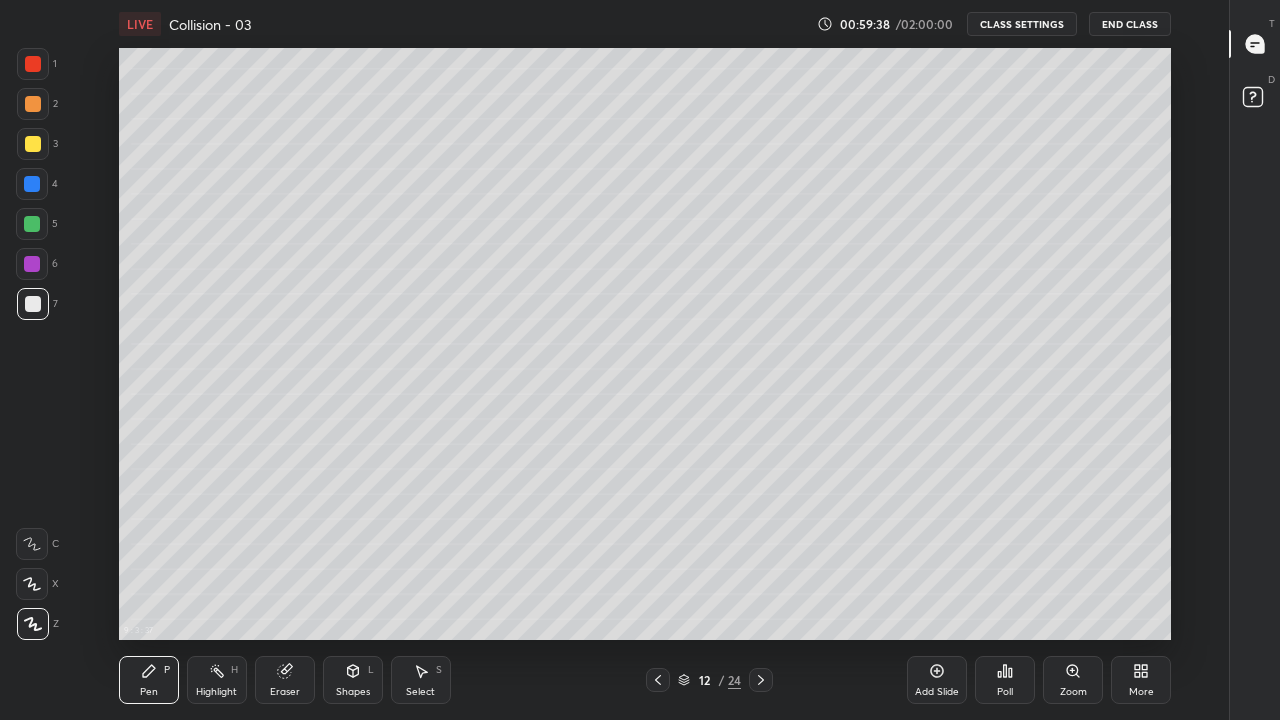 click on "Eraser" at bounding box center [285, 680] 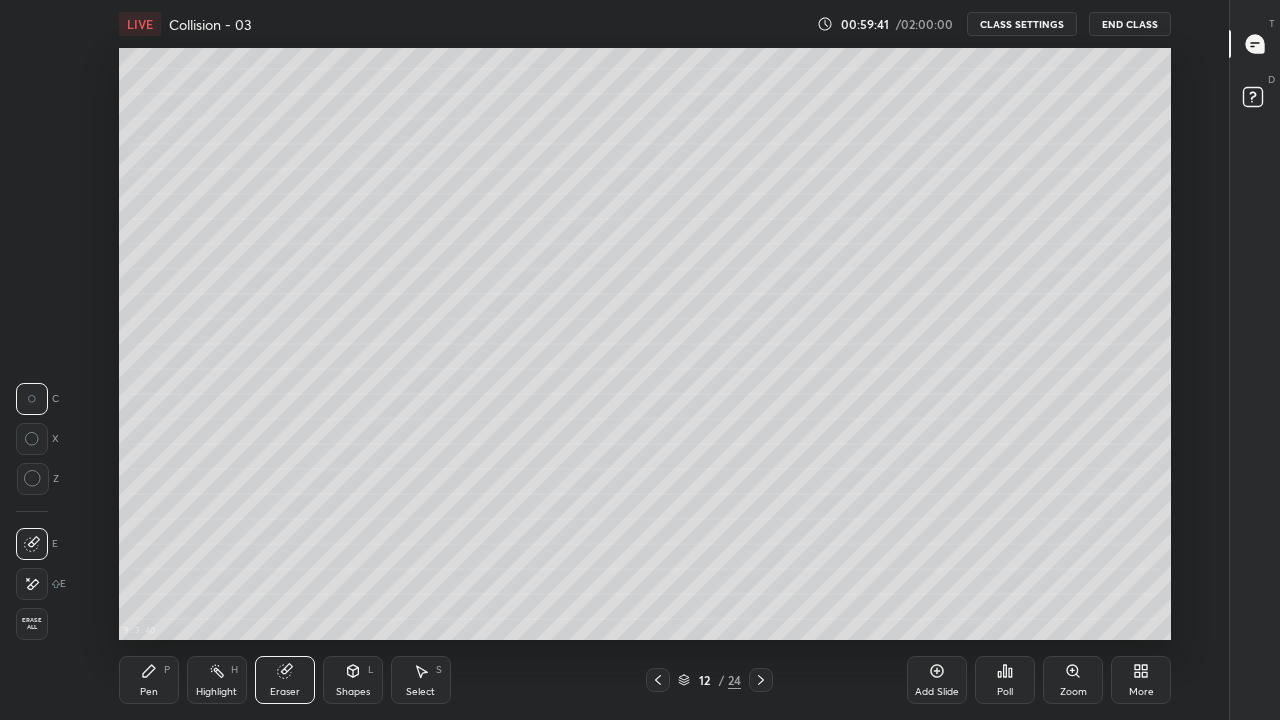 click on "Pen P" at bounding box center [149, 680] 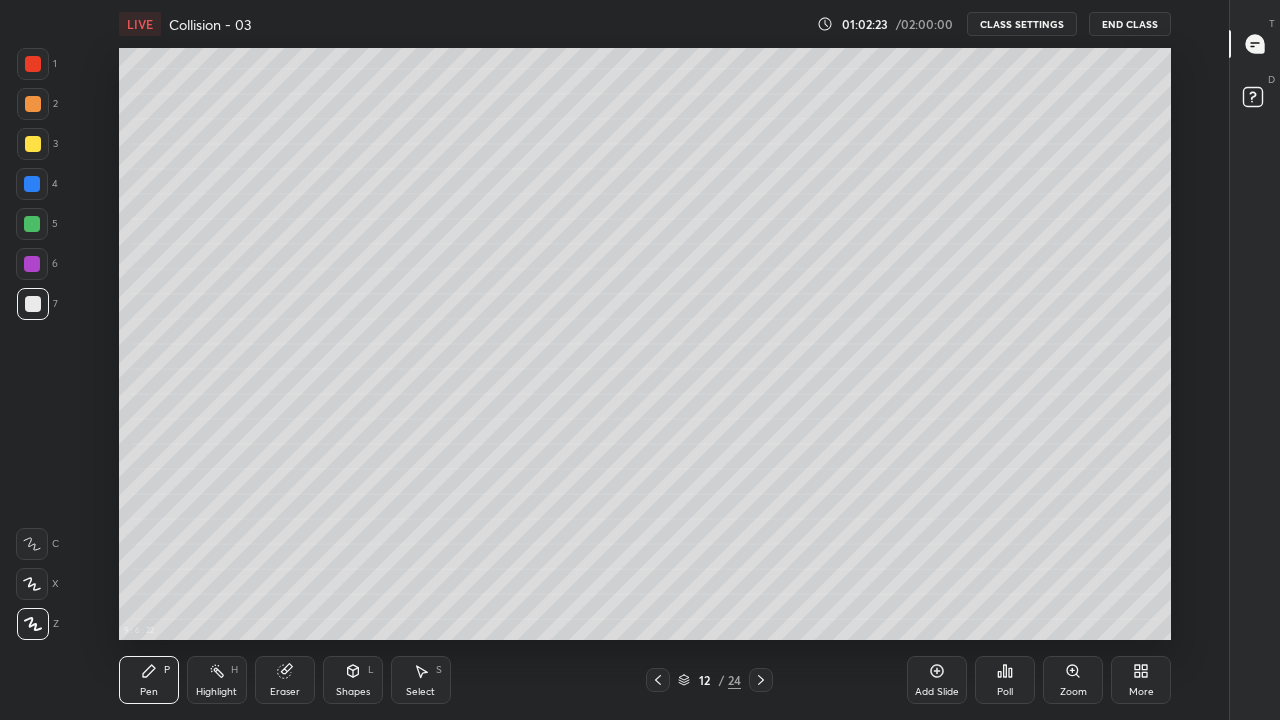 click on "Eraser" at bounding box center [285, 692] 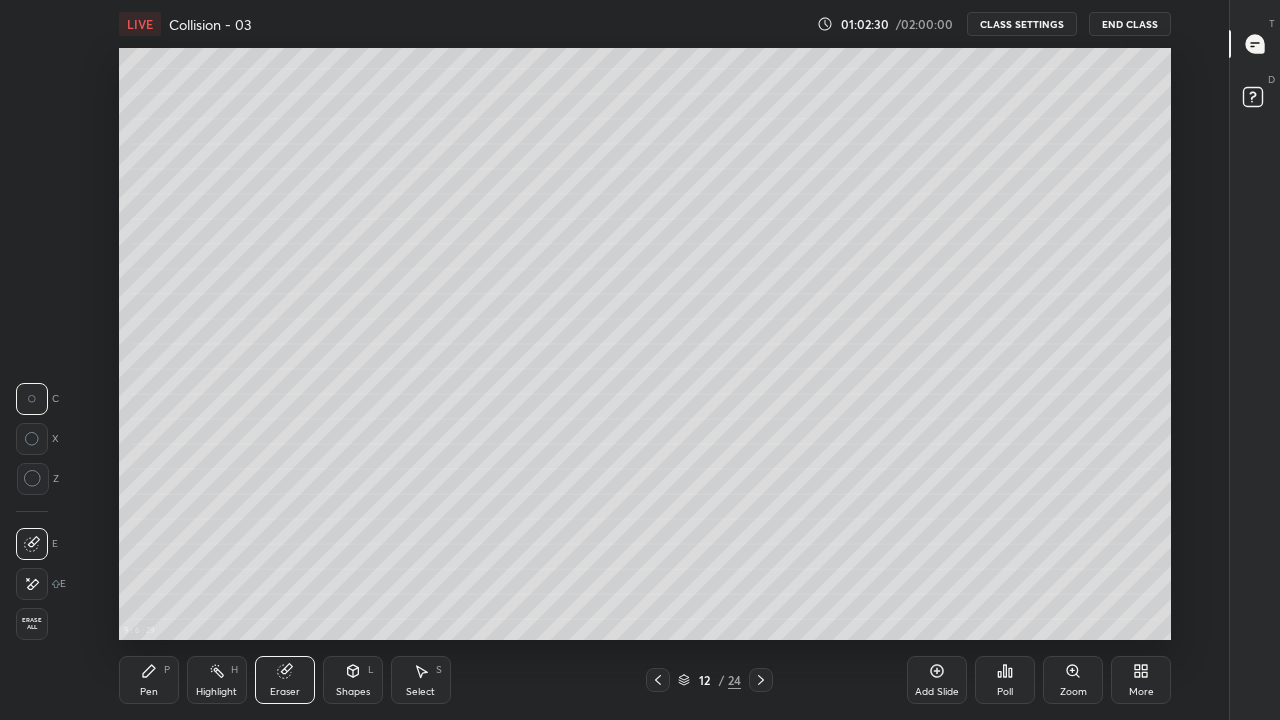 click on "Pen" at bounding box center [149, 692] 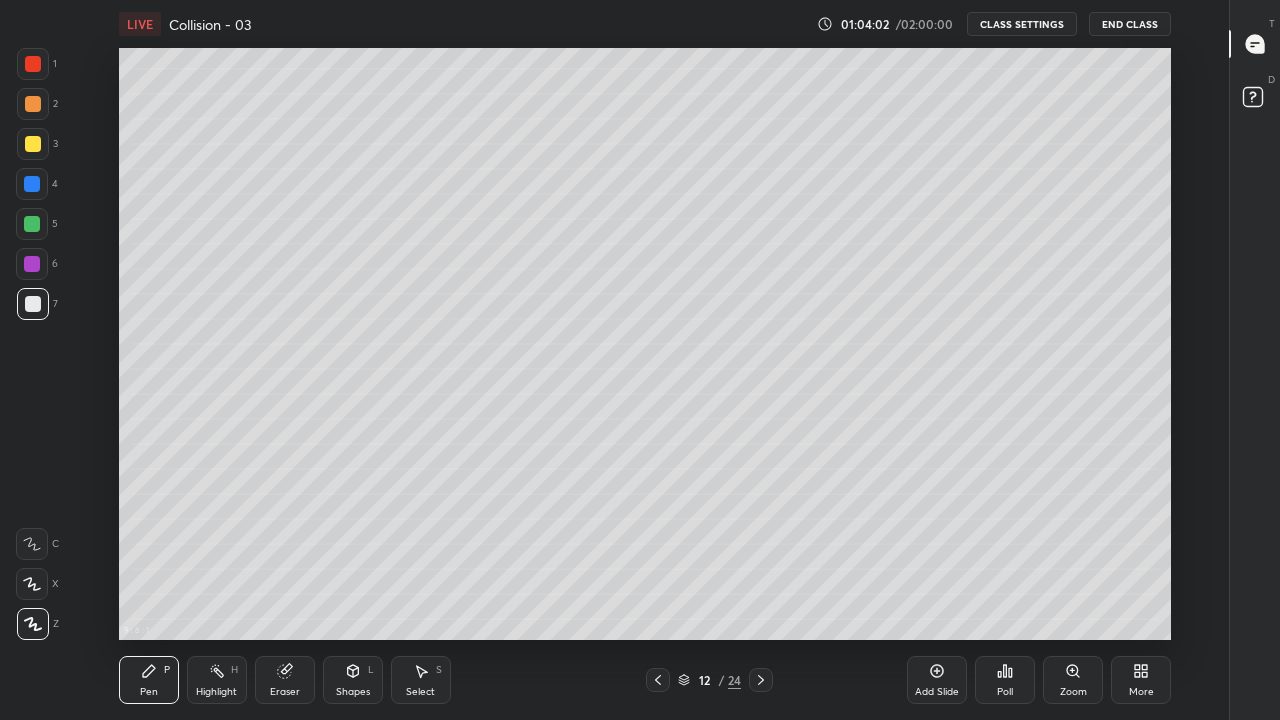 click on "Highlight H" at bounding box center (217, 680) 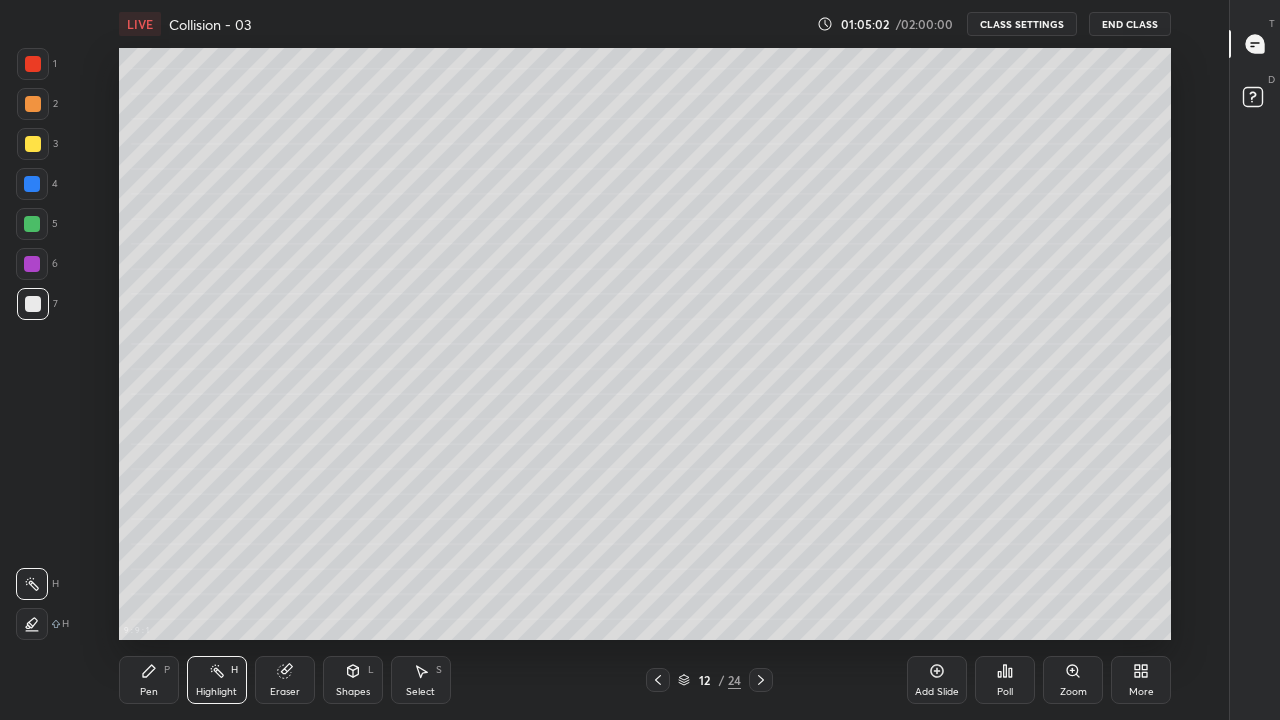 click 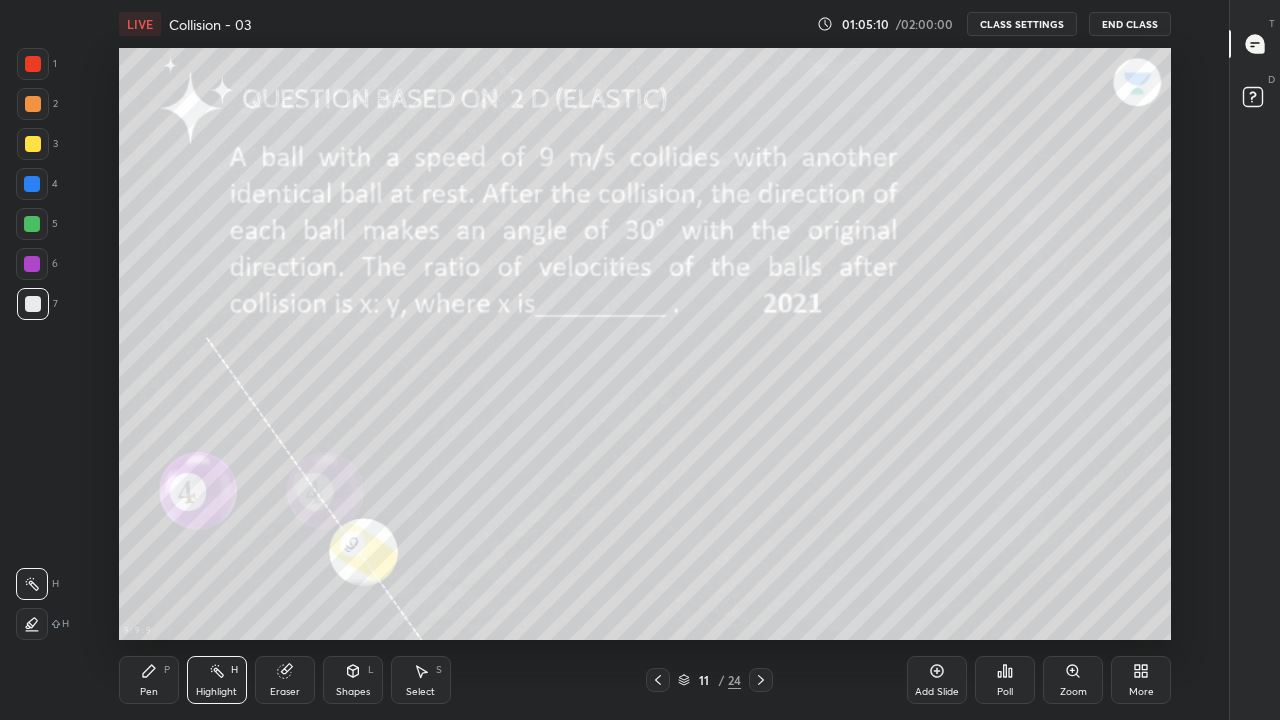 click on "Pen P" at bounding box center (149, 680) 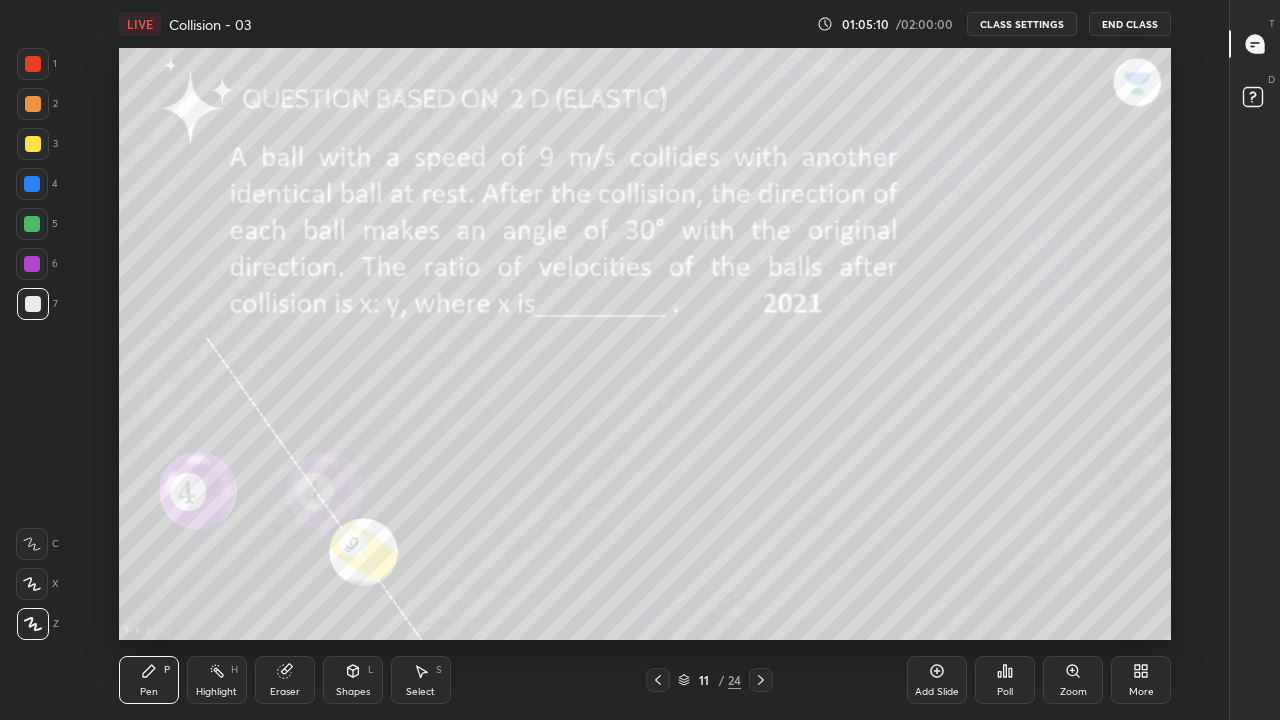 click 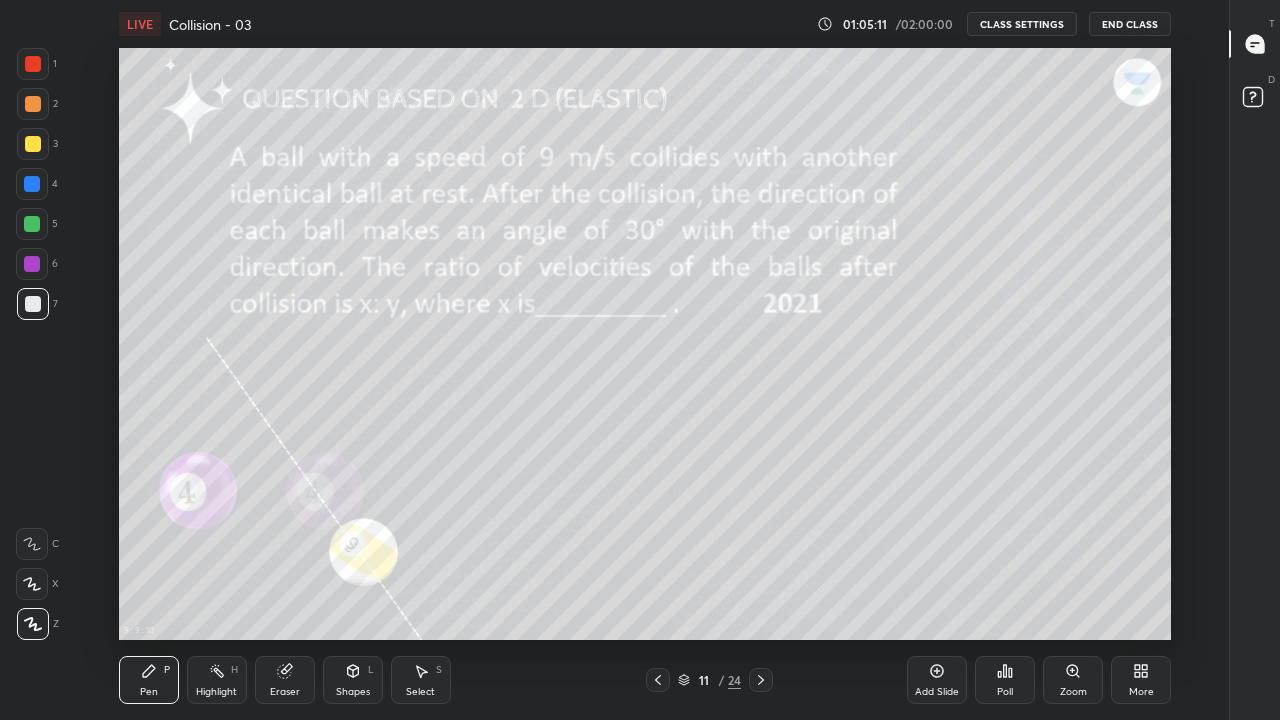 click at bounding box center [33, 304] 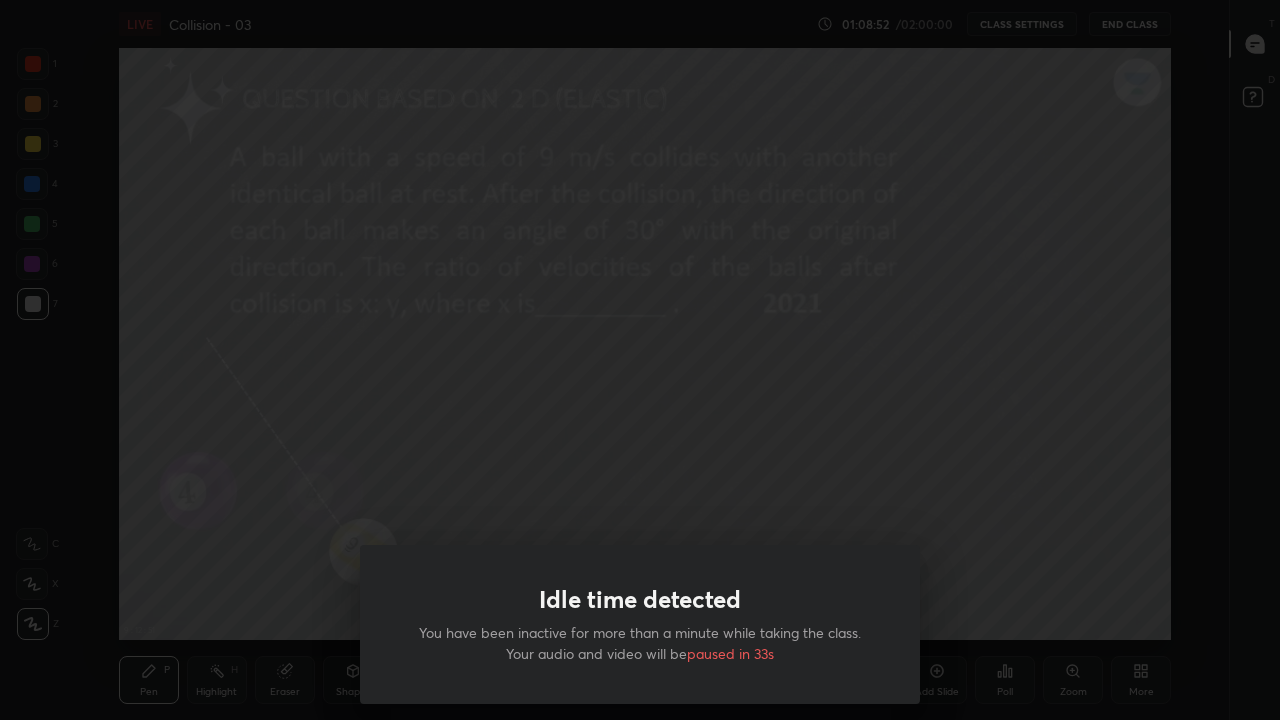 click on "Idle time detected You have been inactive for more than a minute while taking the class. Your audio and video will be  paused in 33s" at bounding box center [640, 360] 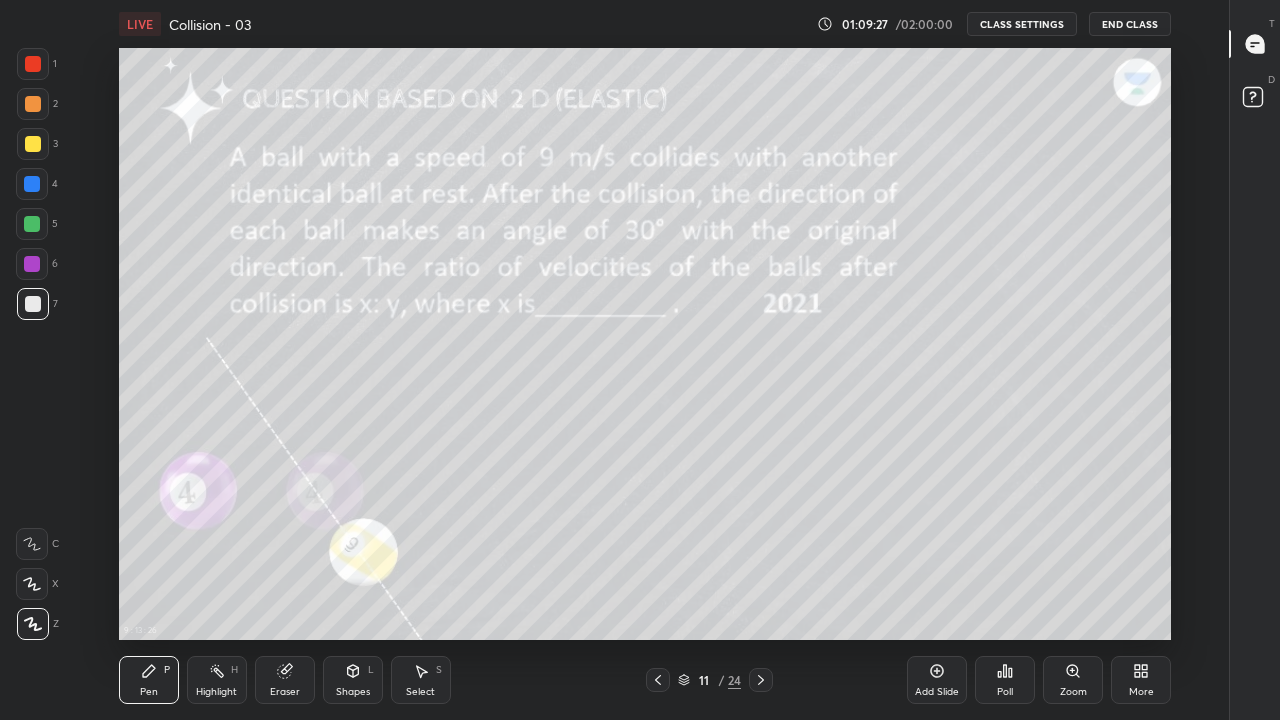 click 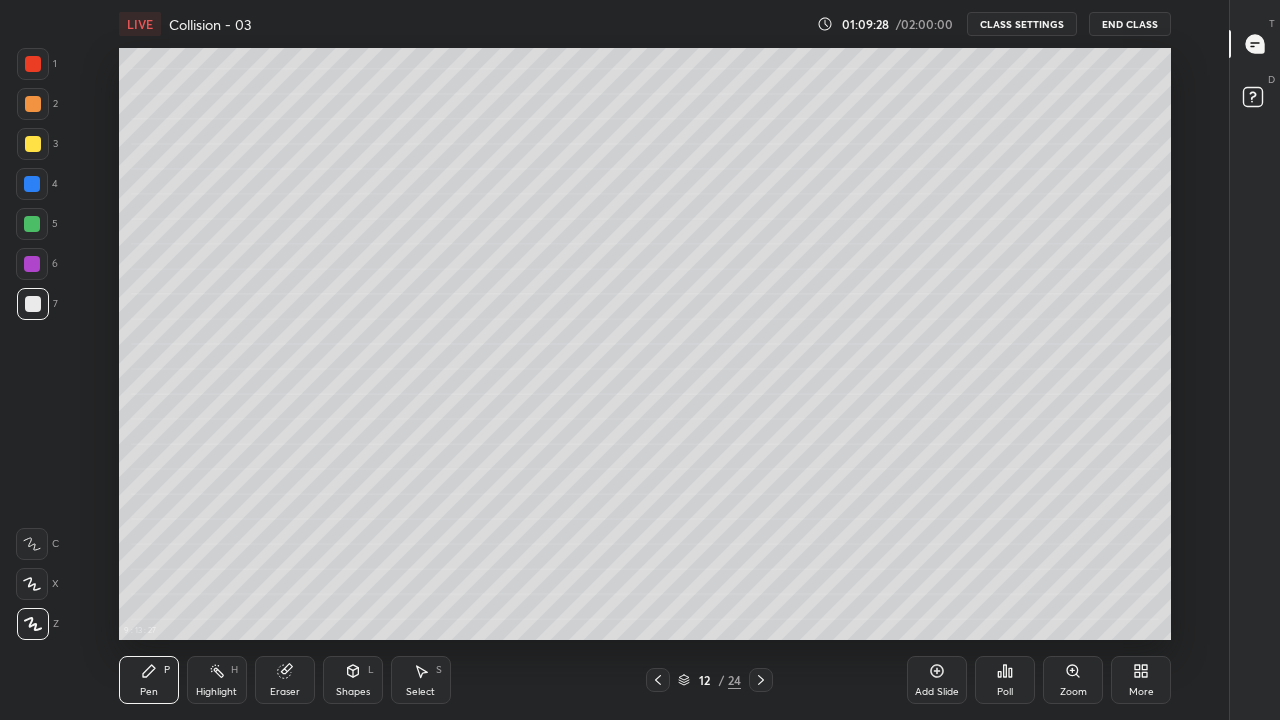 click on "Add Slide" at bounding box center (937, 680) 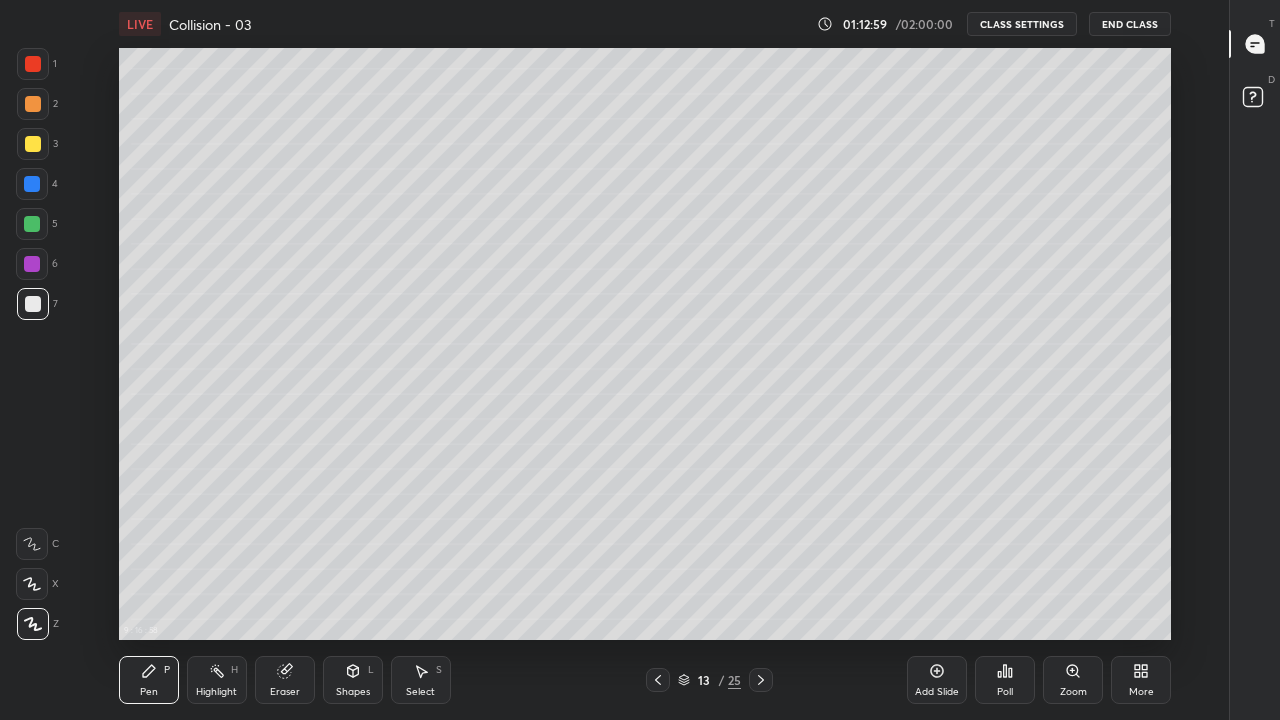 click 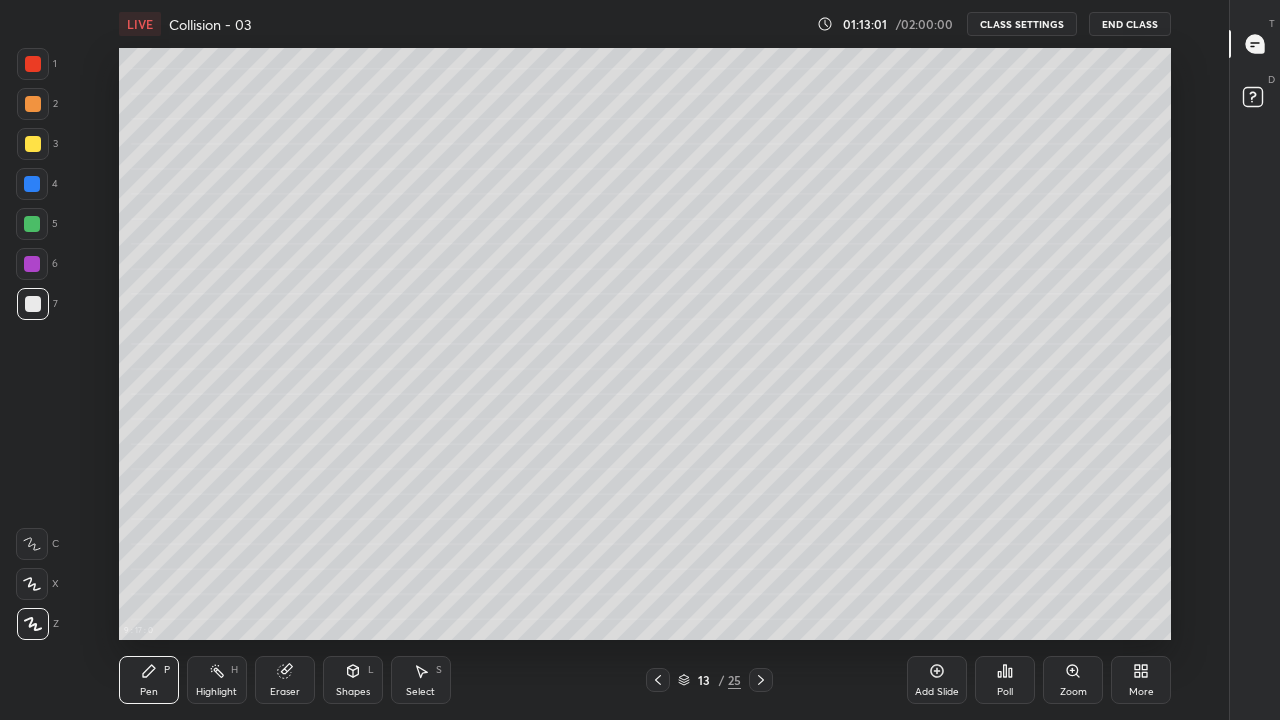 click 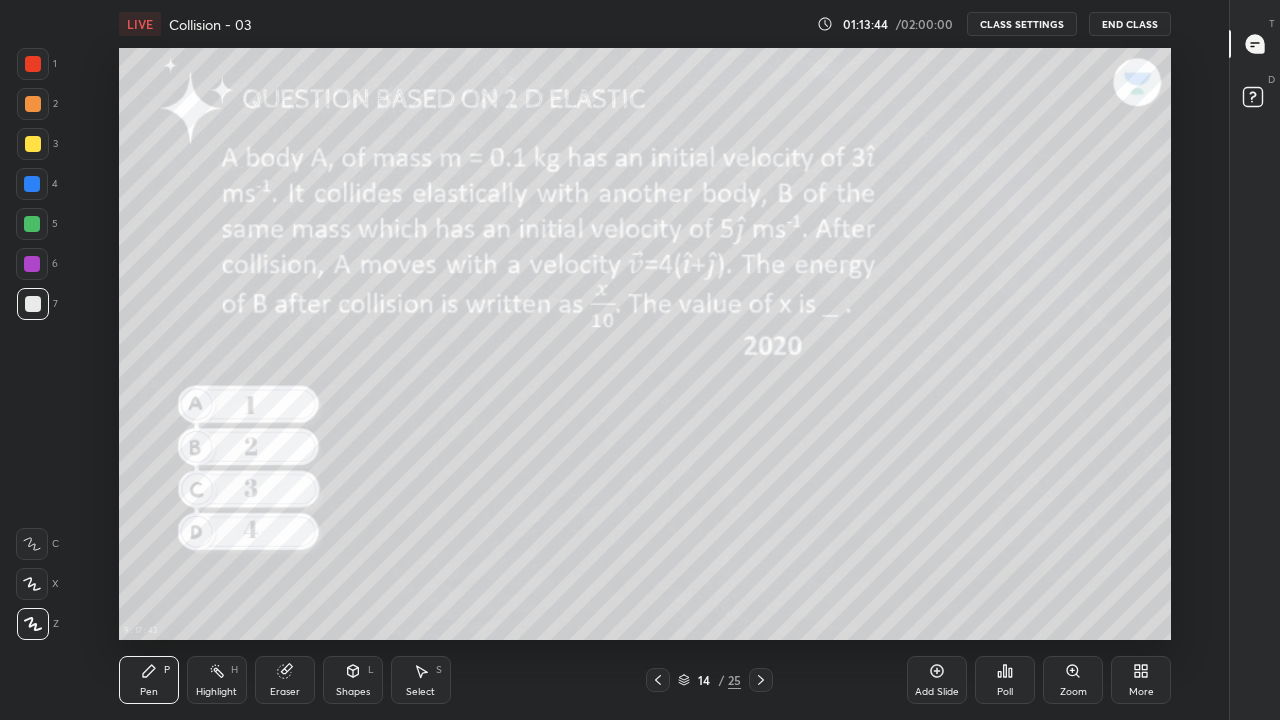 click on "Highlight H" at bounding box center (217, 680) 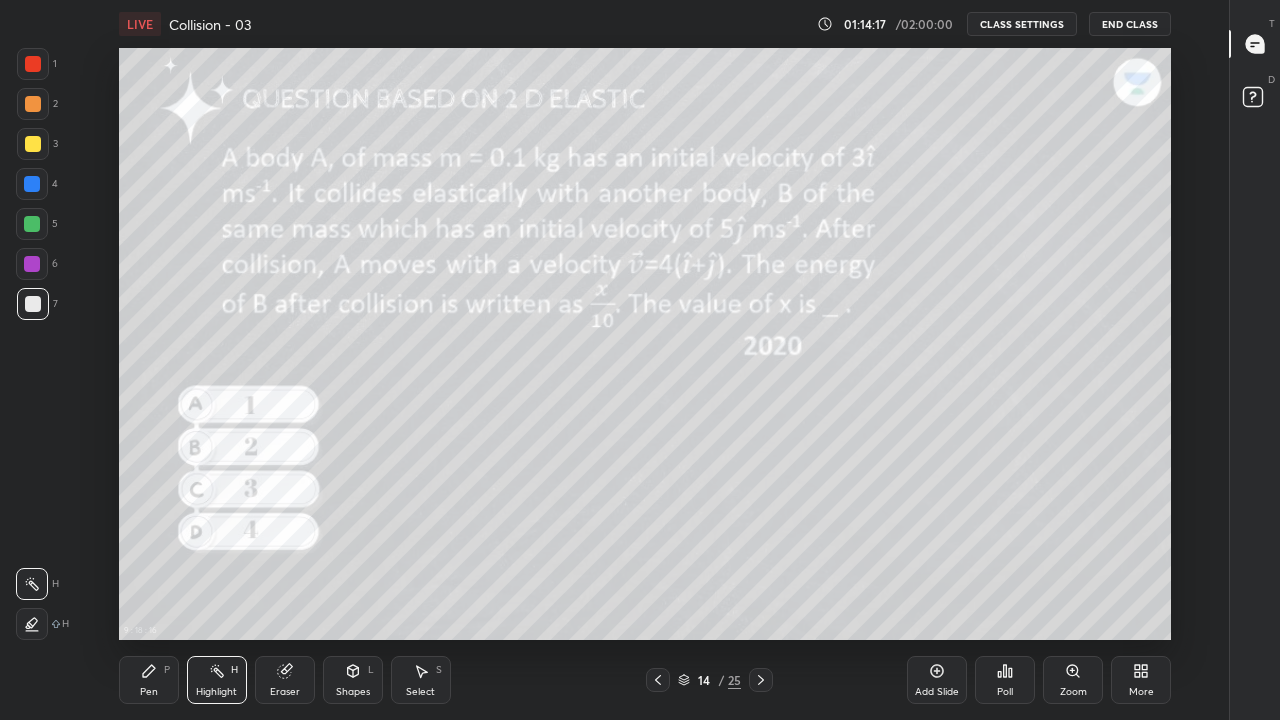 click on "Pen P" at bounding box center (149, 680) 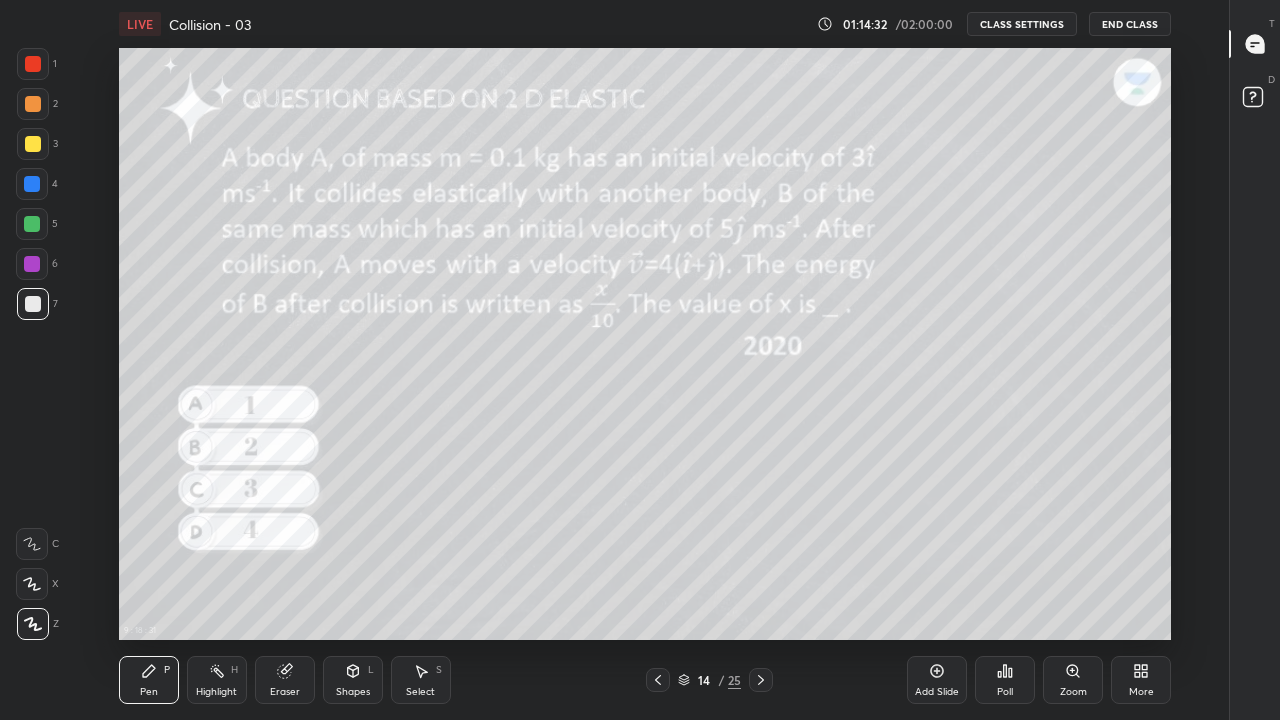 click on "Highlight H" at bounding box center [217, 680] 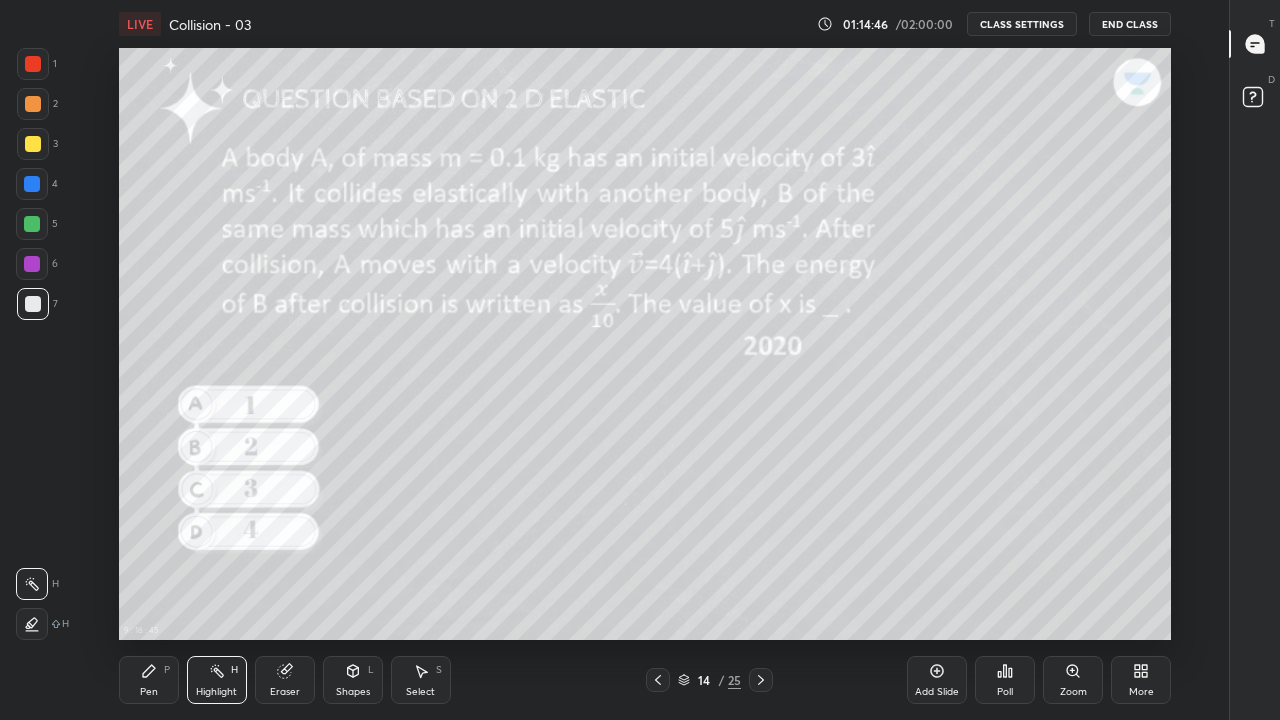 click 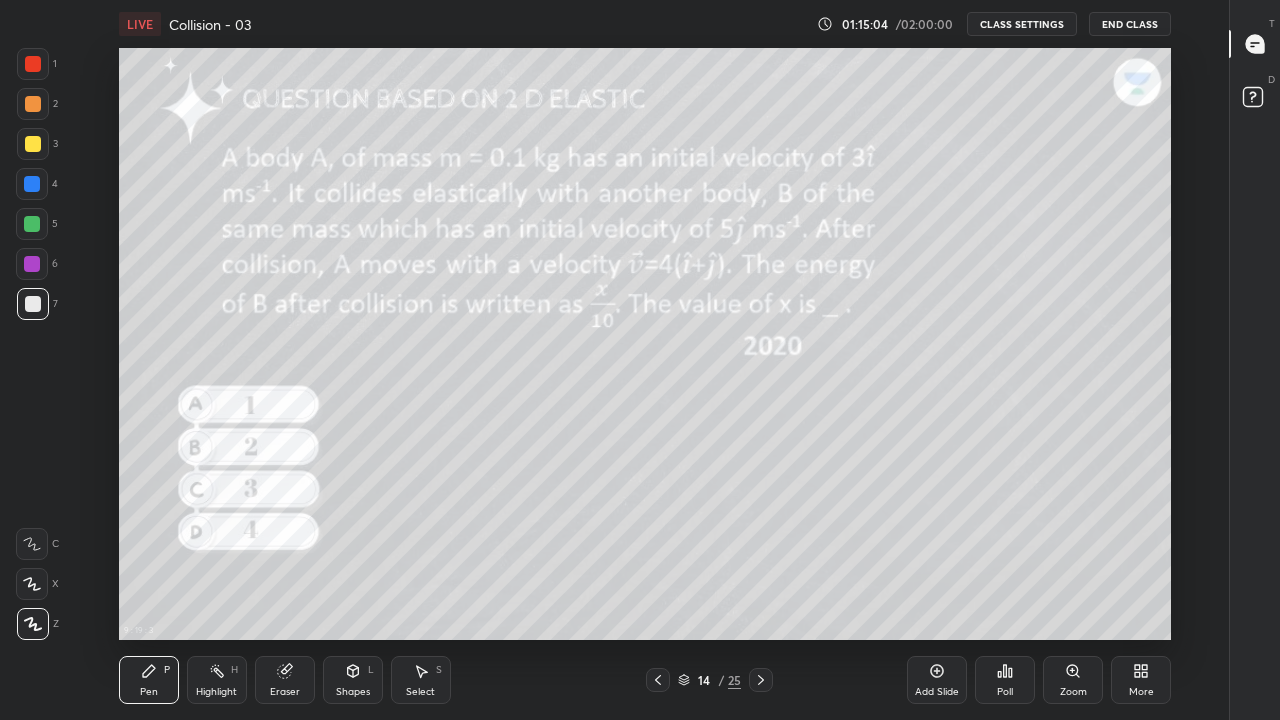click on "Highlight" at bounding box center (216, 692) 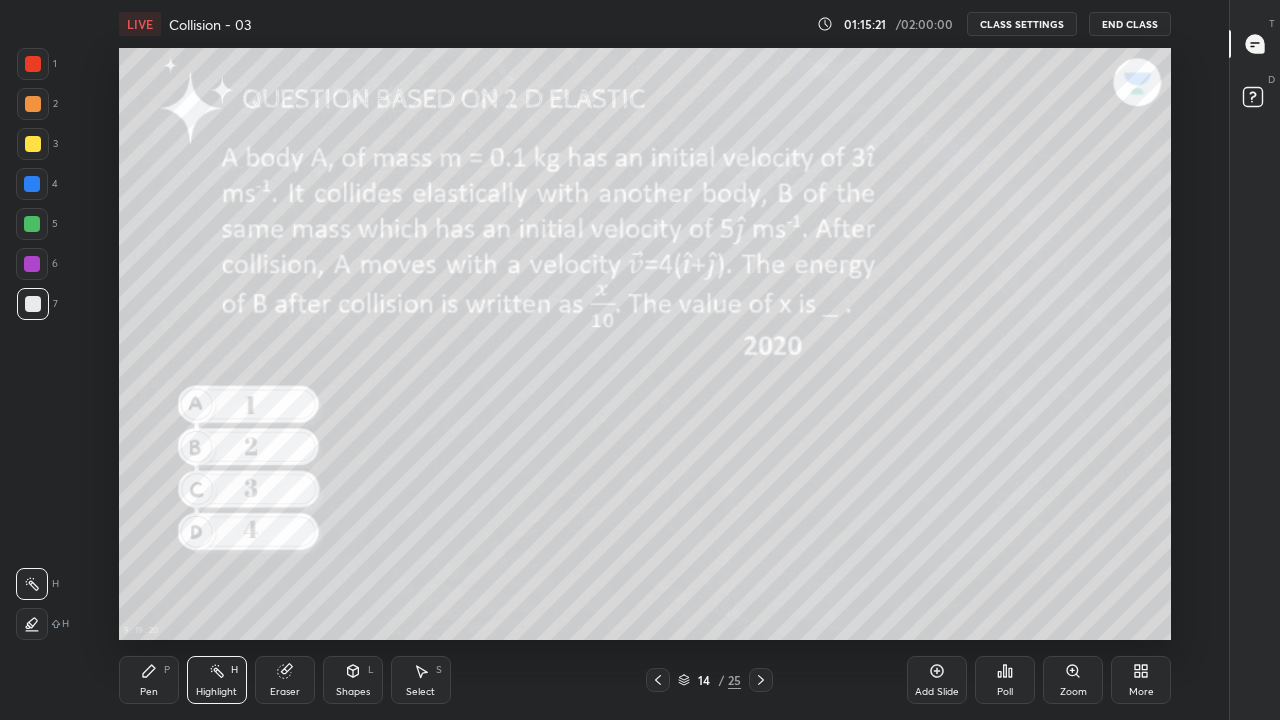click on "Pen P" at bounding box center (149, 680) 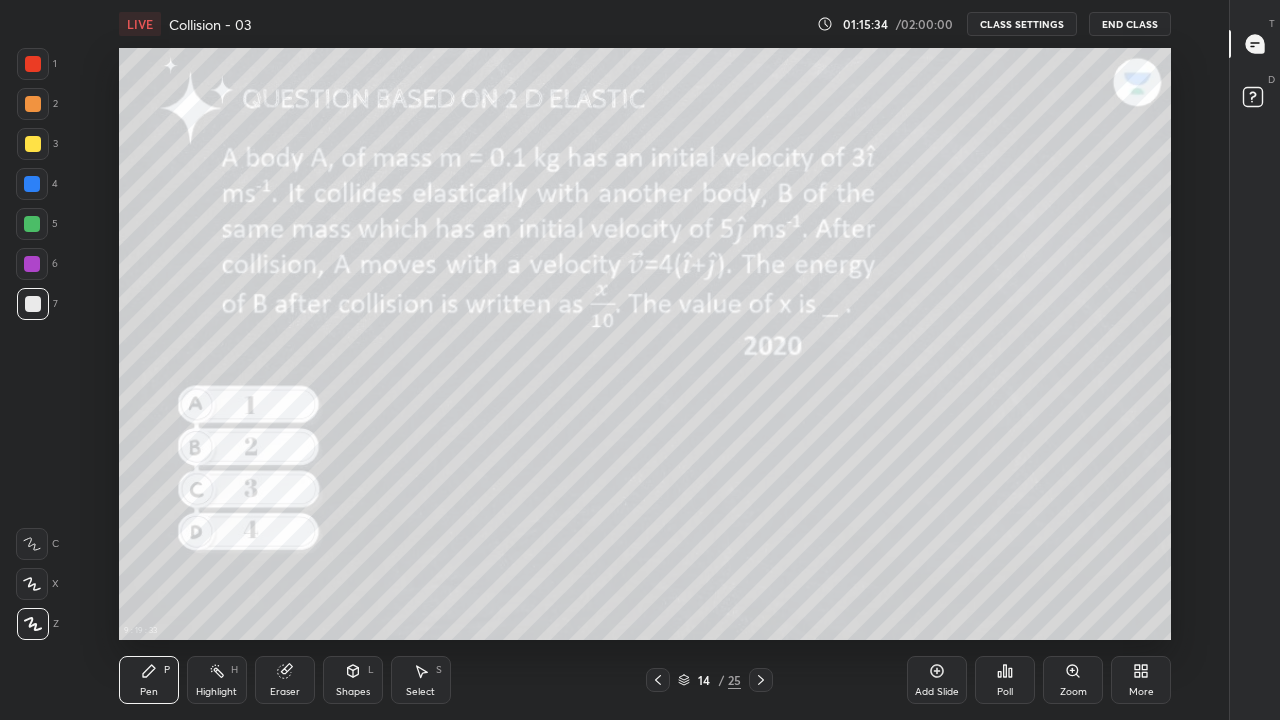 click 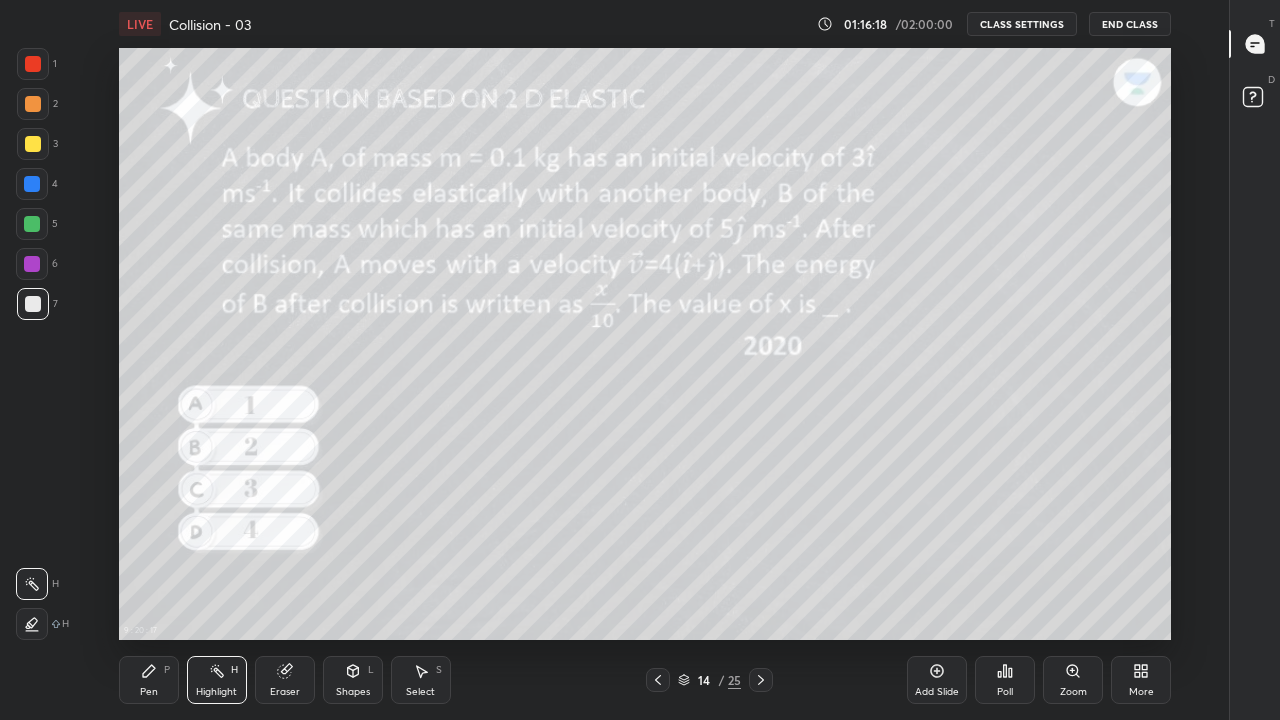 click on "Eraser" at bounding box center (285, 680) 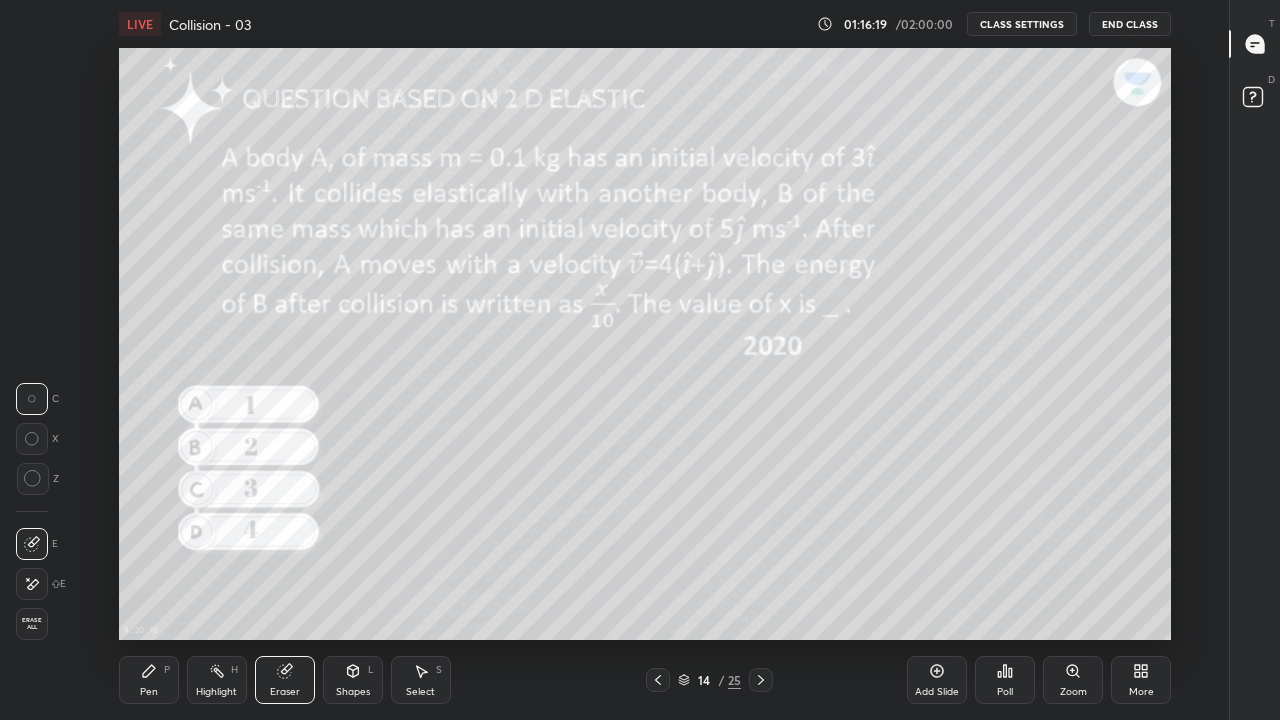 click on "Highlight" at bounding box center (216, 692) 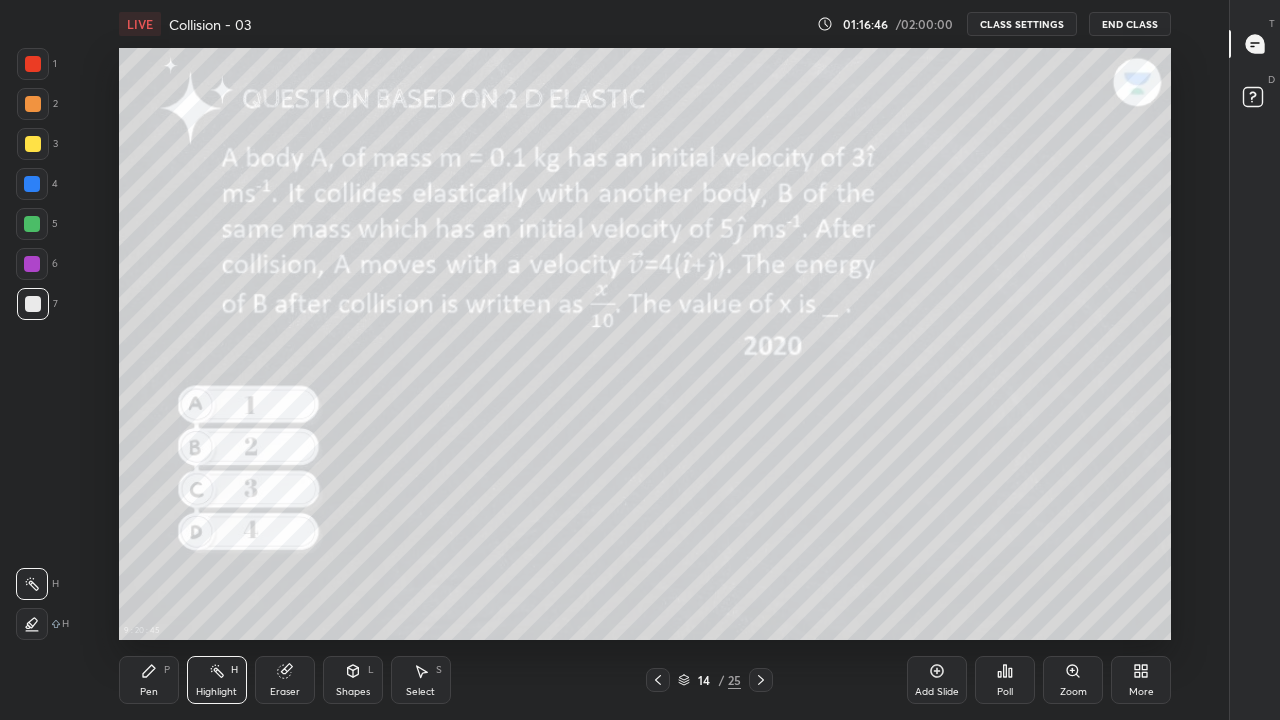click on "Pen P" at bounding box center (149, 680) 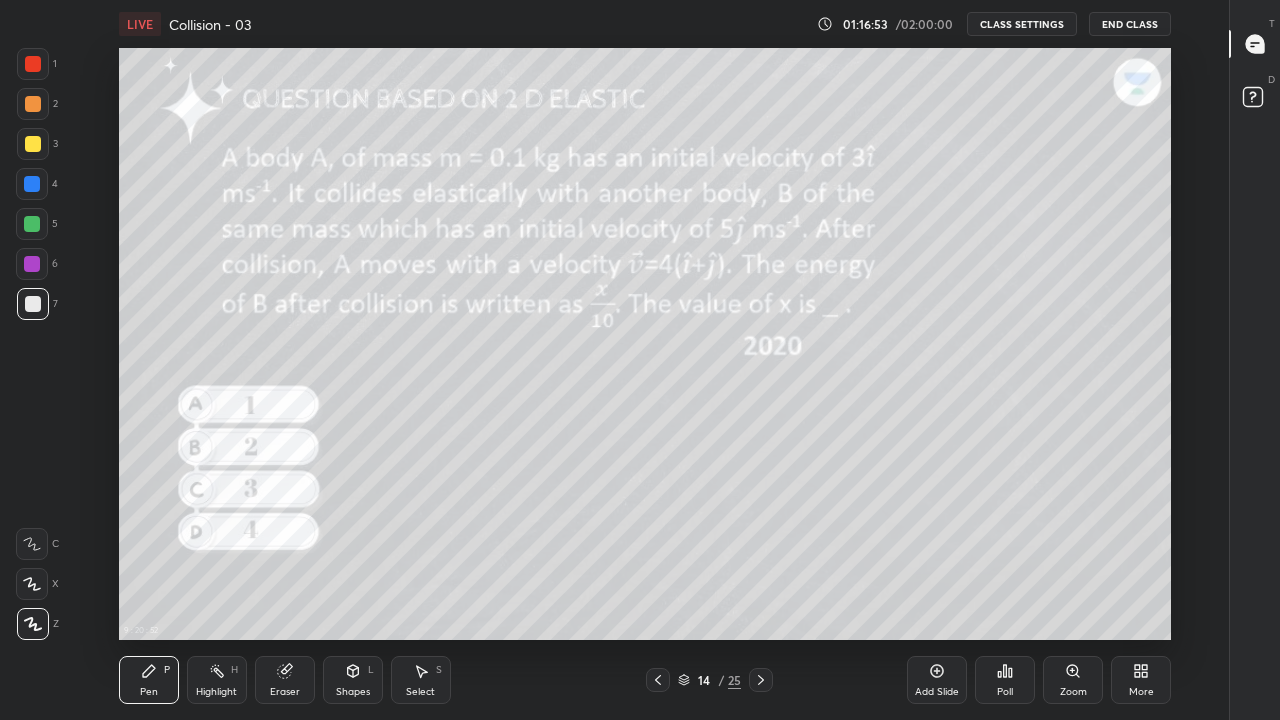 click 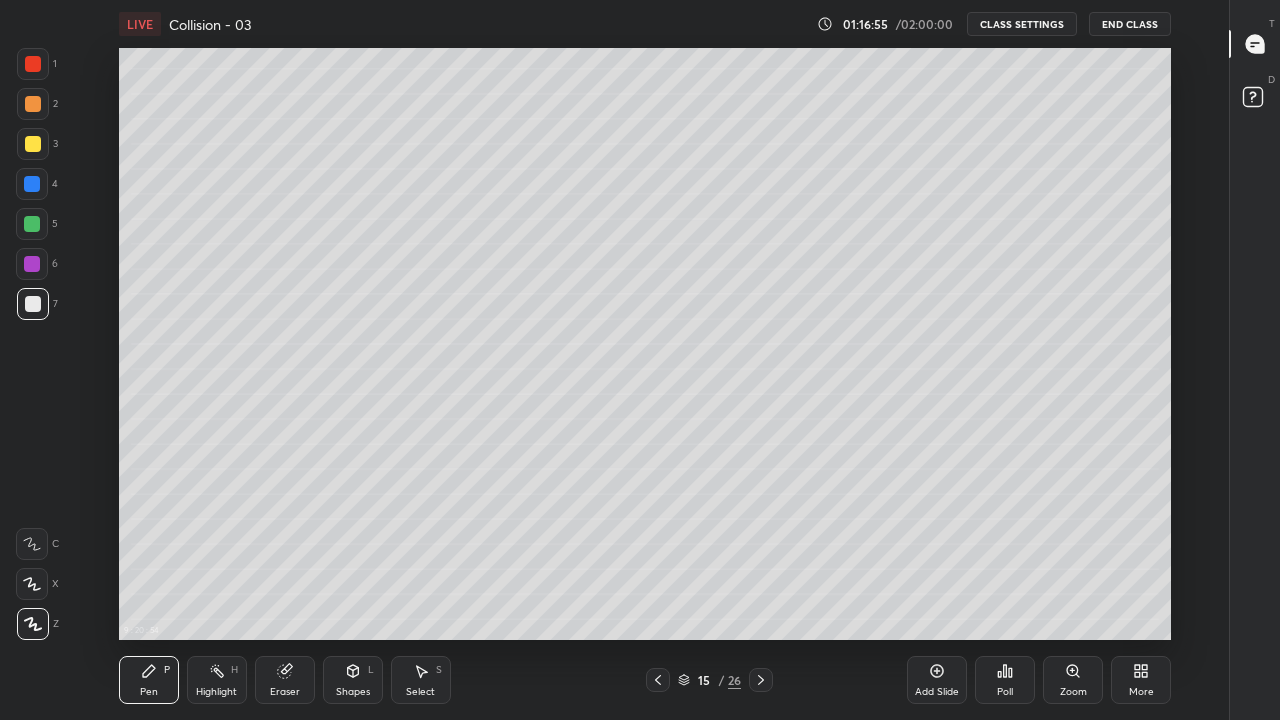 click 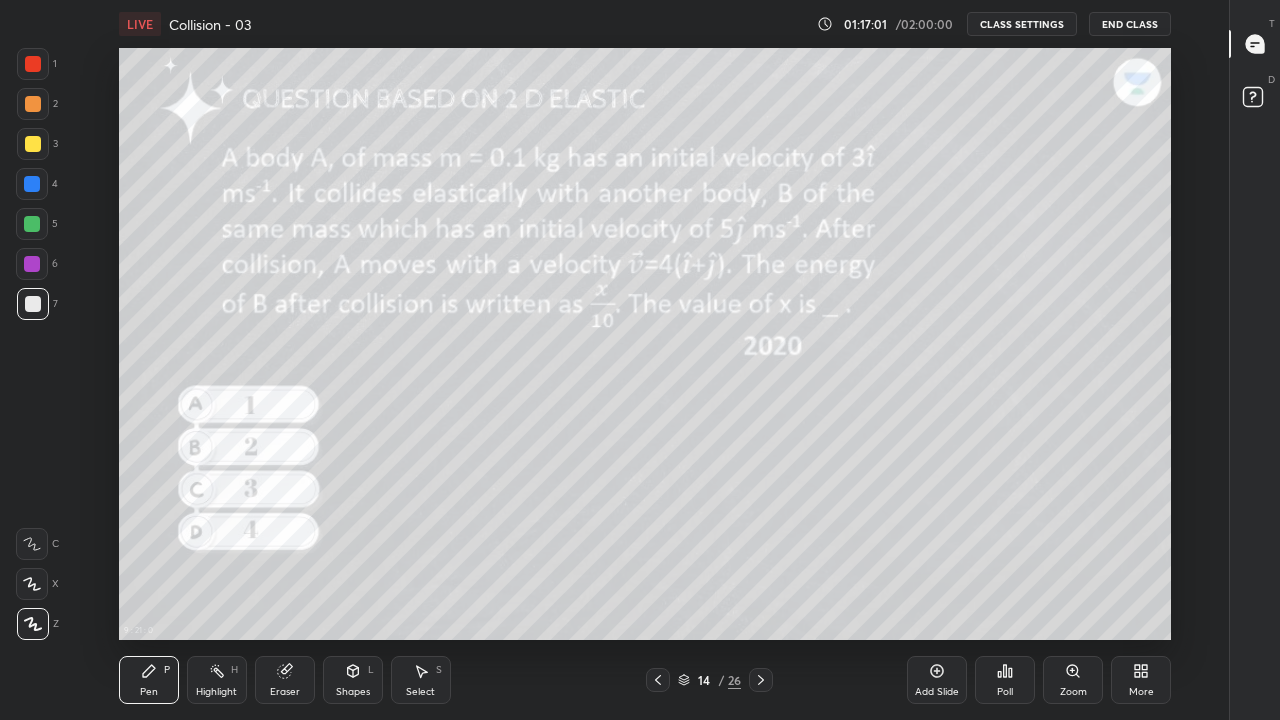 click 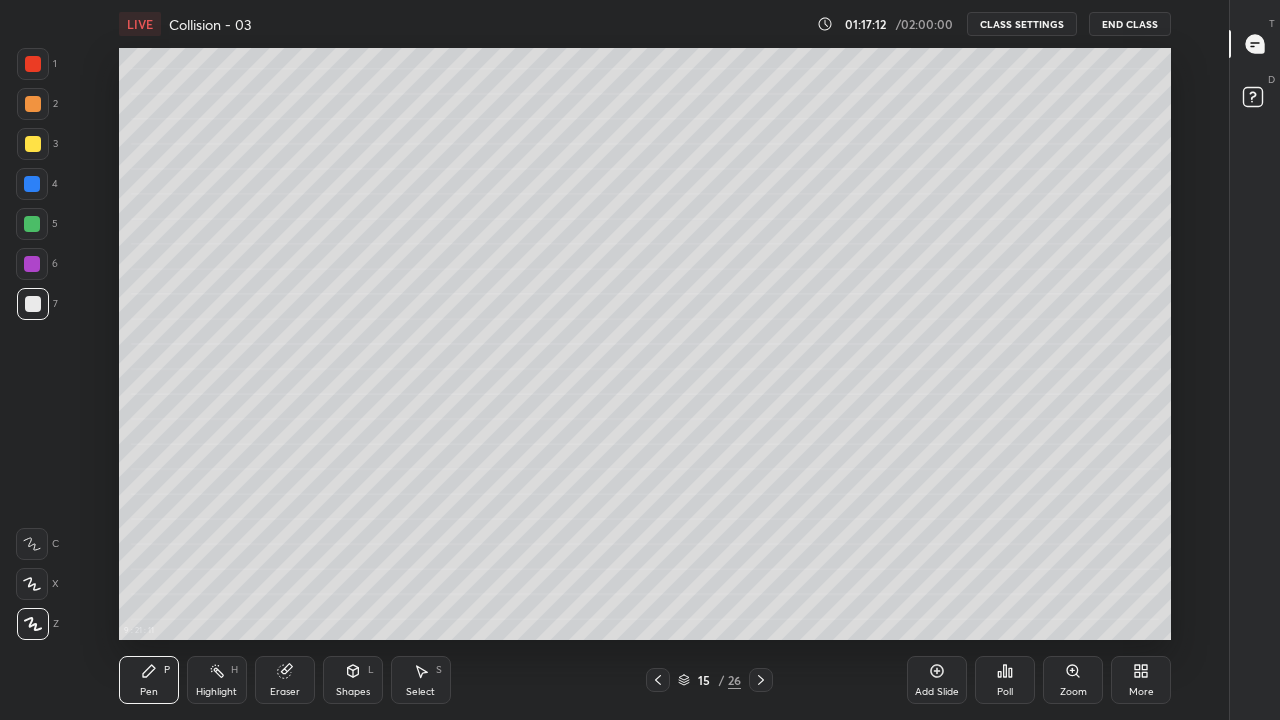 click 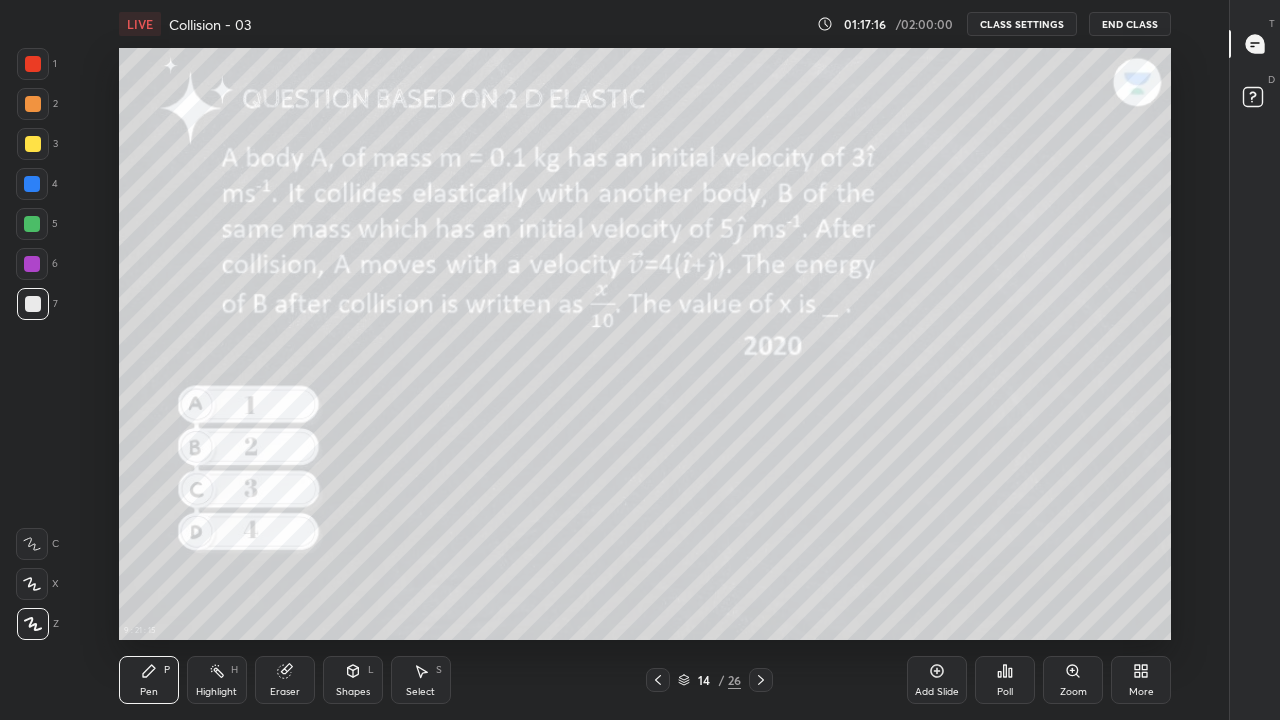 click 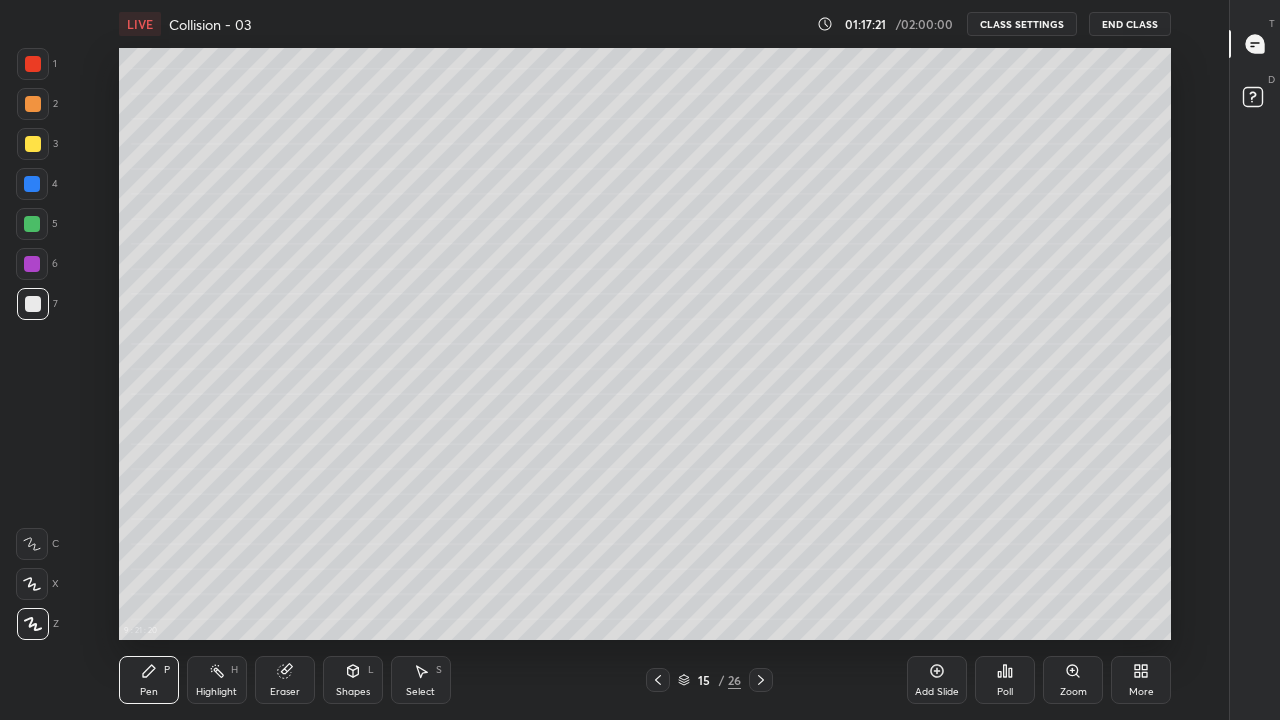 click on "Highlight" at bounding box center [216, 692] 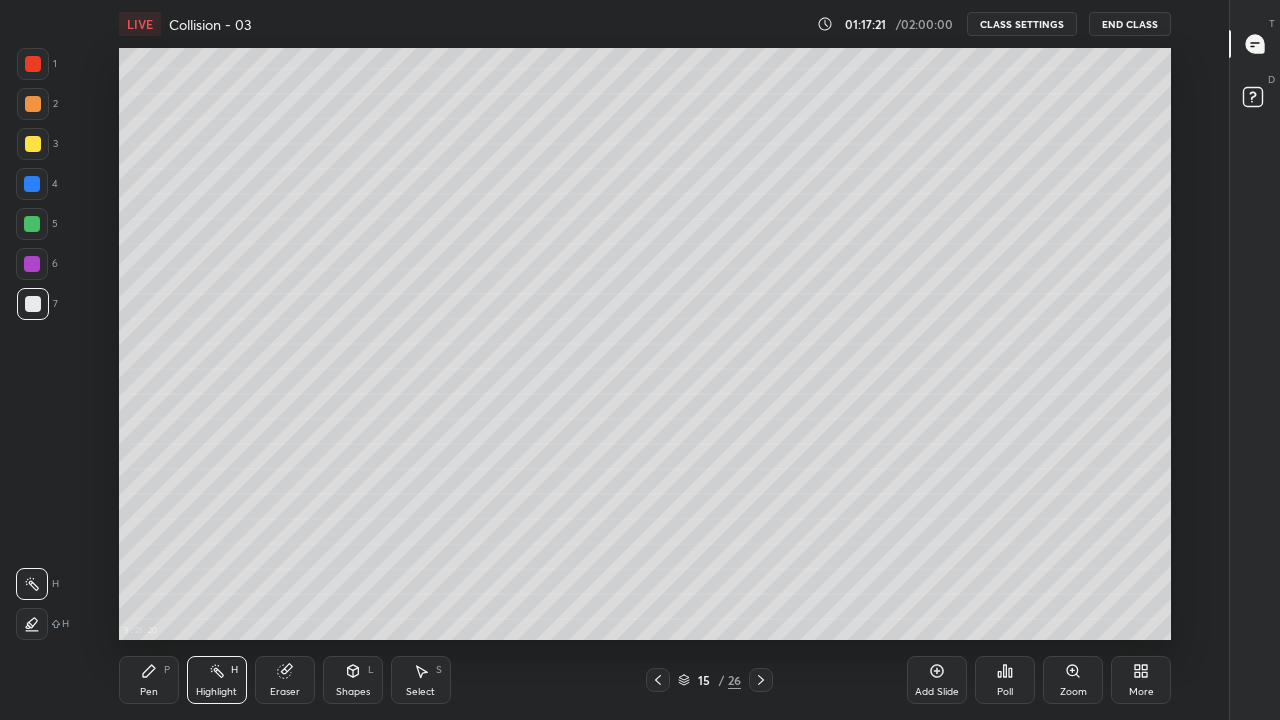 click on "Eraser" at bounding box center (285, 692) 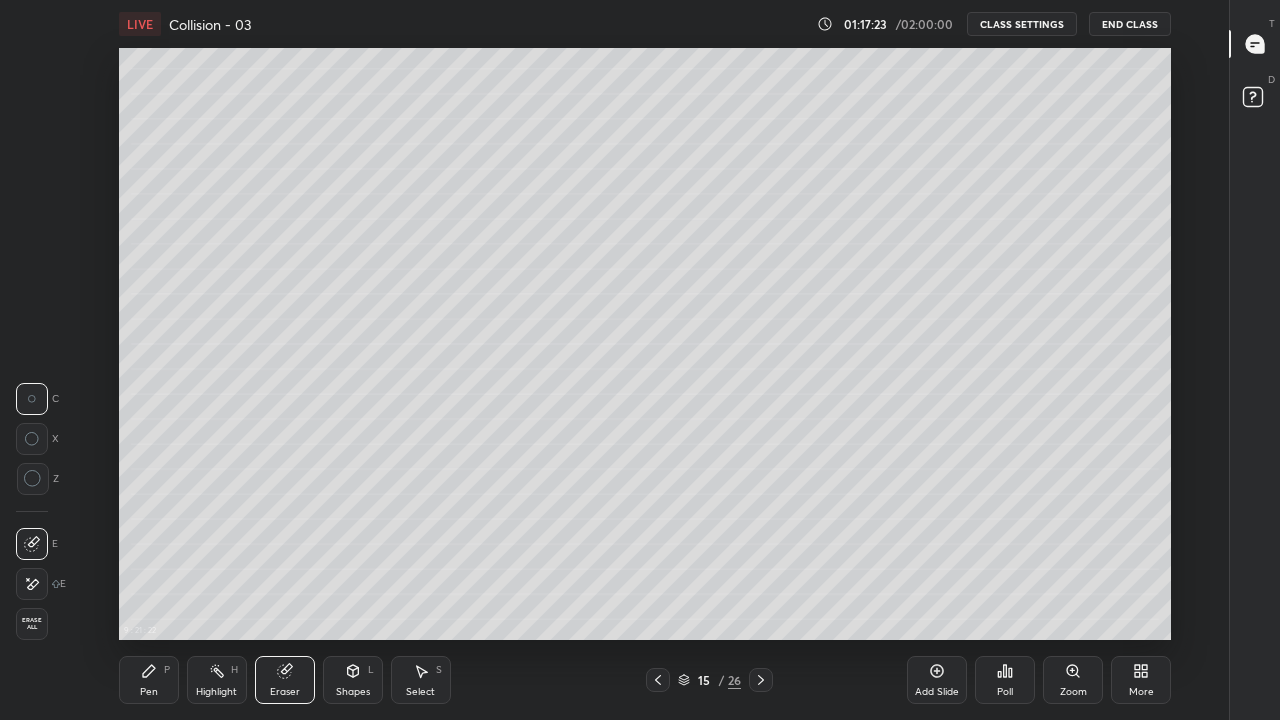 click on "Pen P" at bounding box center (149, 680) 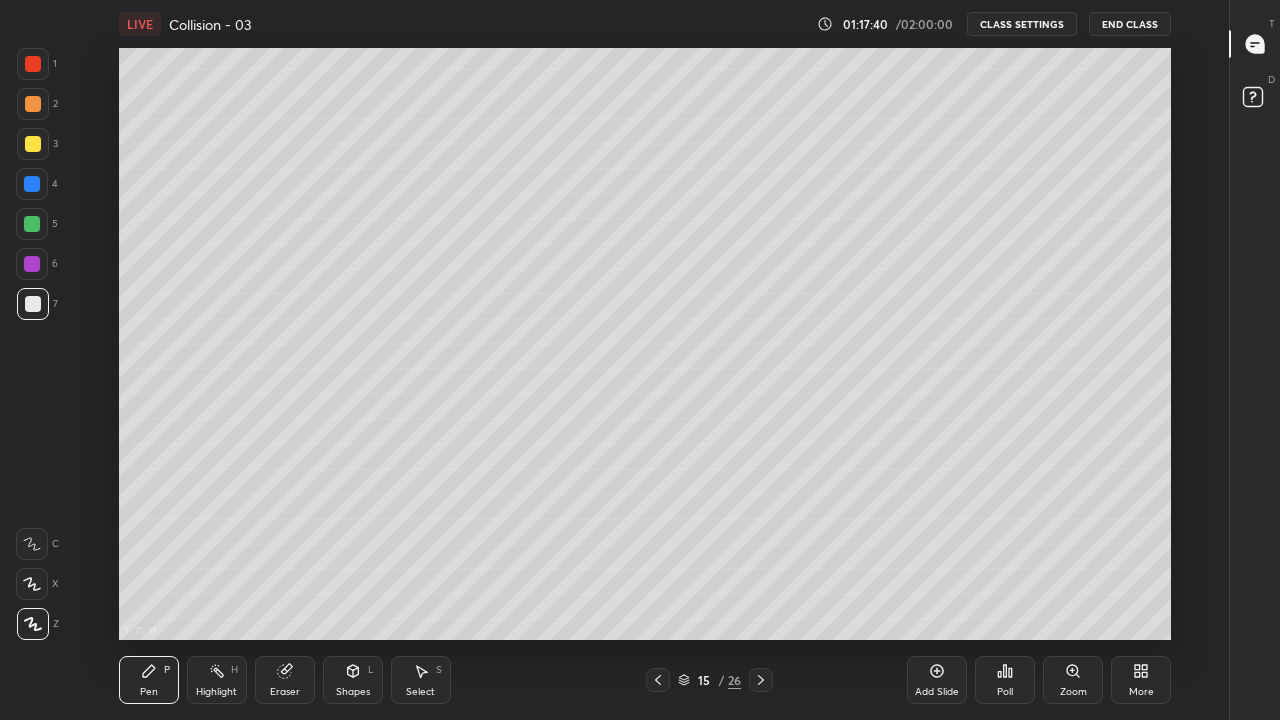 click 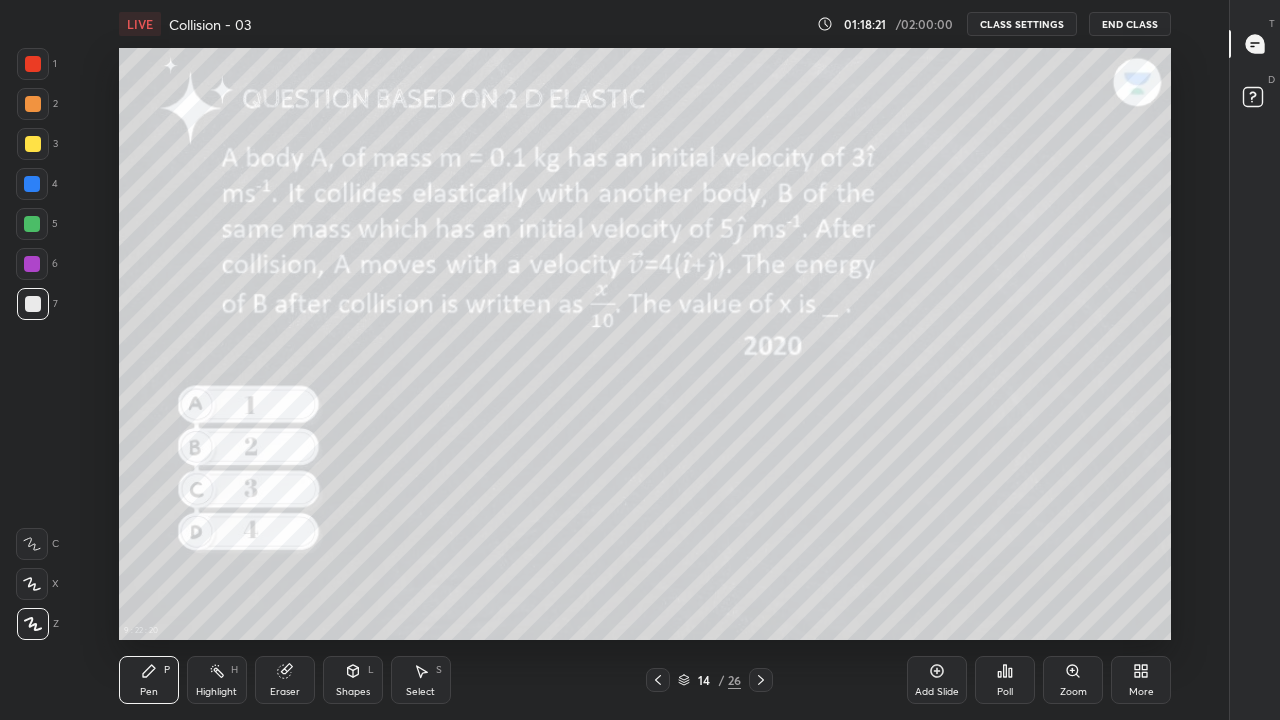 click 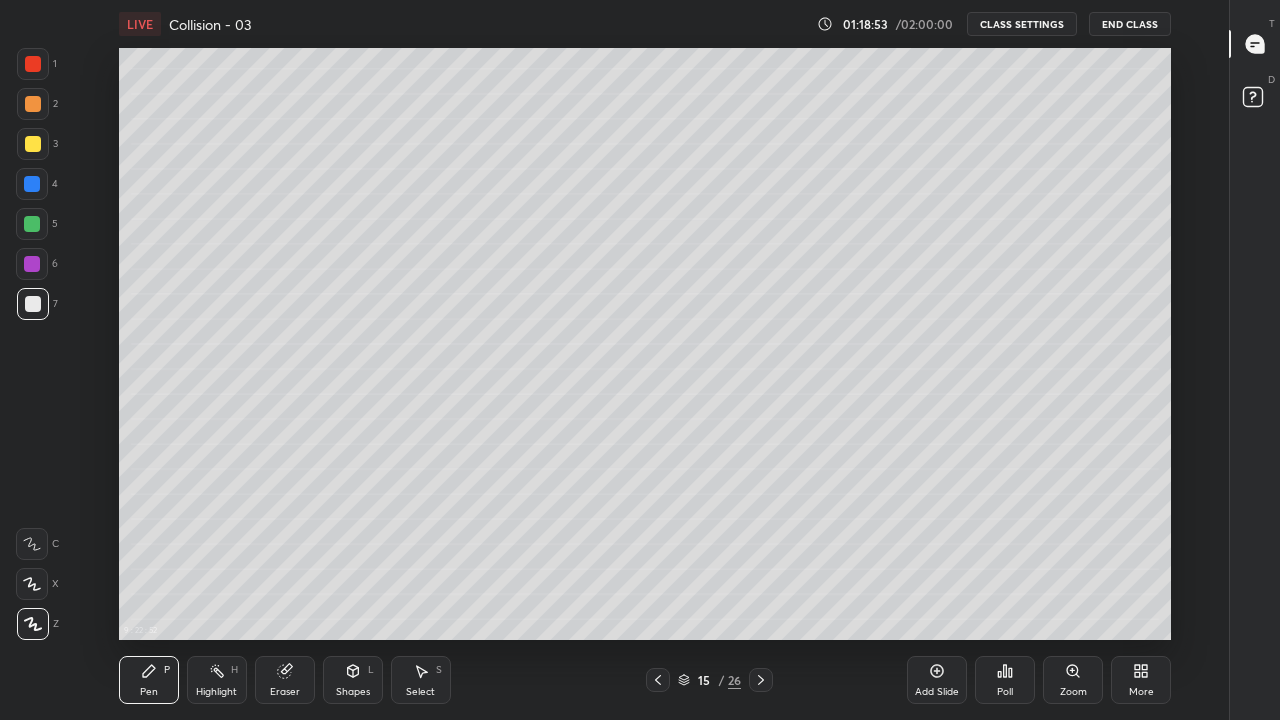 click 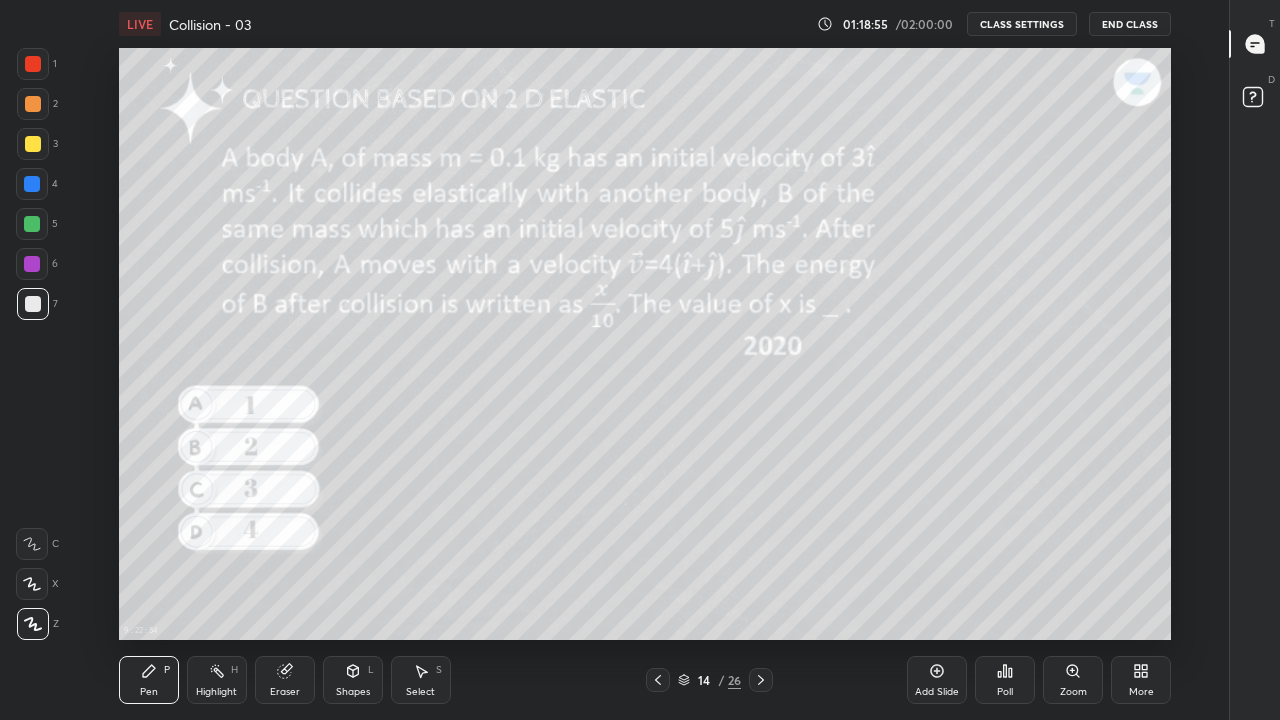 click at bounding box center (761, 680) 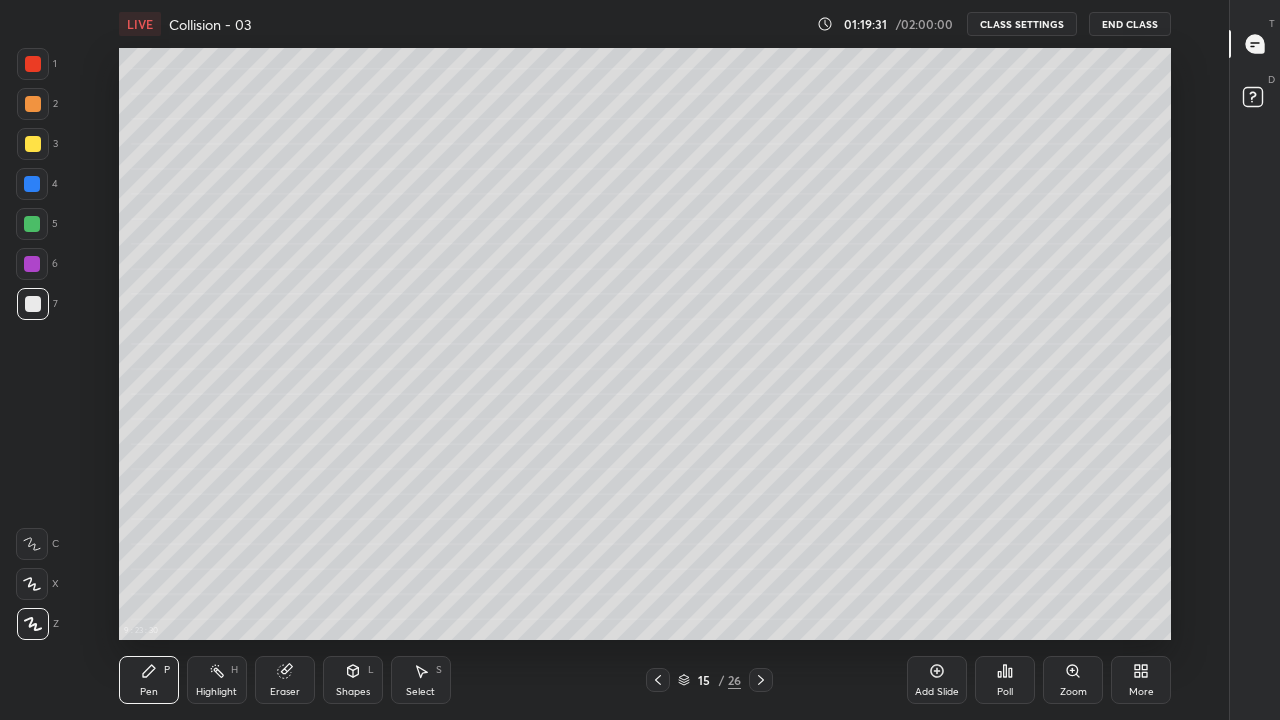 click at bounding box center [658, 680] 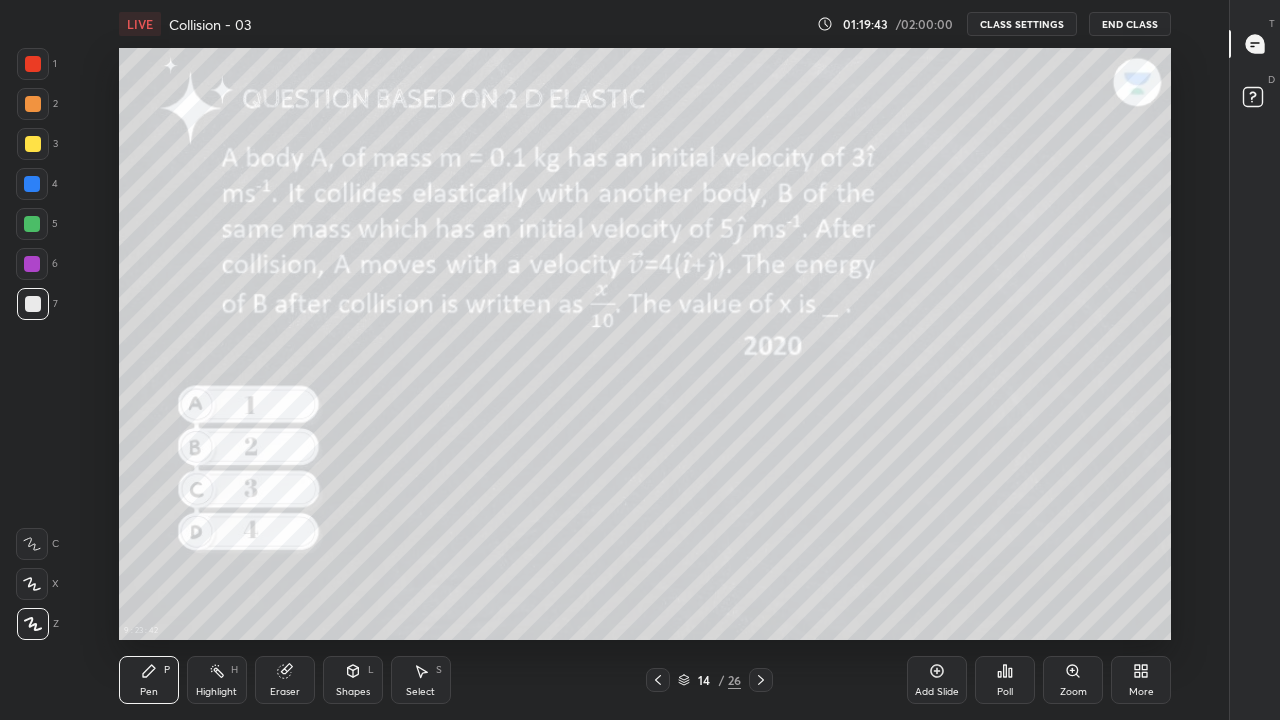 click 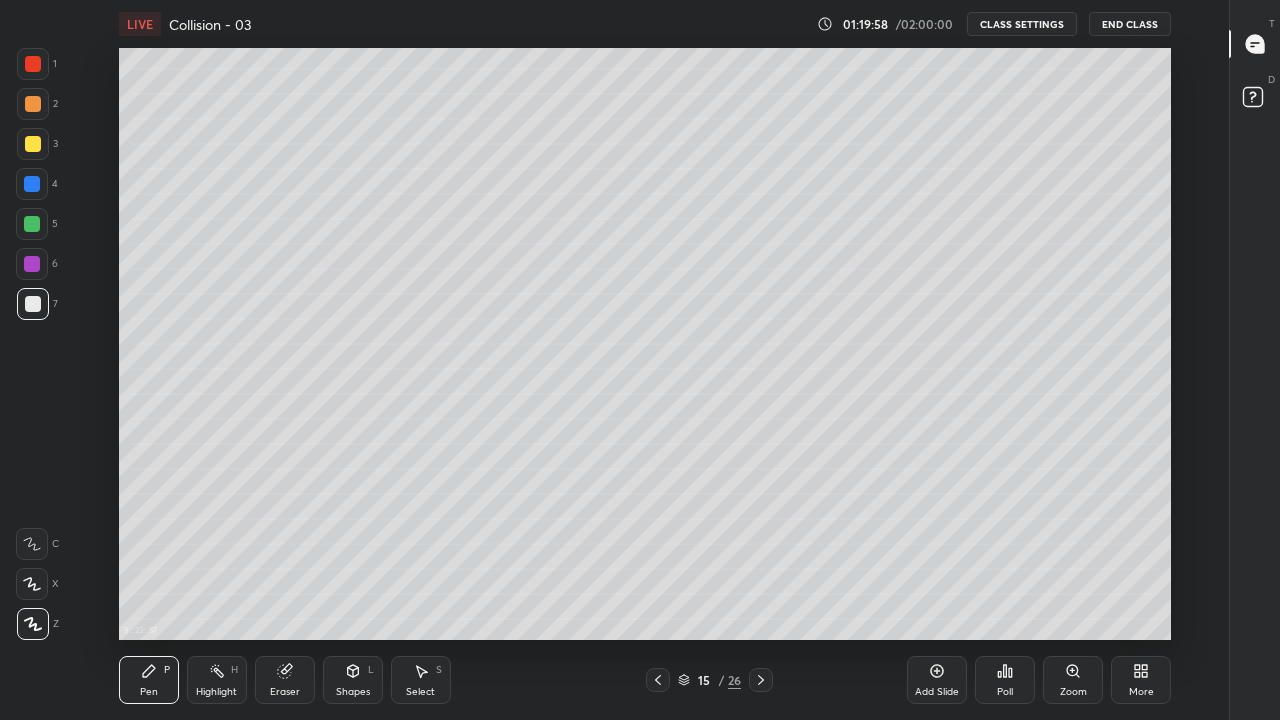 click 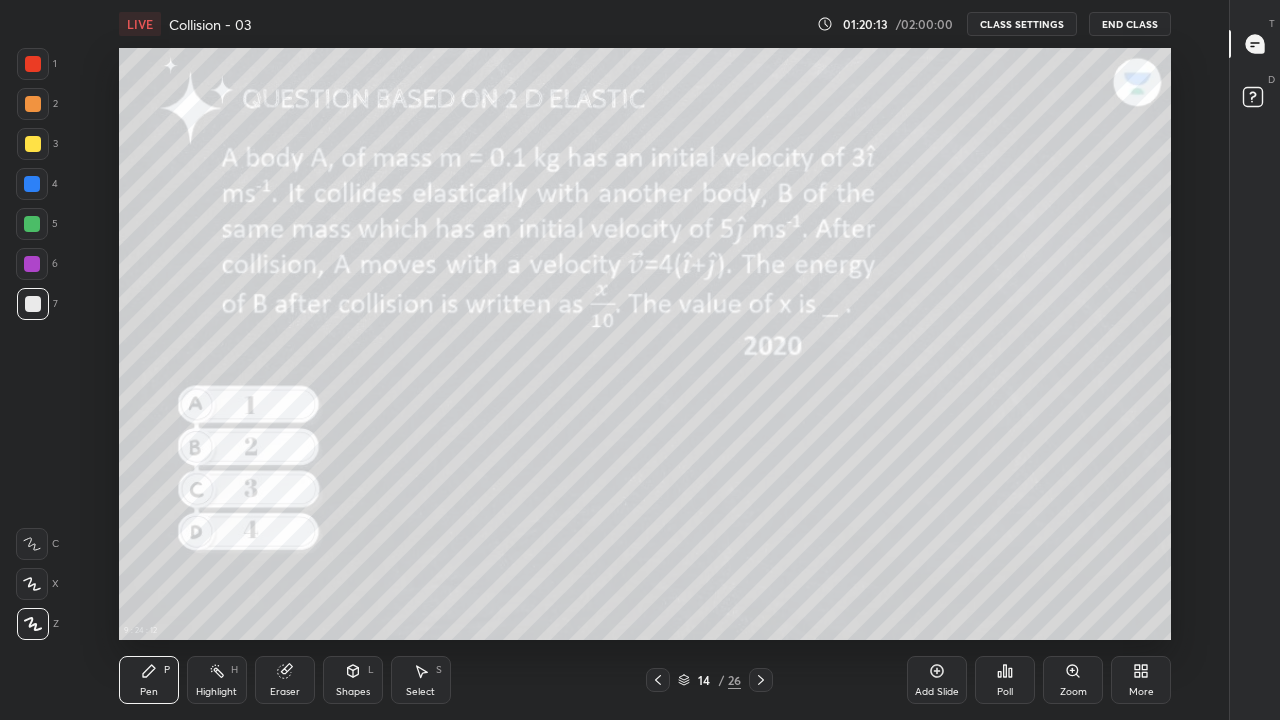 click at bounding box center (33, 64) 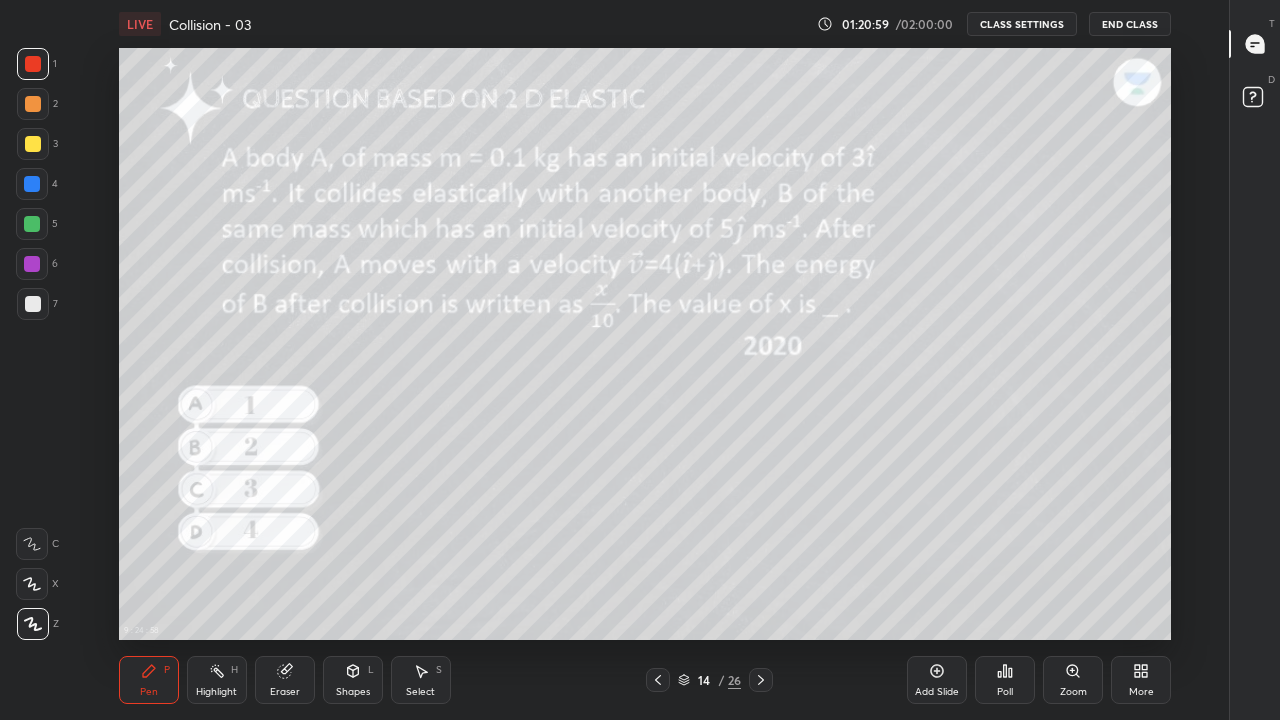 click 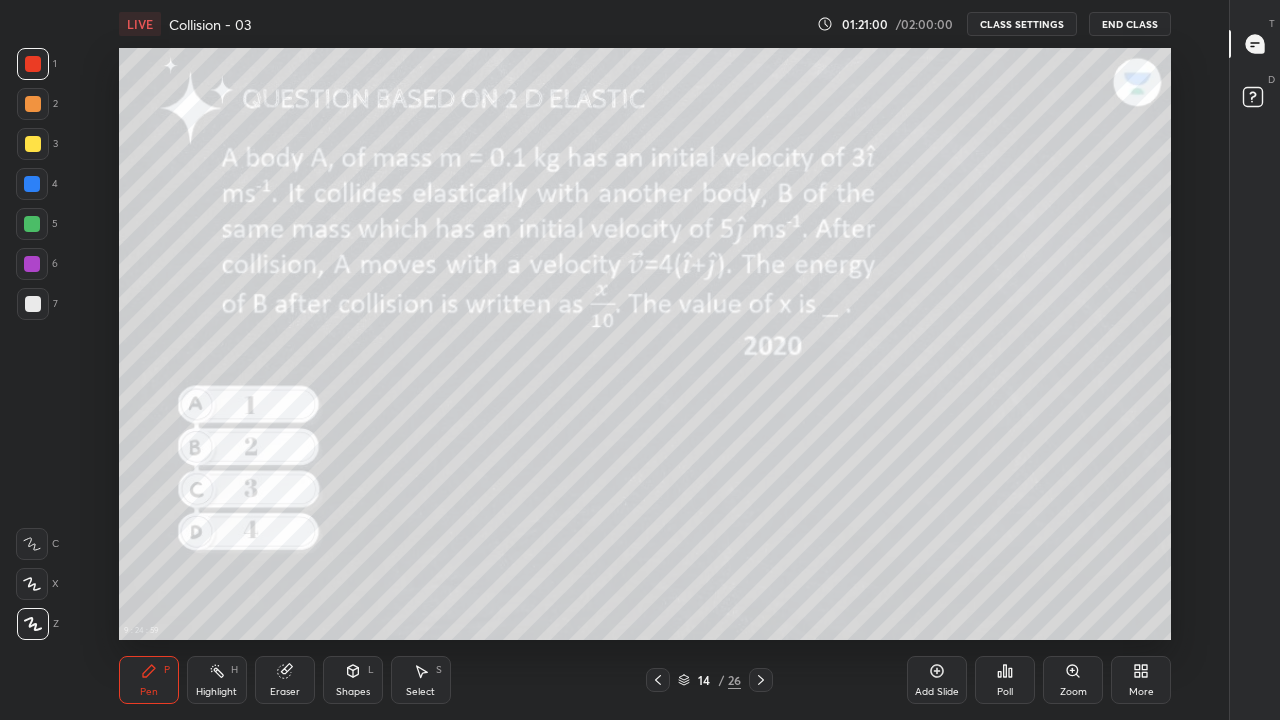 click at bounding box center [33, 304] 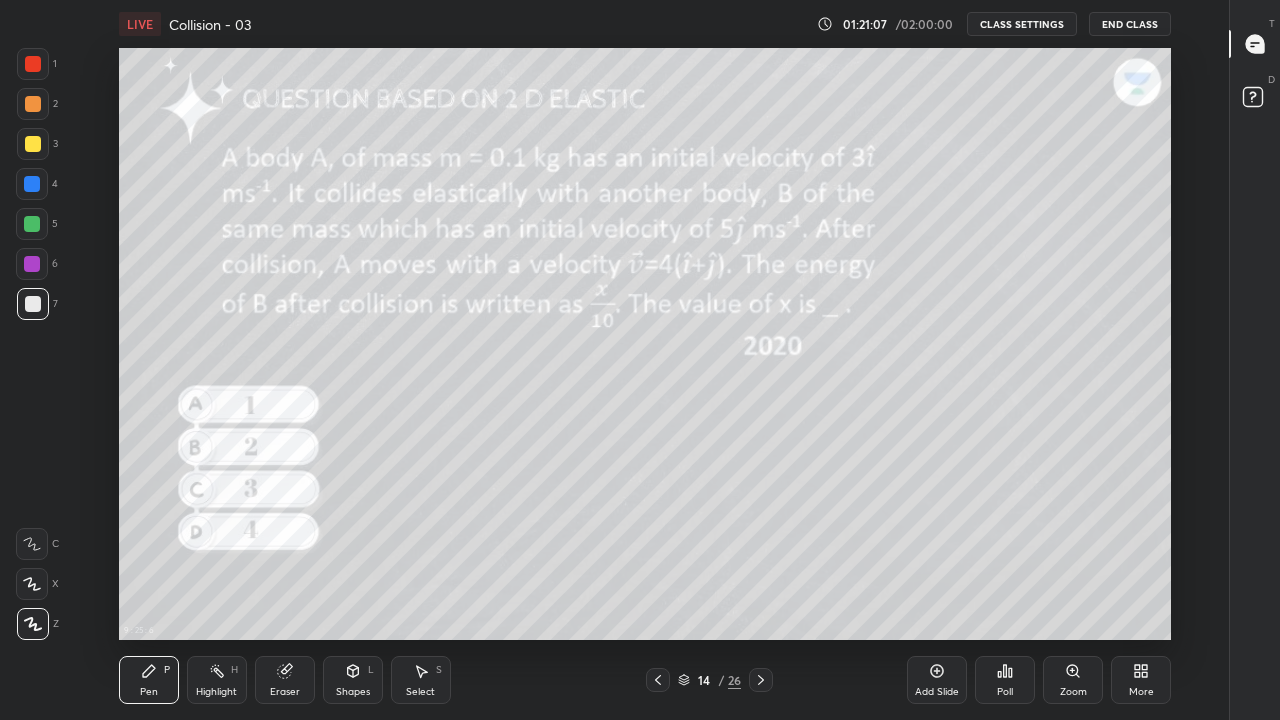 click on "Add Slide" at bounding box center (937, 680) 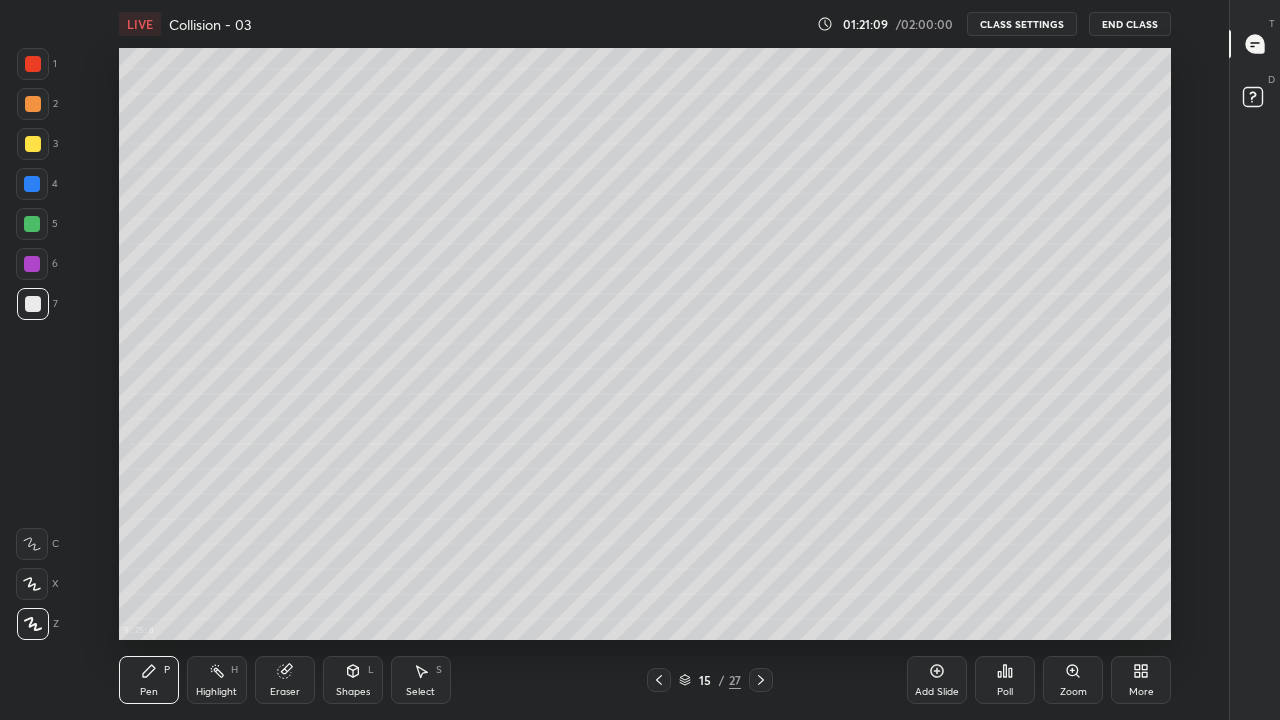 click 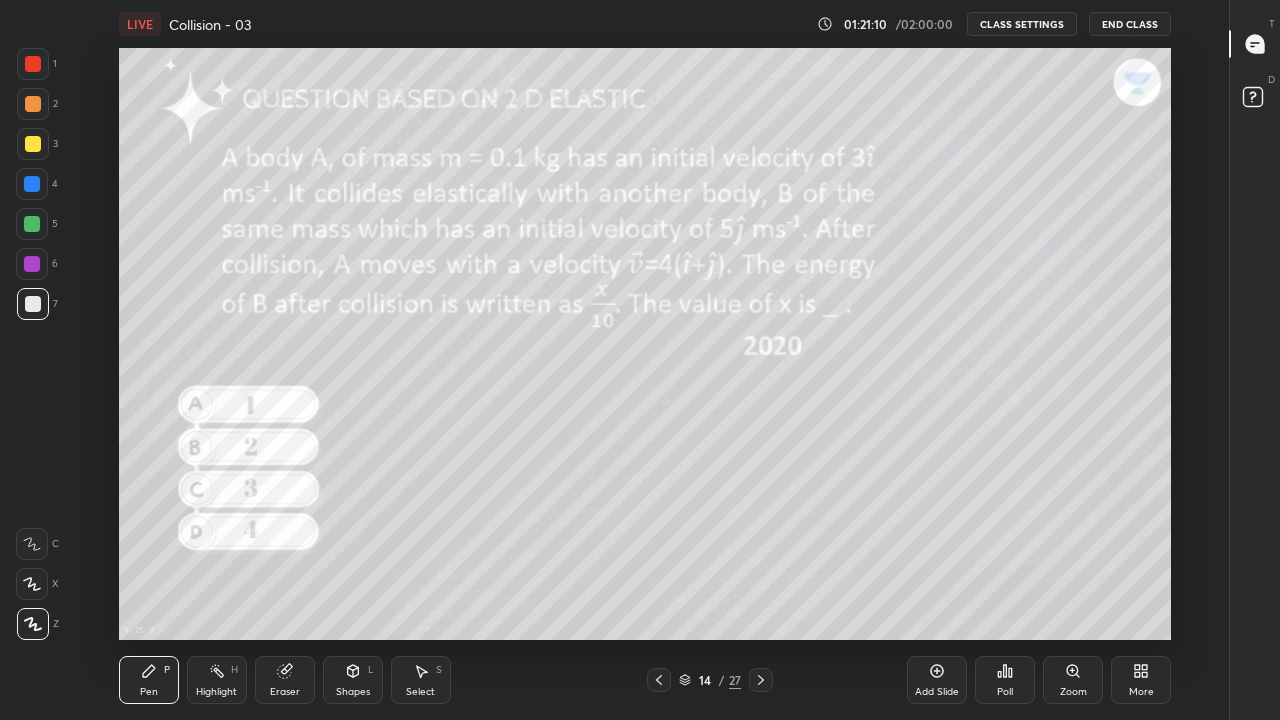 click at bounding box center [761, 680] 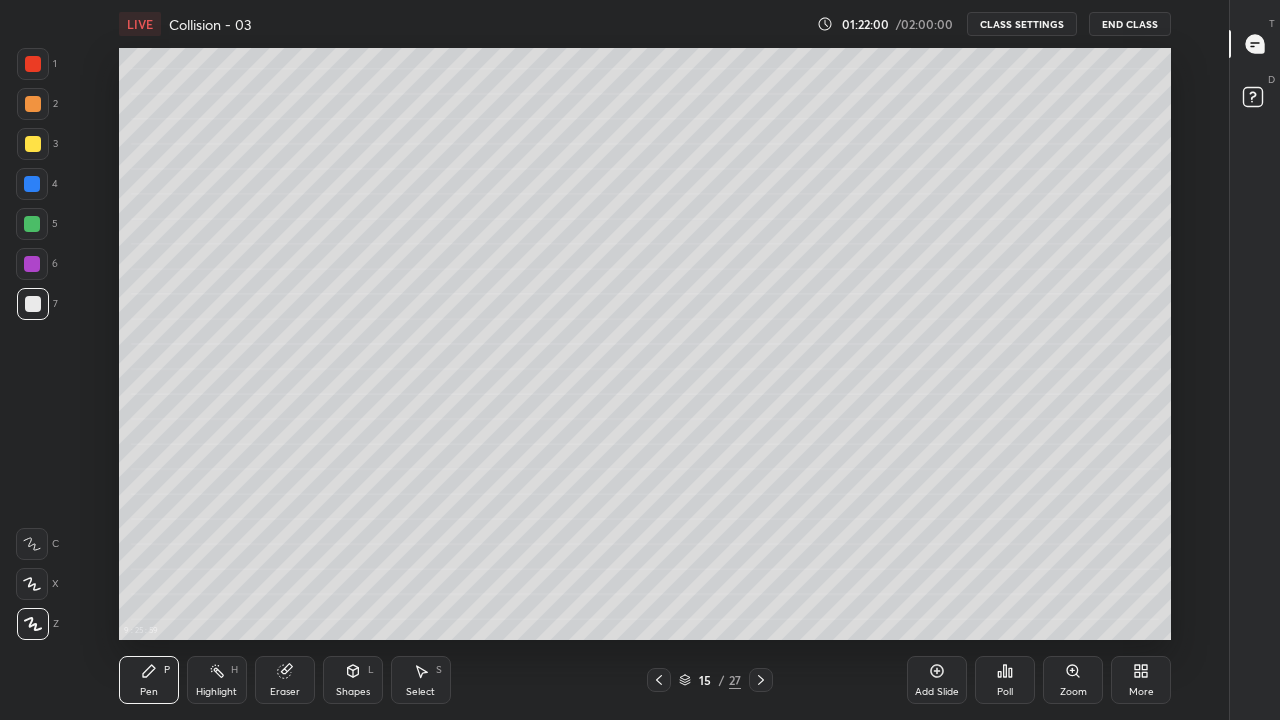click 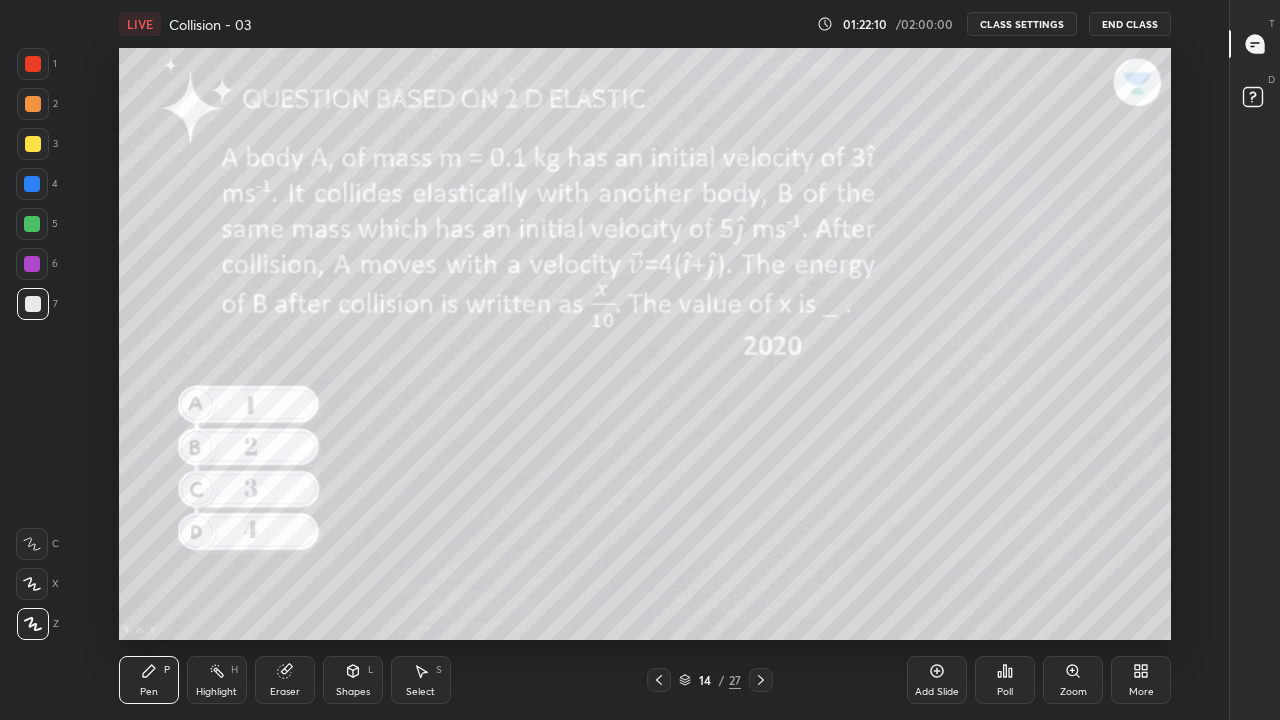 click at bounding box center [761, 680] 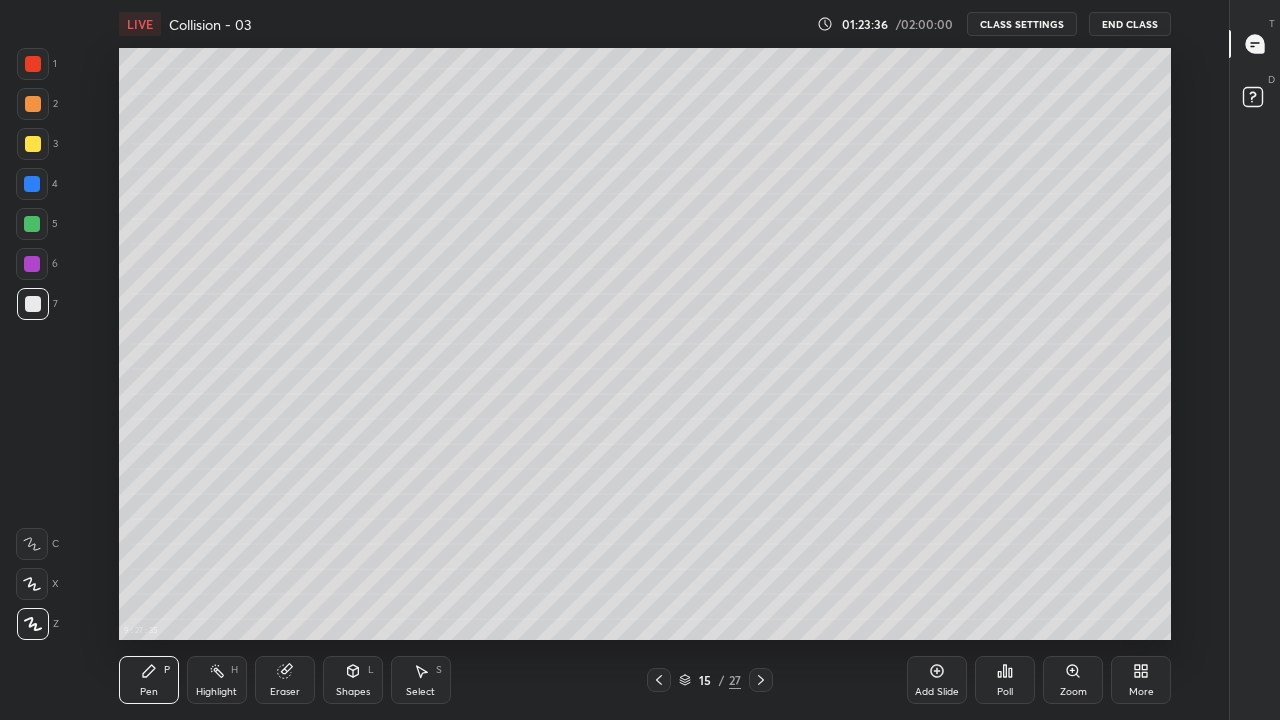 click 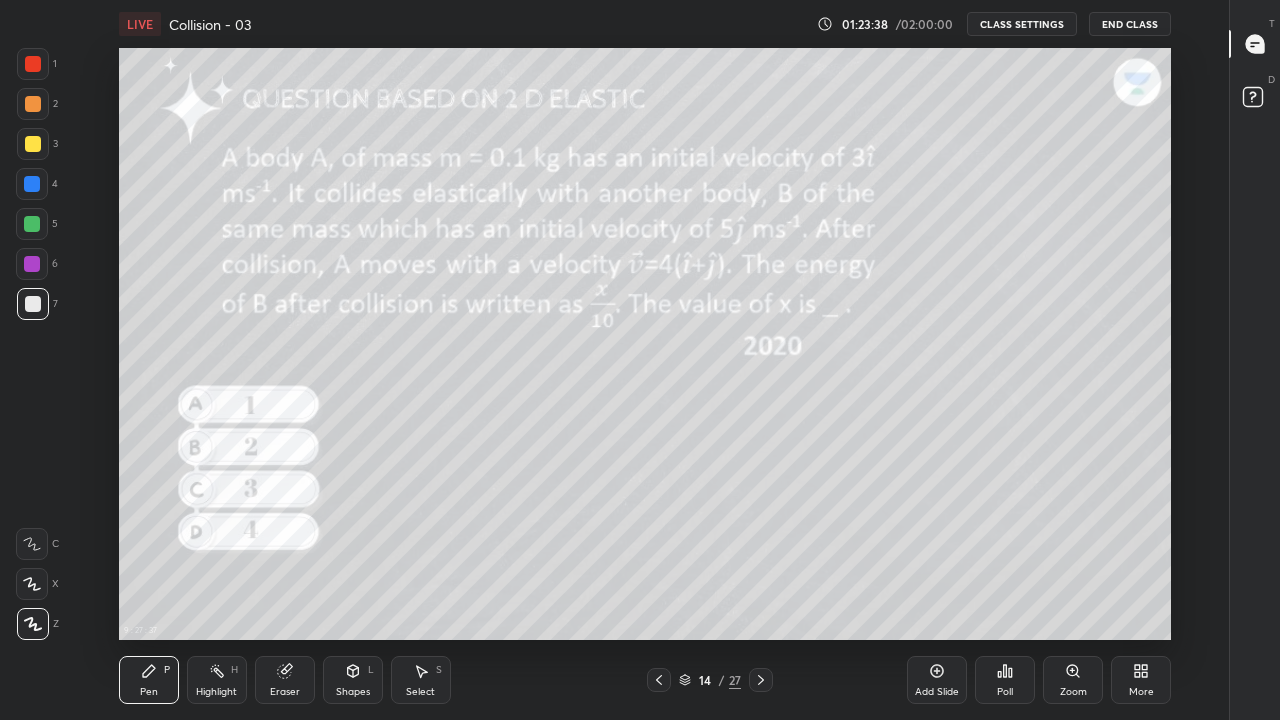 click 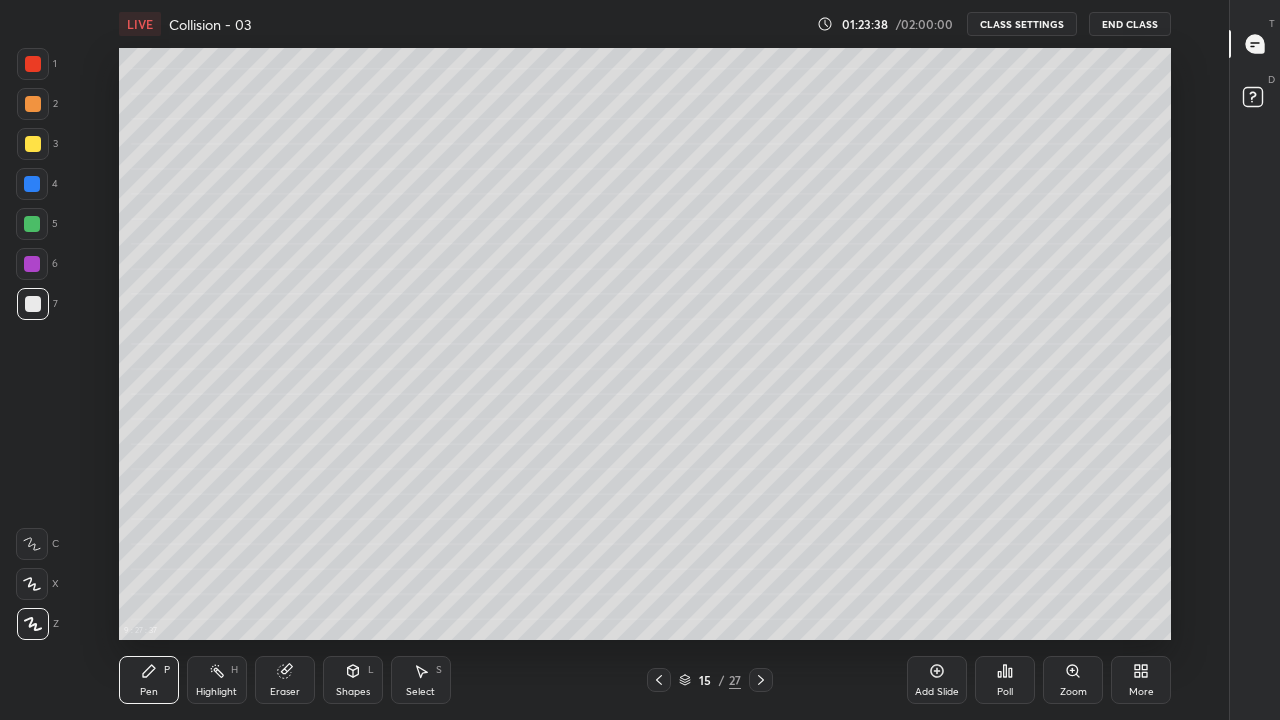 click 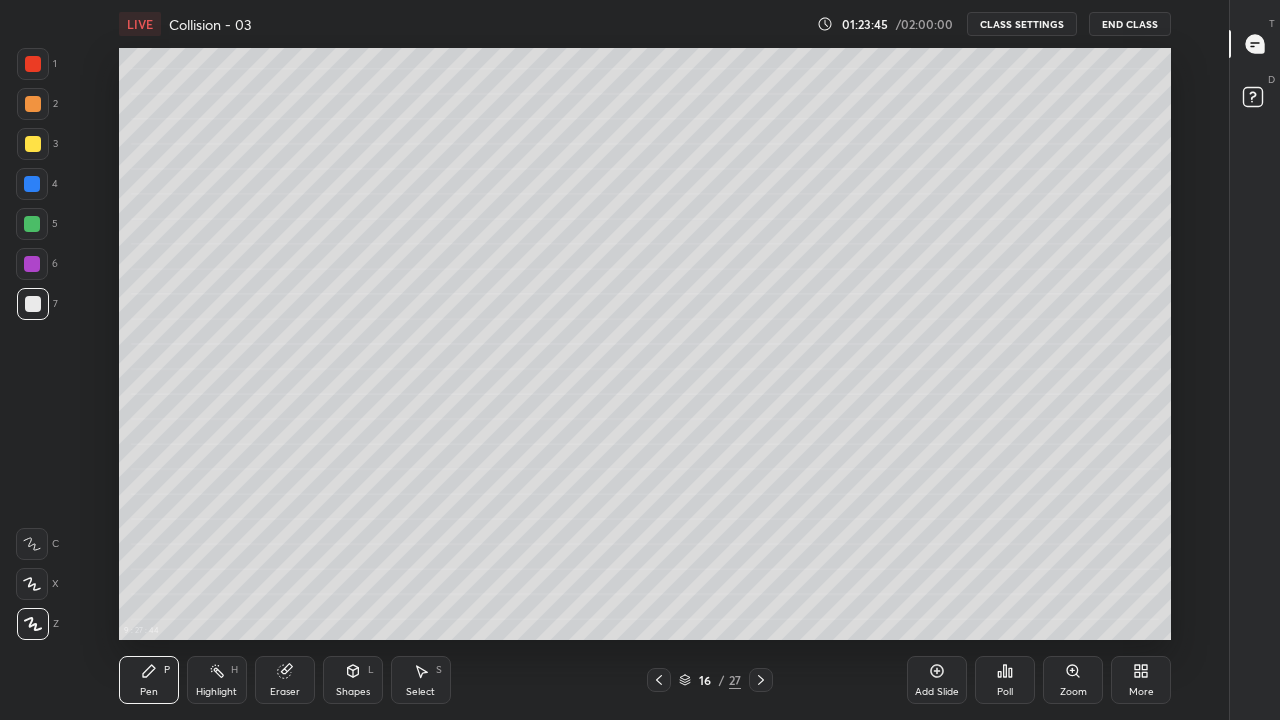 click 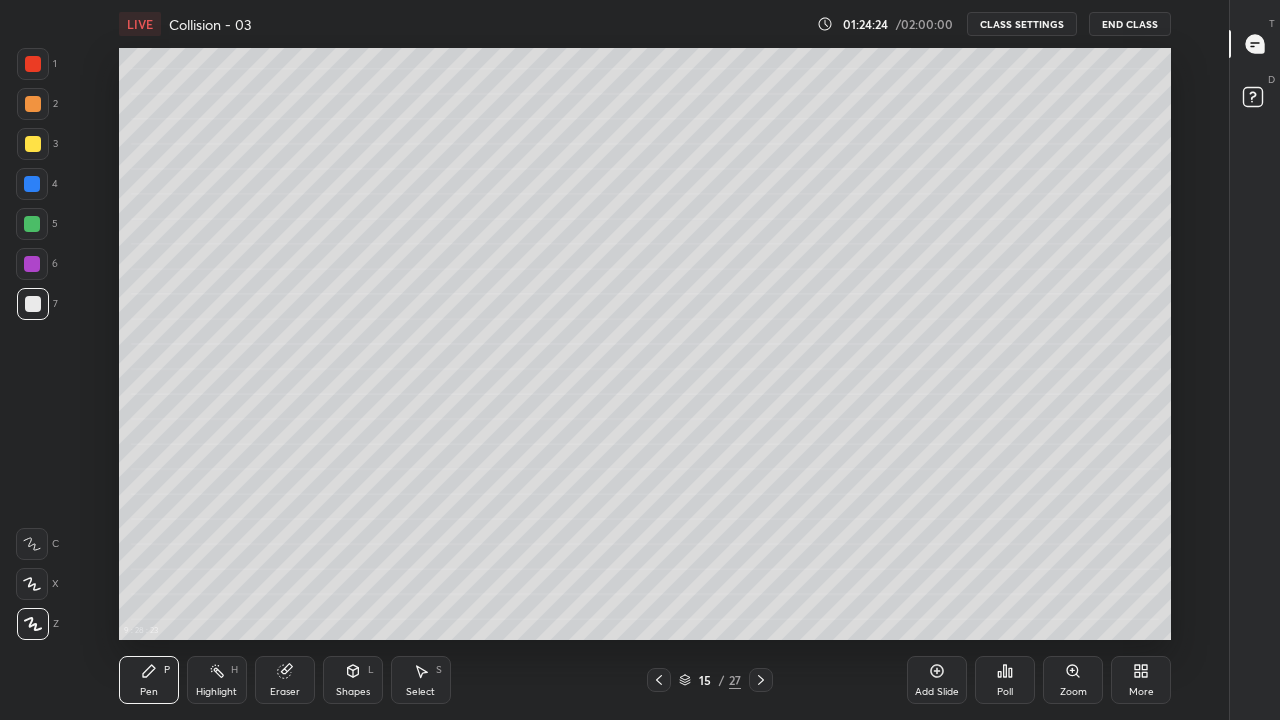 click 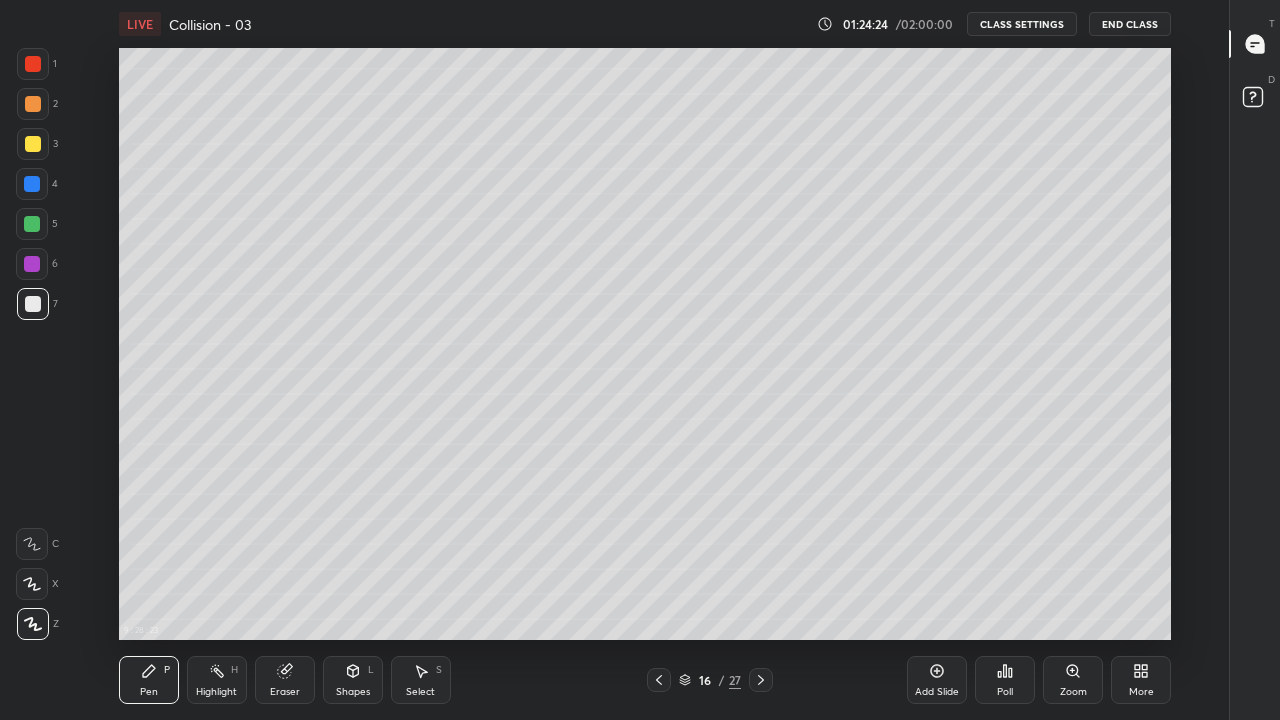 click 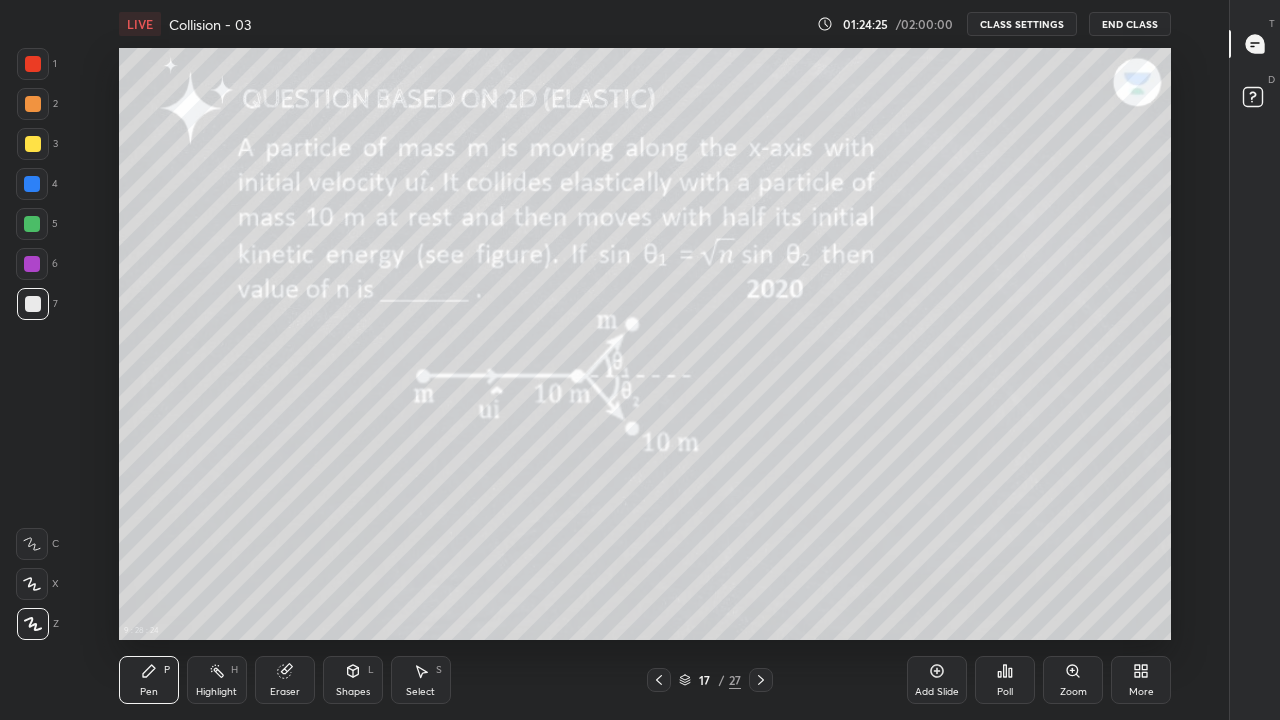 click 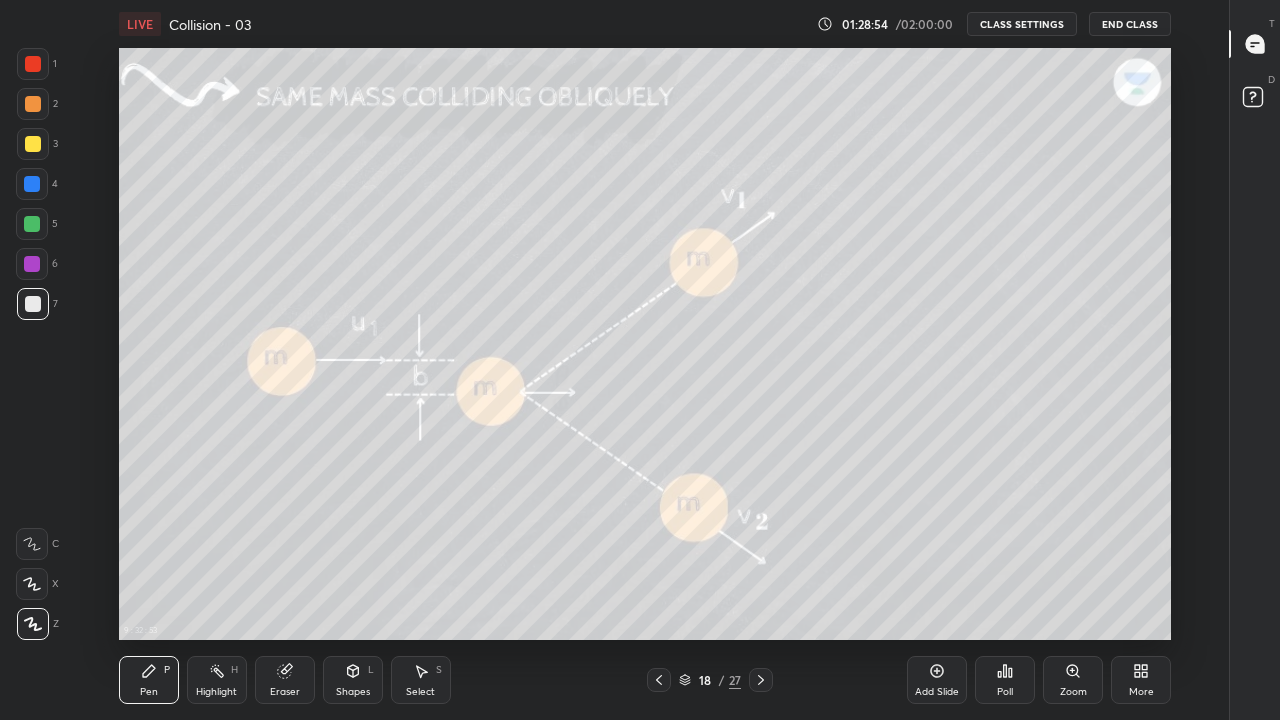 click 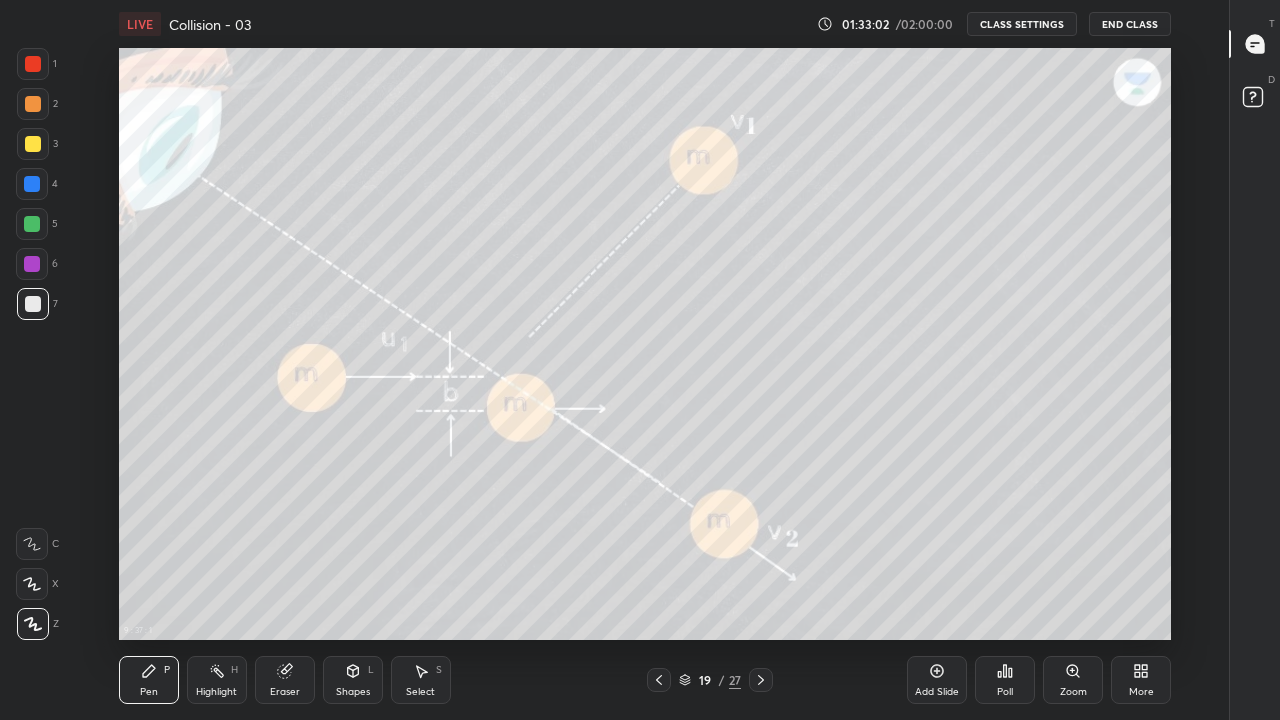 click on "Eraser" at bounding box center (285, 680) 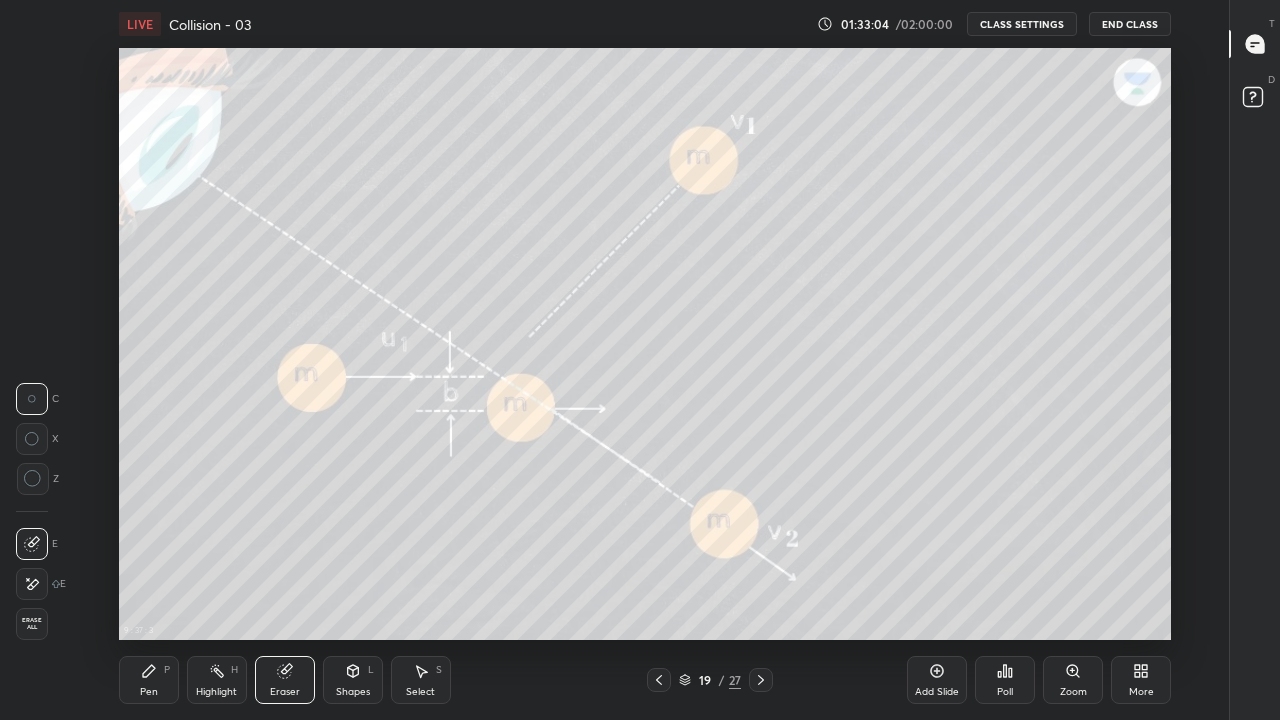 click on "Pen P" at bounding box center (149, 680) 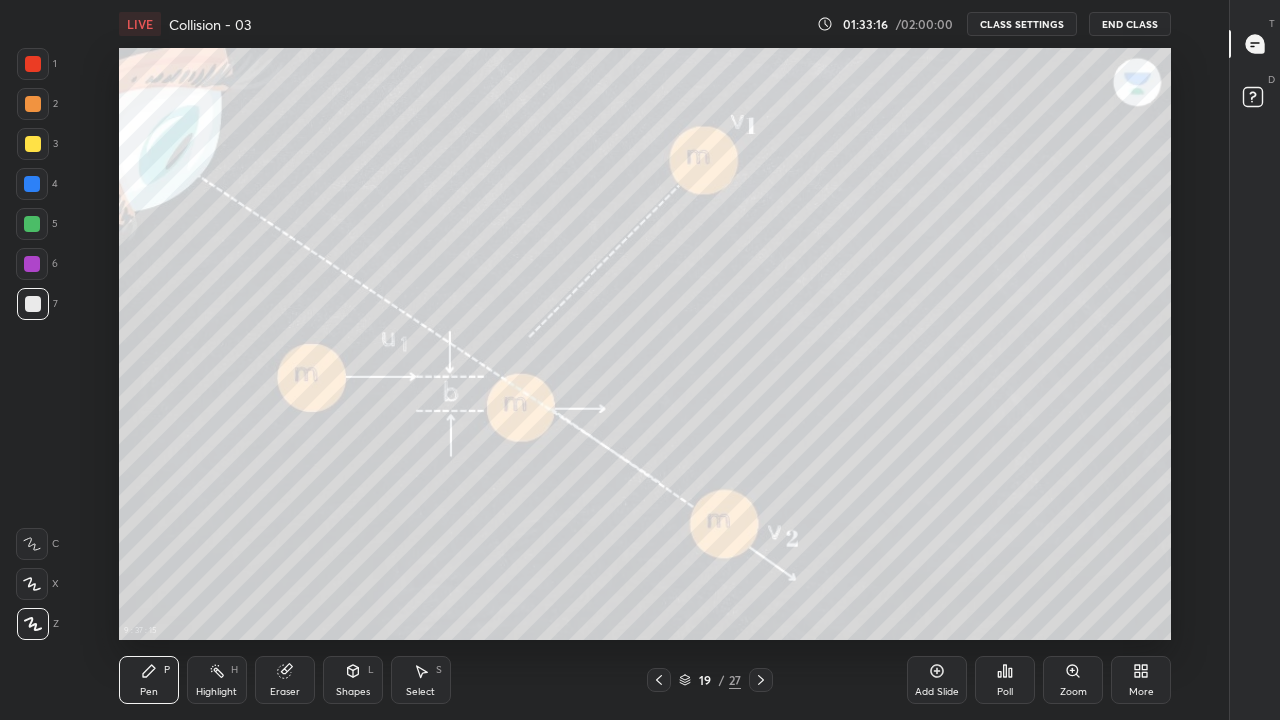 click at bounding box center [32, 184] 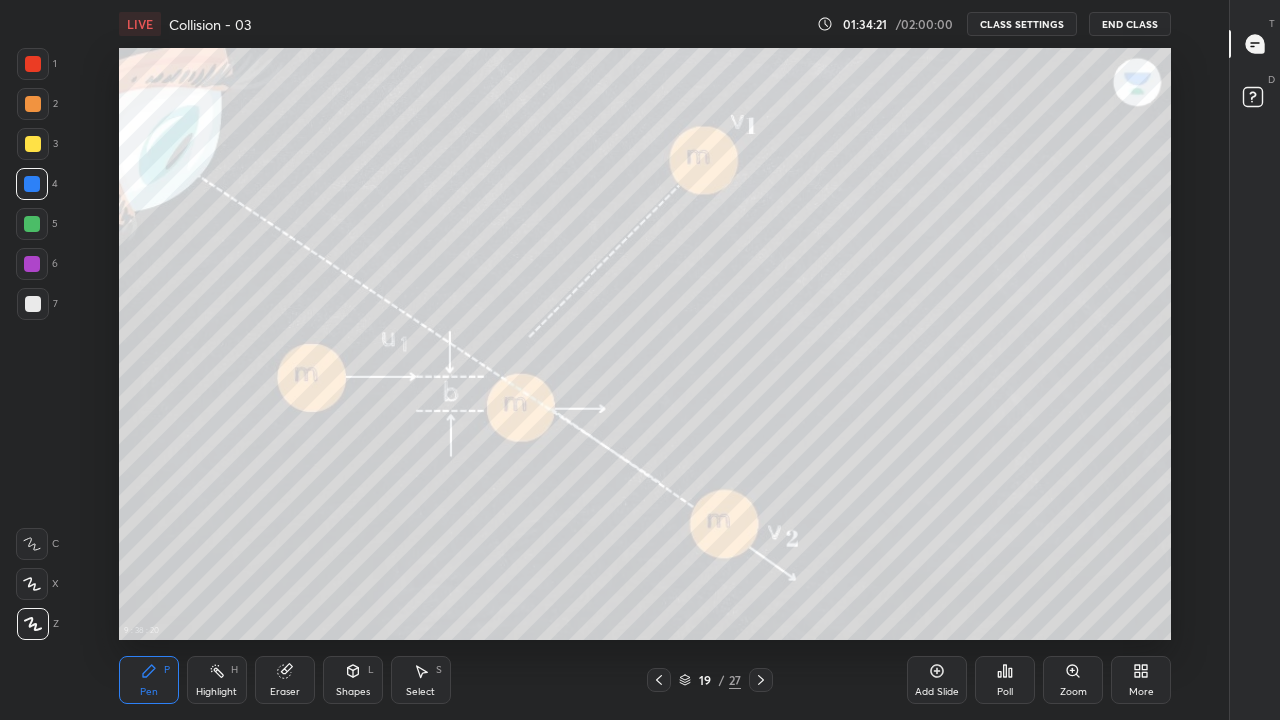 click at bounding box center (32, 224) 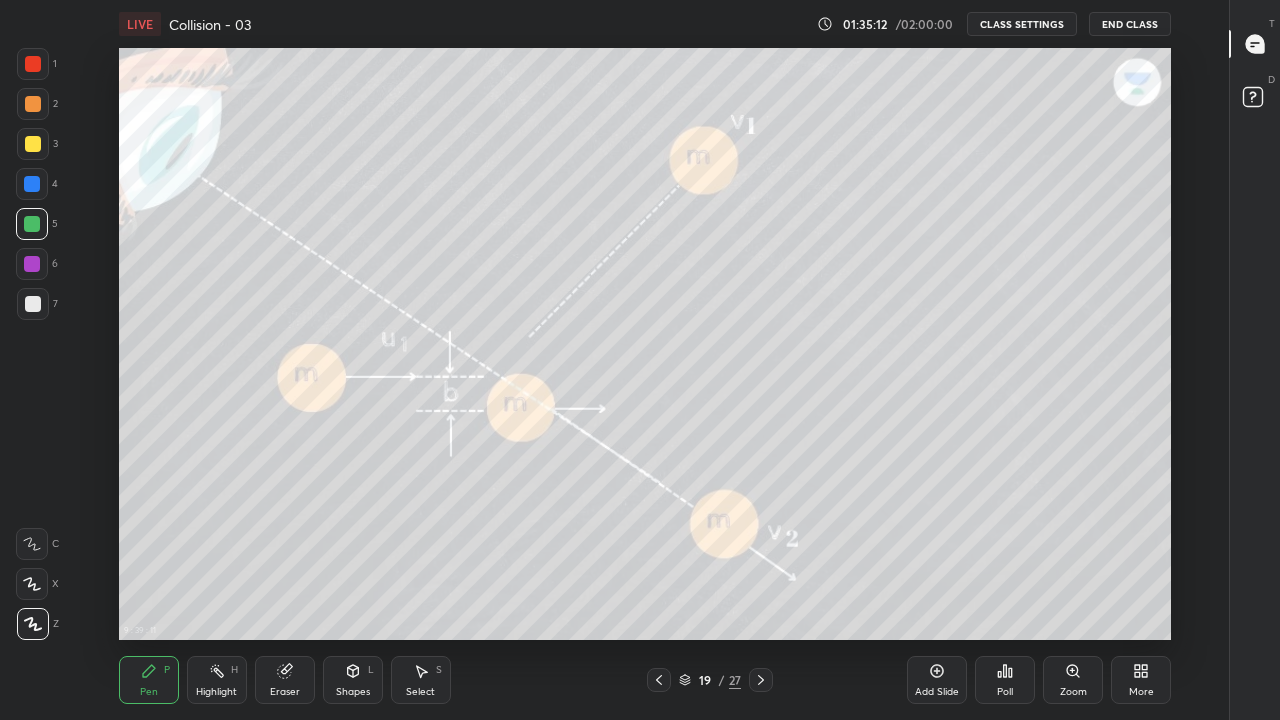 click on "1 2 3 4 5 6 7 C X Z C X Z E E Erase all   H H" at bounding box center (32, 344) 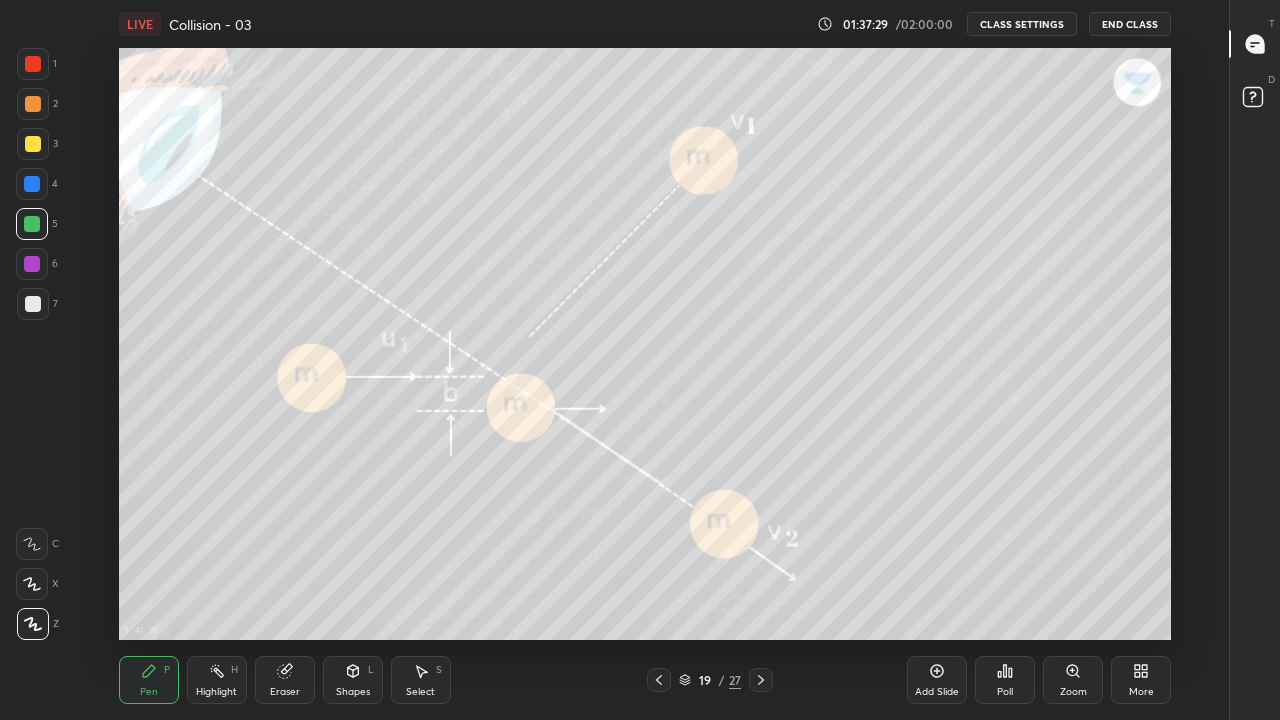 click on "Pen P" at bounding box center (149, 680) 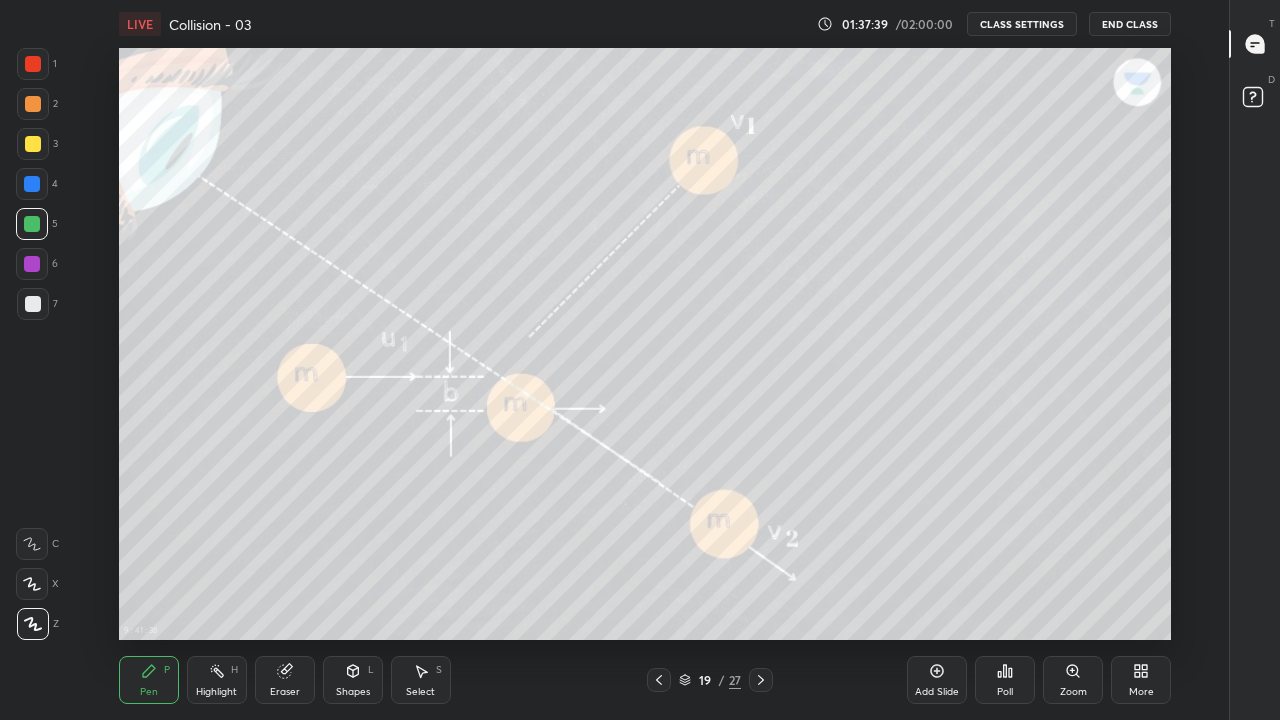click 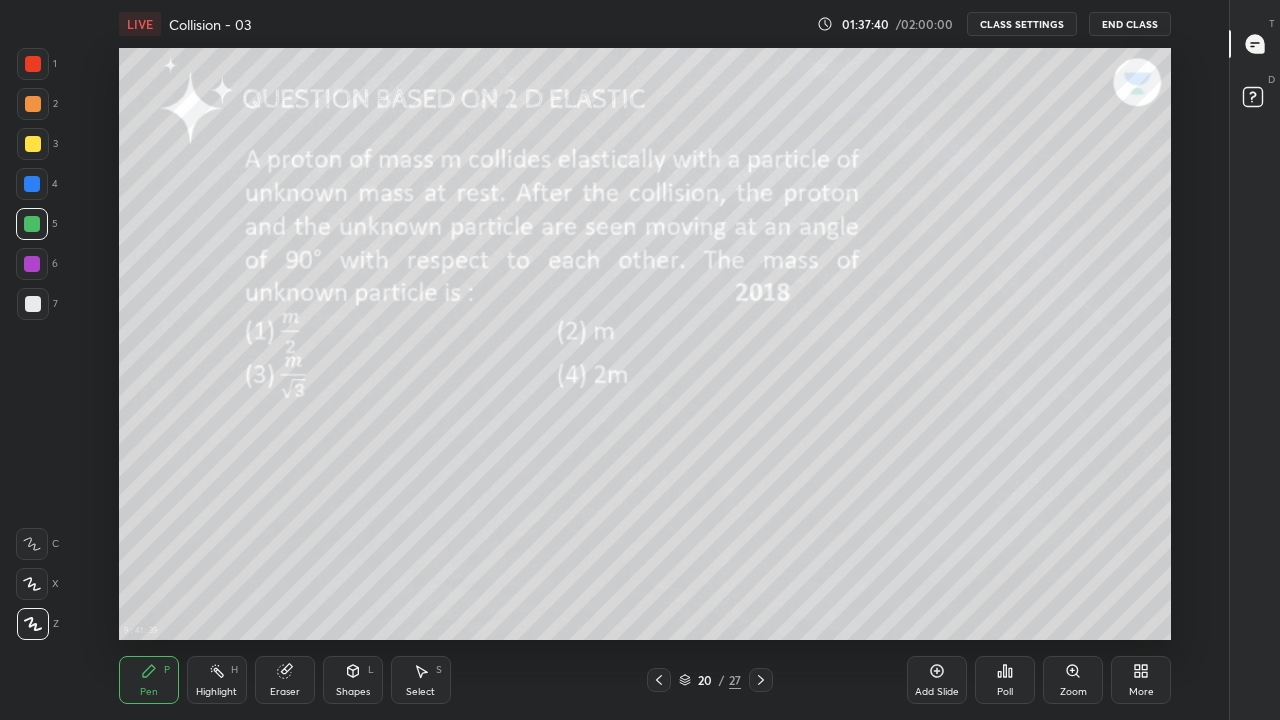 click 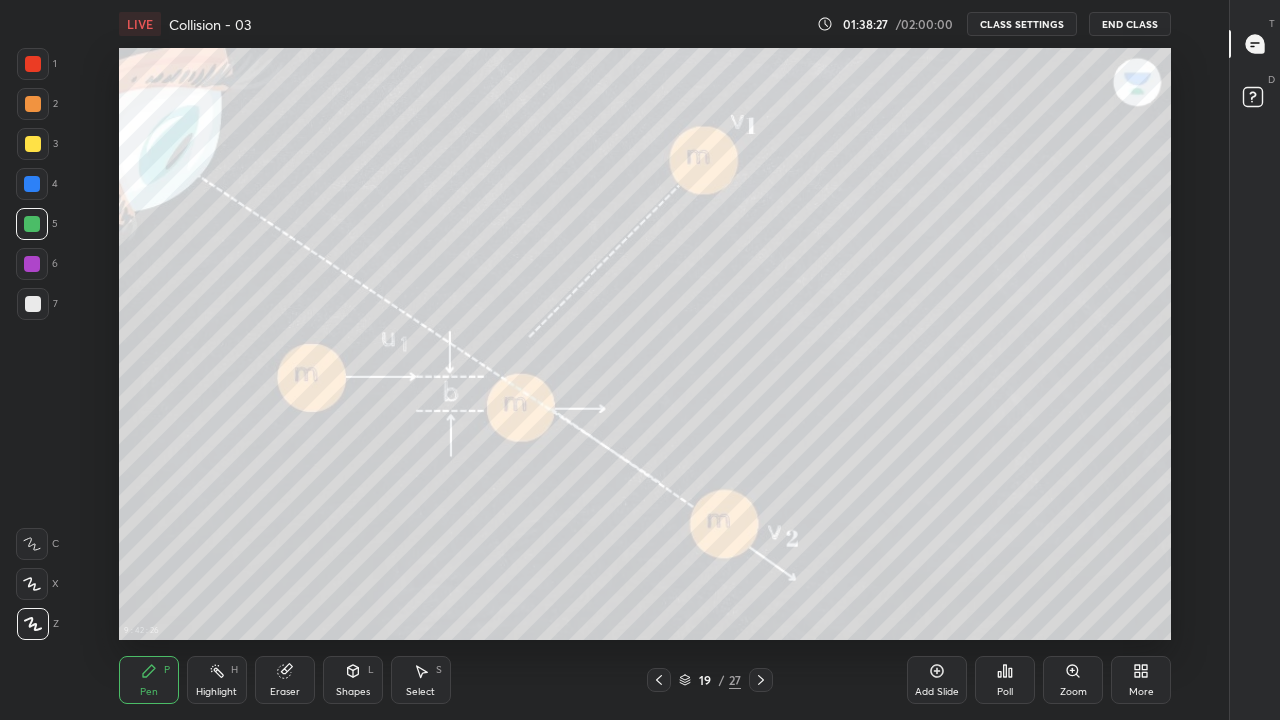 click on "Pen P" at bounding box center (149, 680) 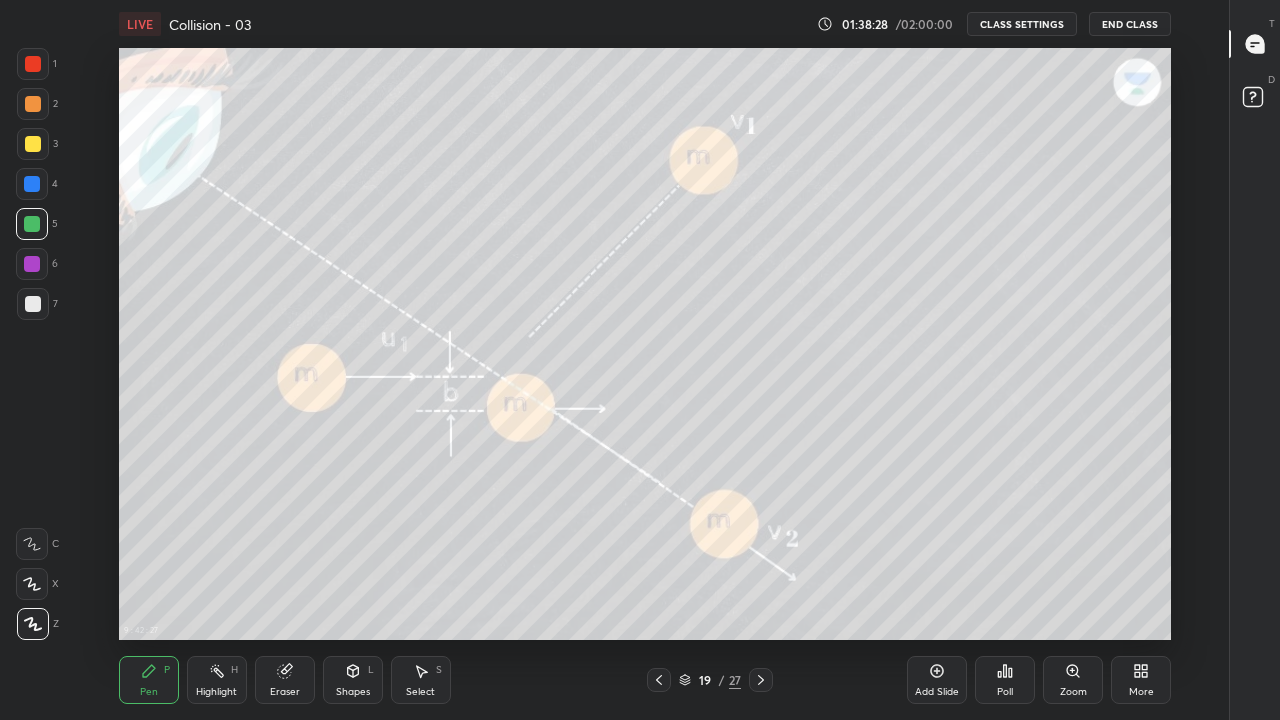 click 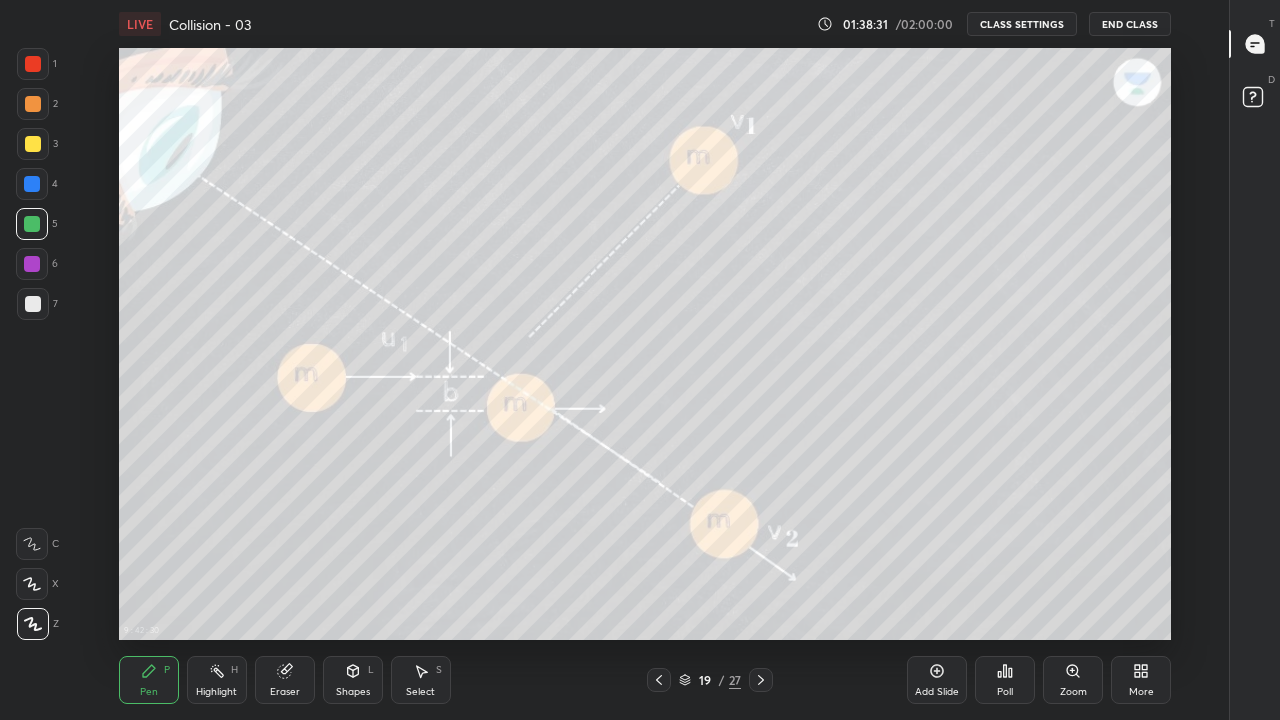 click at bounding box center [33, 304] 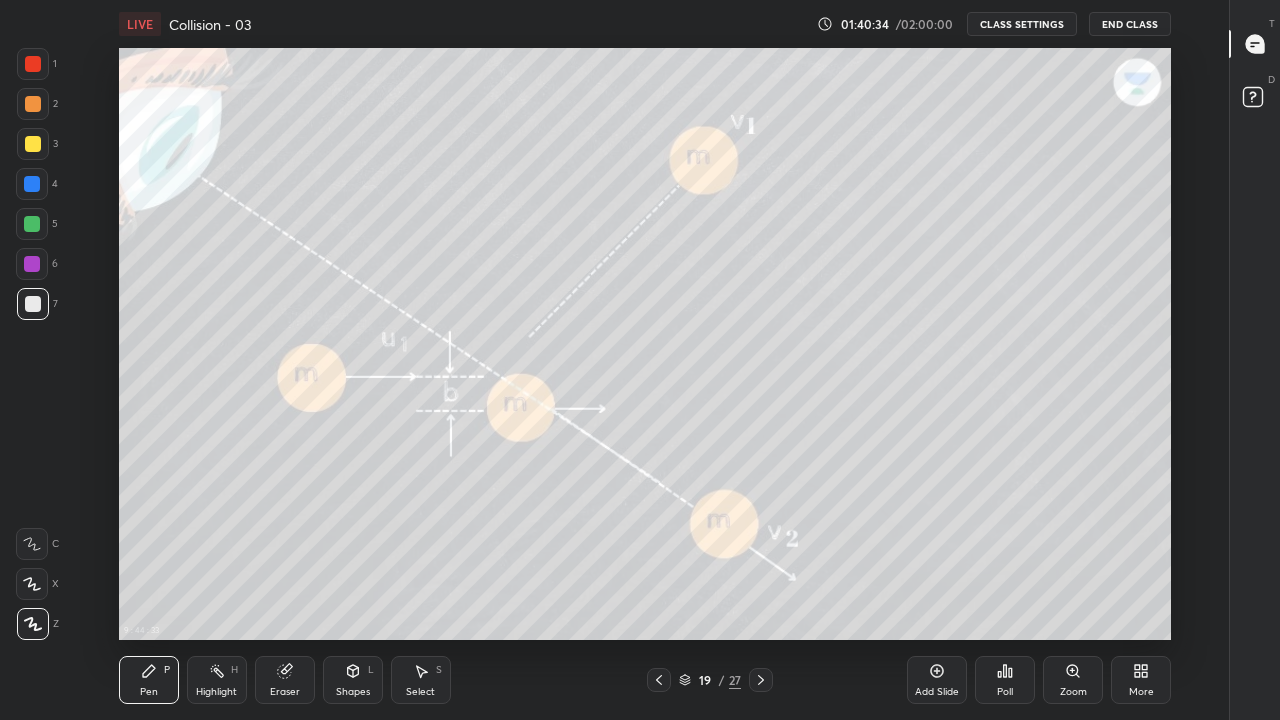 click at bounding box center [761, 680] 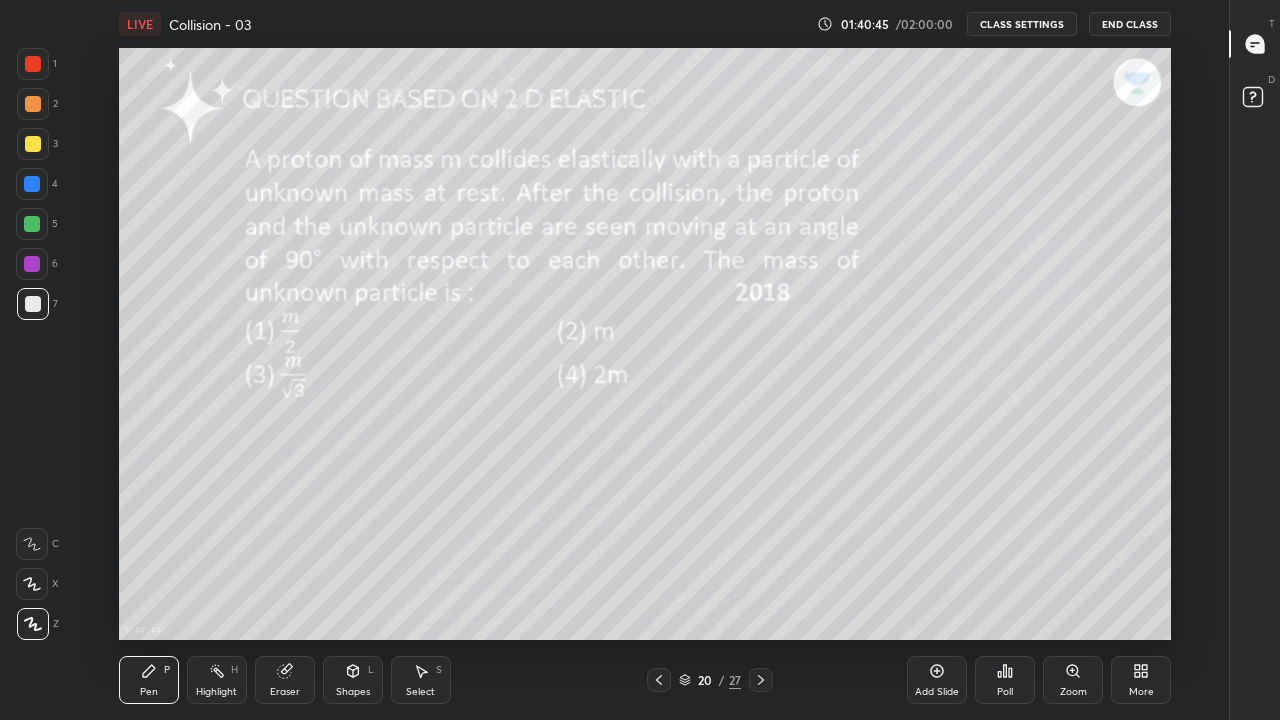 click on "Highlight H" at bounding box center [217, 680] 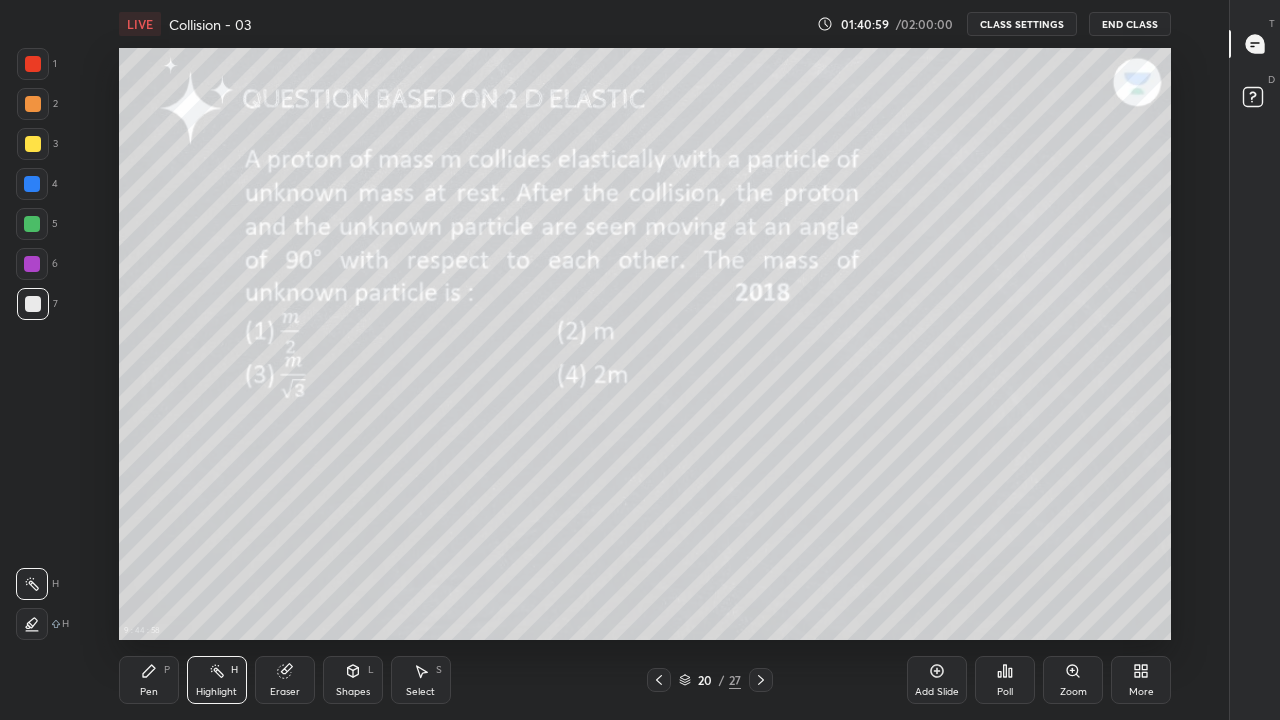 click 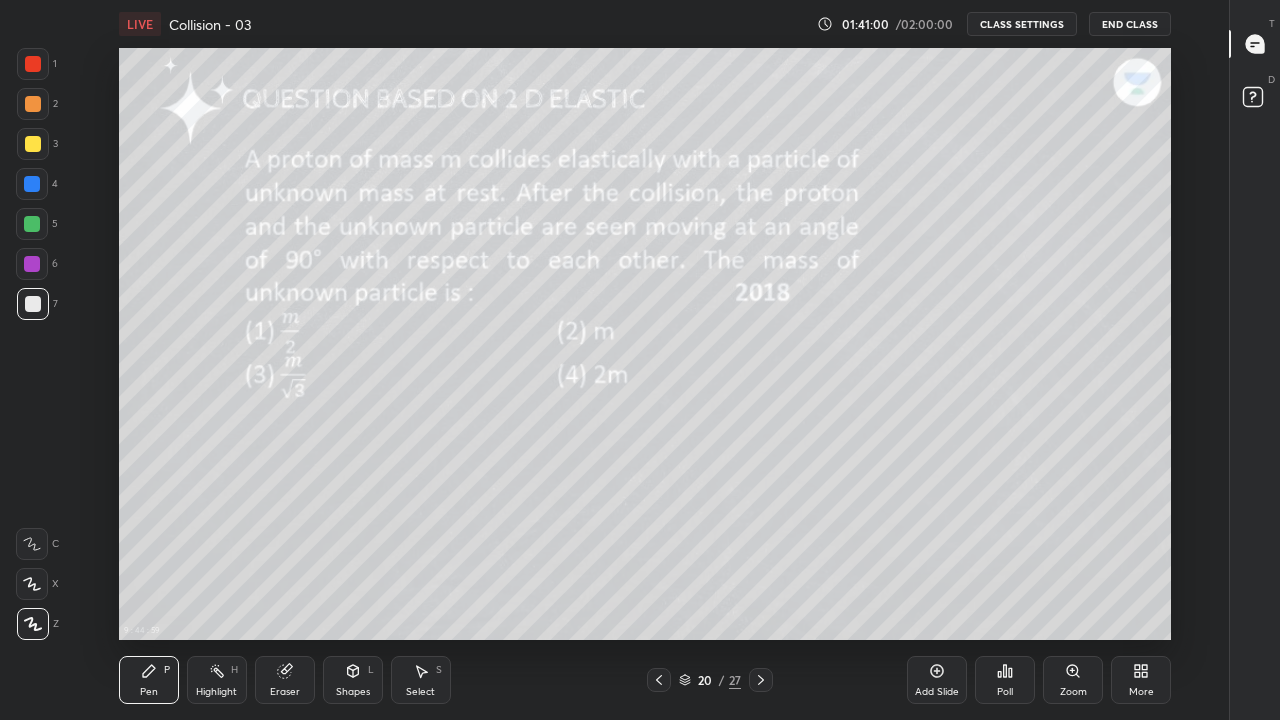 click 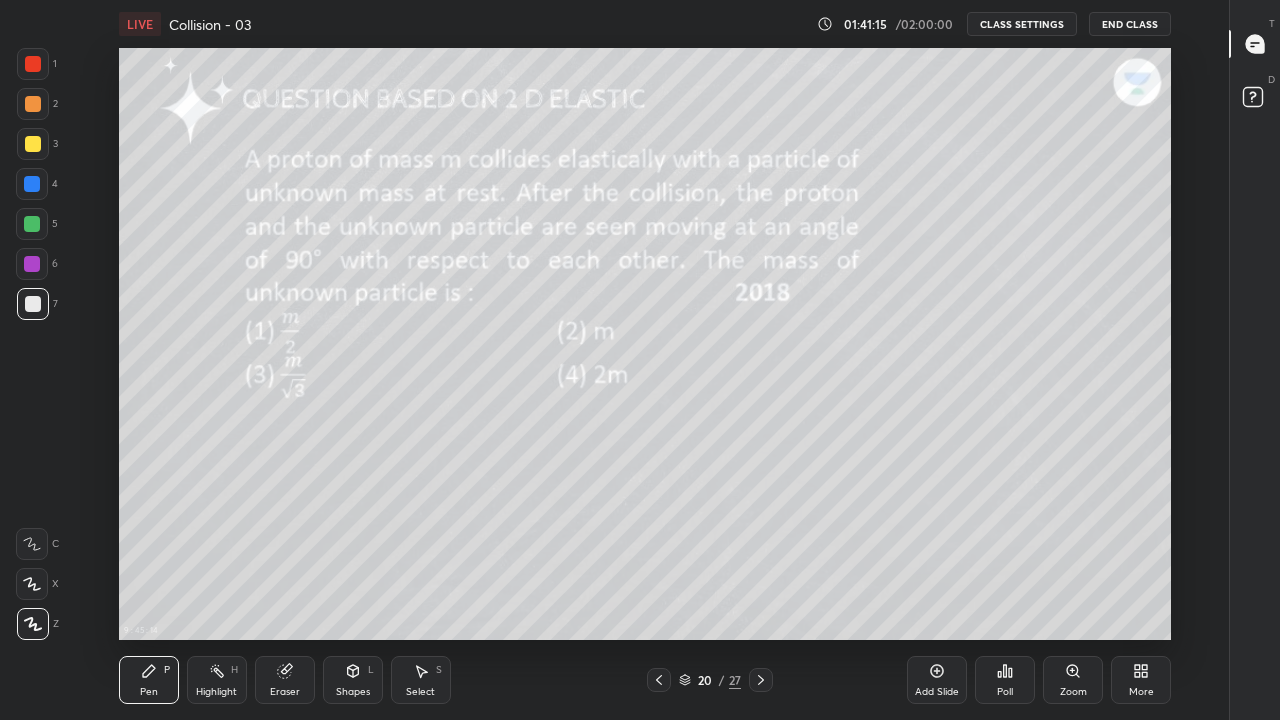 click on "Highlight" at bounding box center [216, 692] 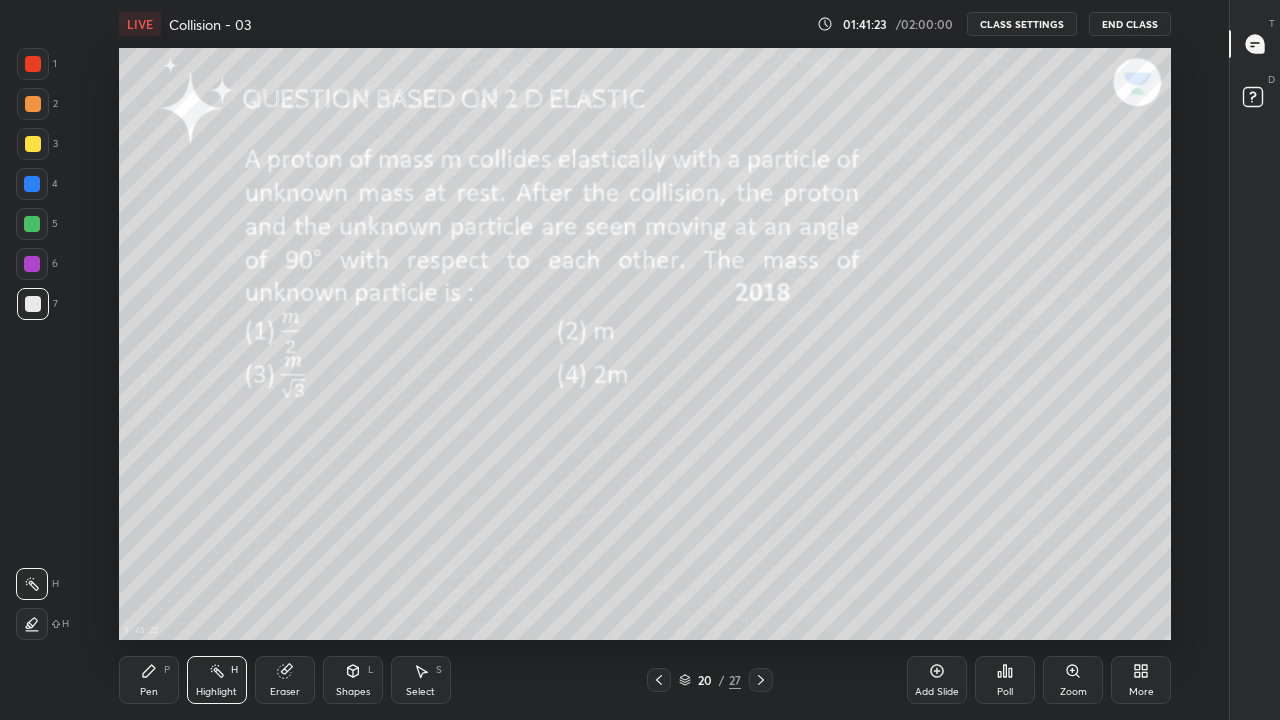 click on "Pen P" at bounding box center (149, 680) 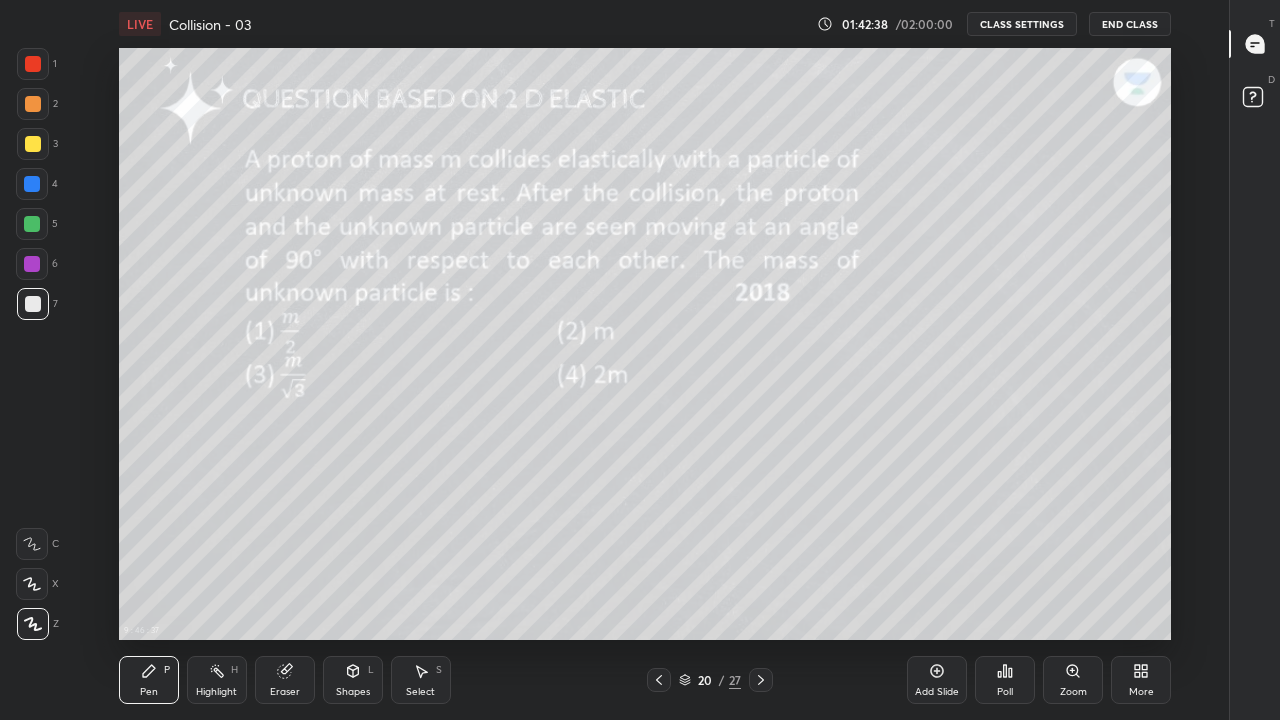 click at bounding box center [761, 680] 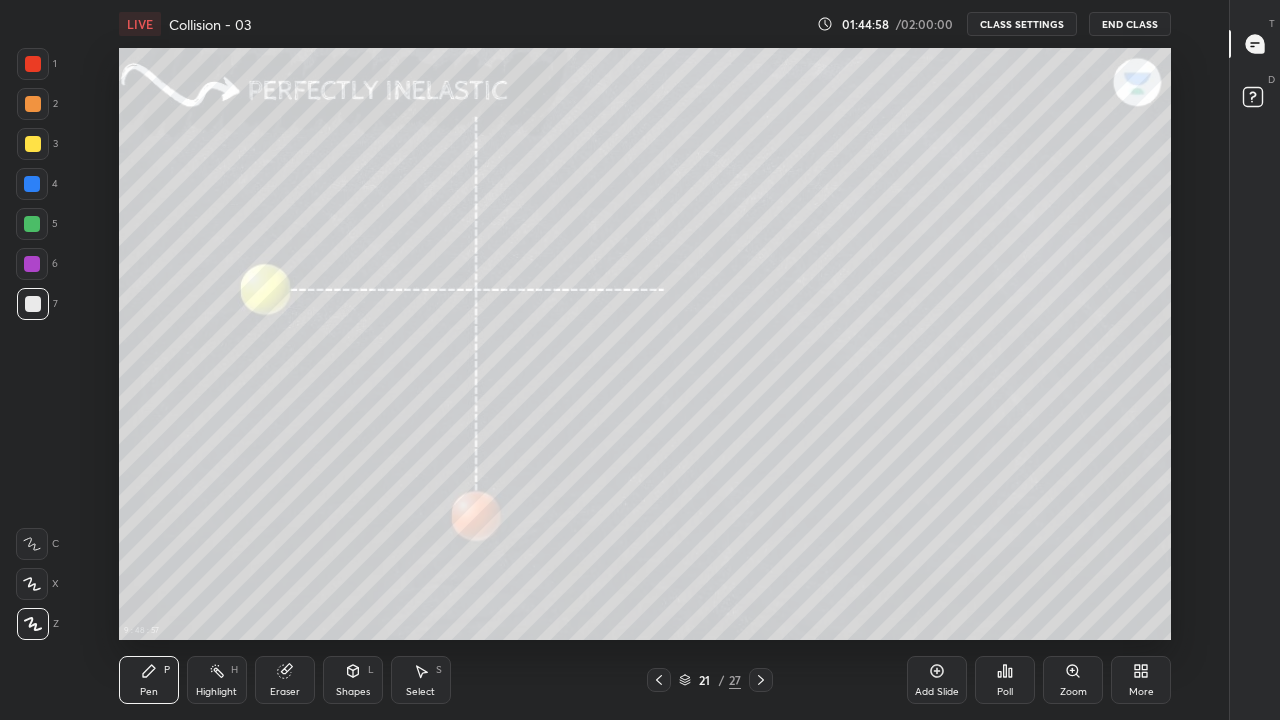 click 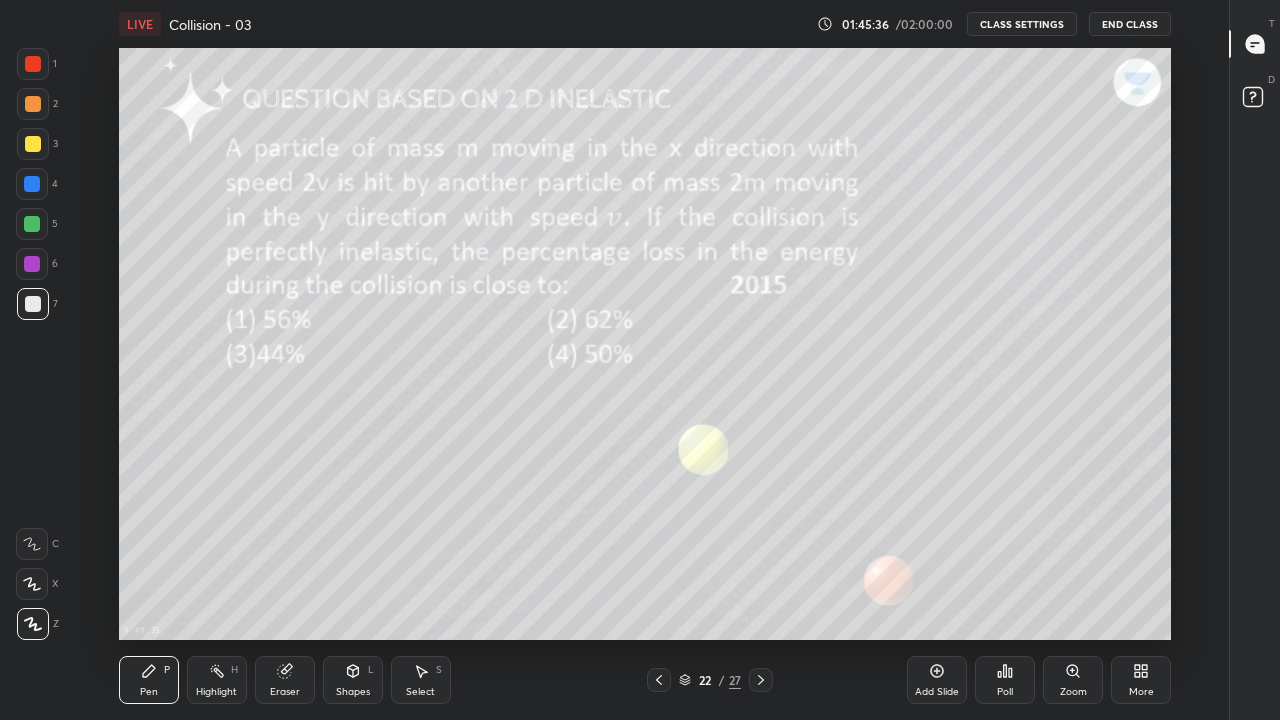 click on "Highlight" at bounding box center (216, 692) 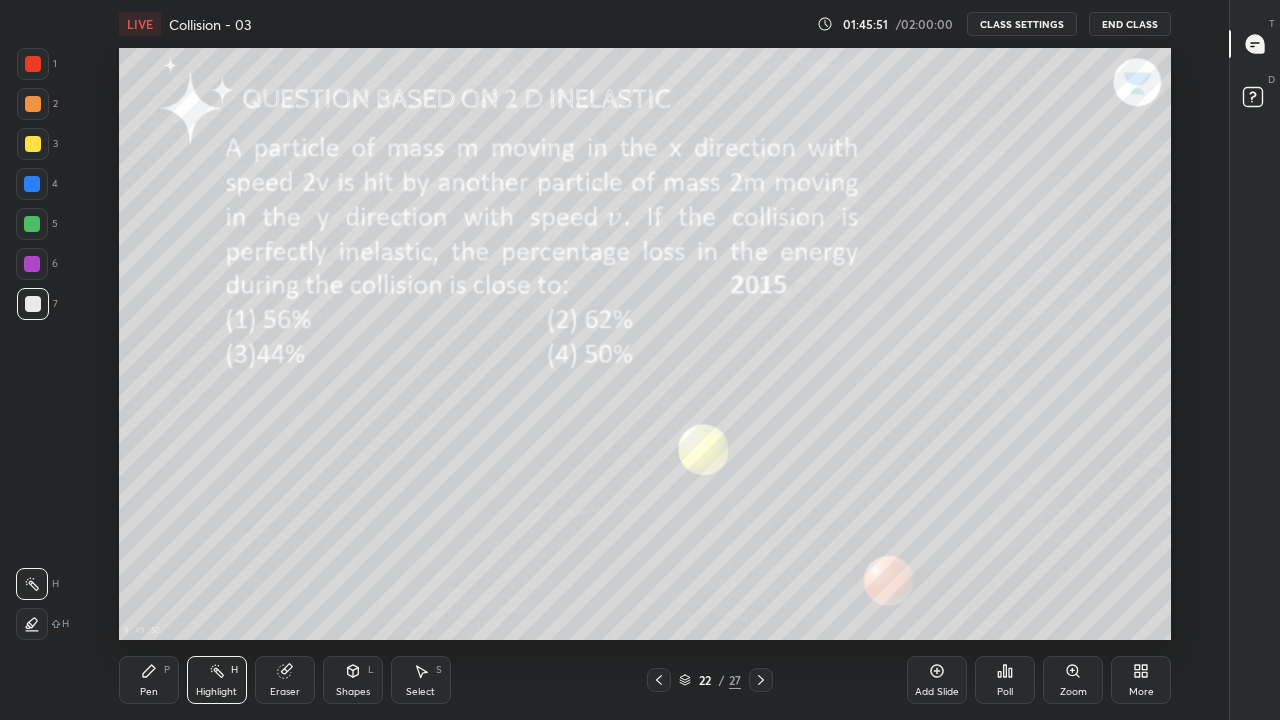 click on "Pen P" at bounding box center (149, 680) 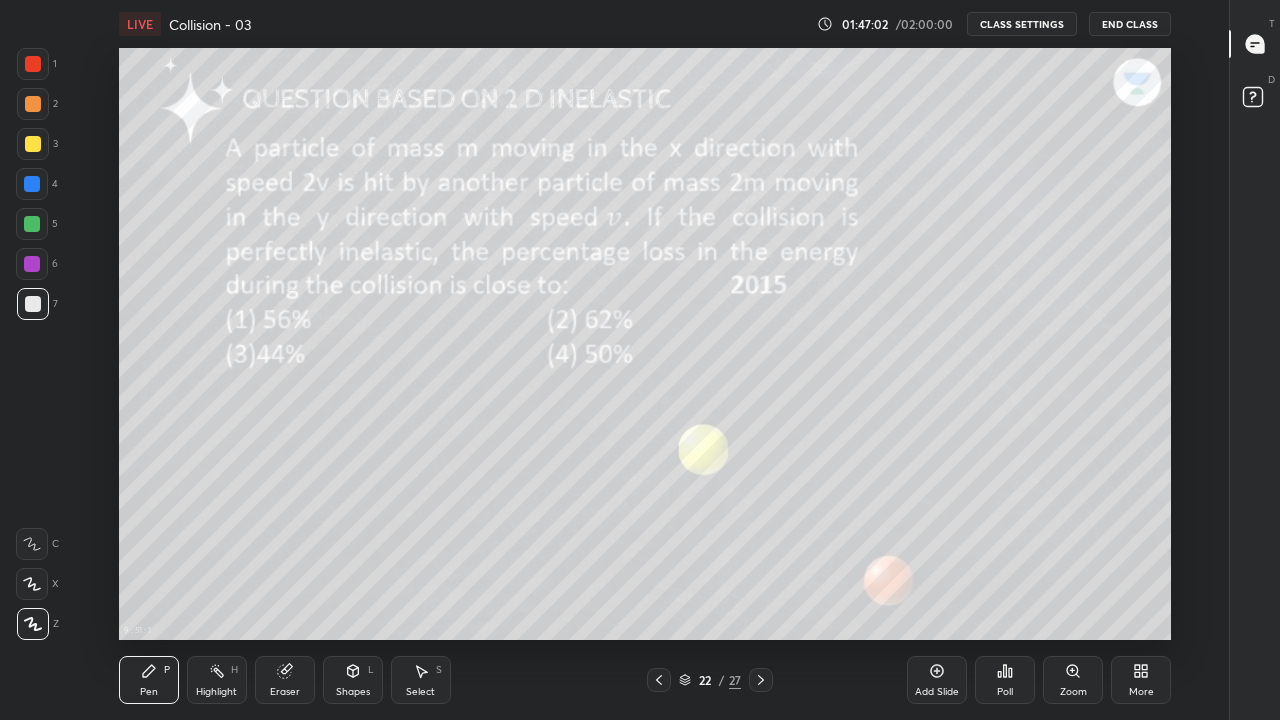 click on "Pen P" at bounding box center (149, 680) 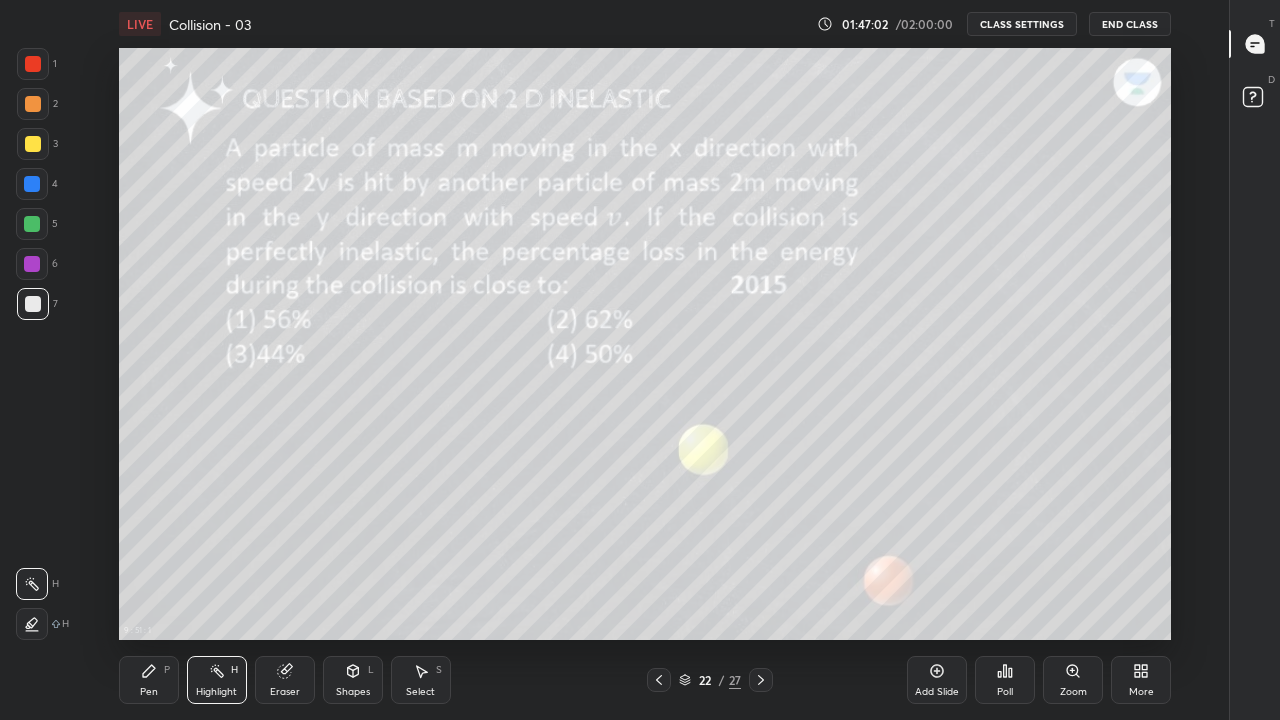 click on "Pen P" at bounding box center [149, 680] 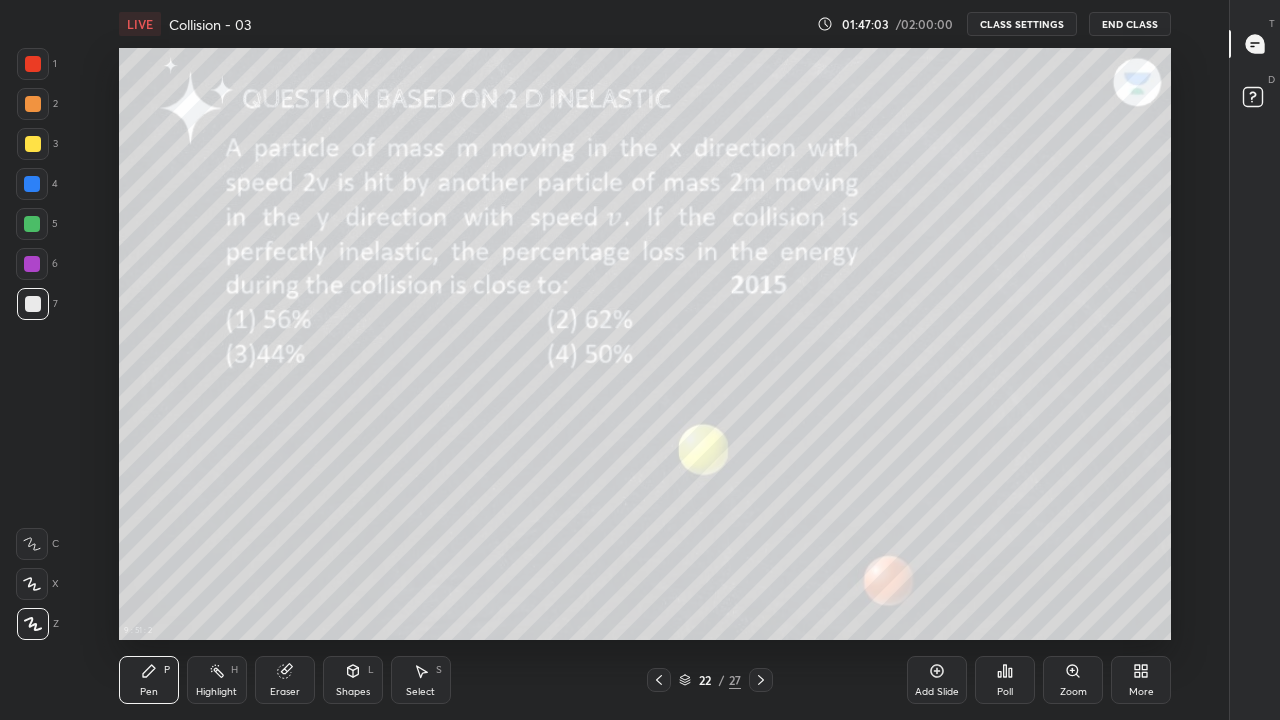 click at bounding box center [33, 304] 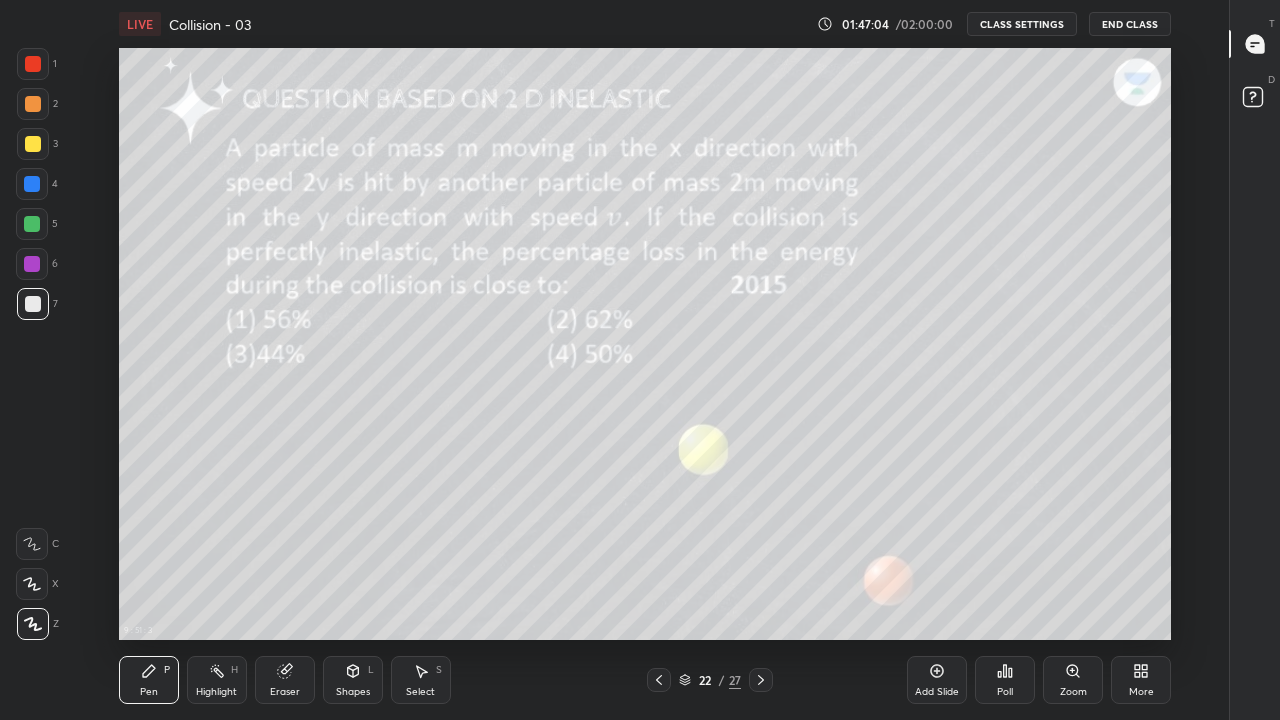 click at bounding box center [32, 224] 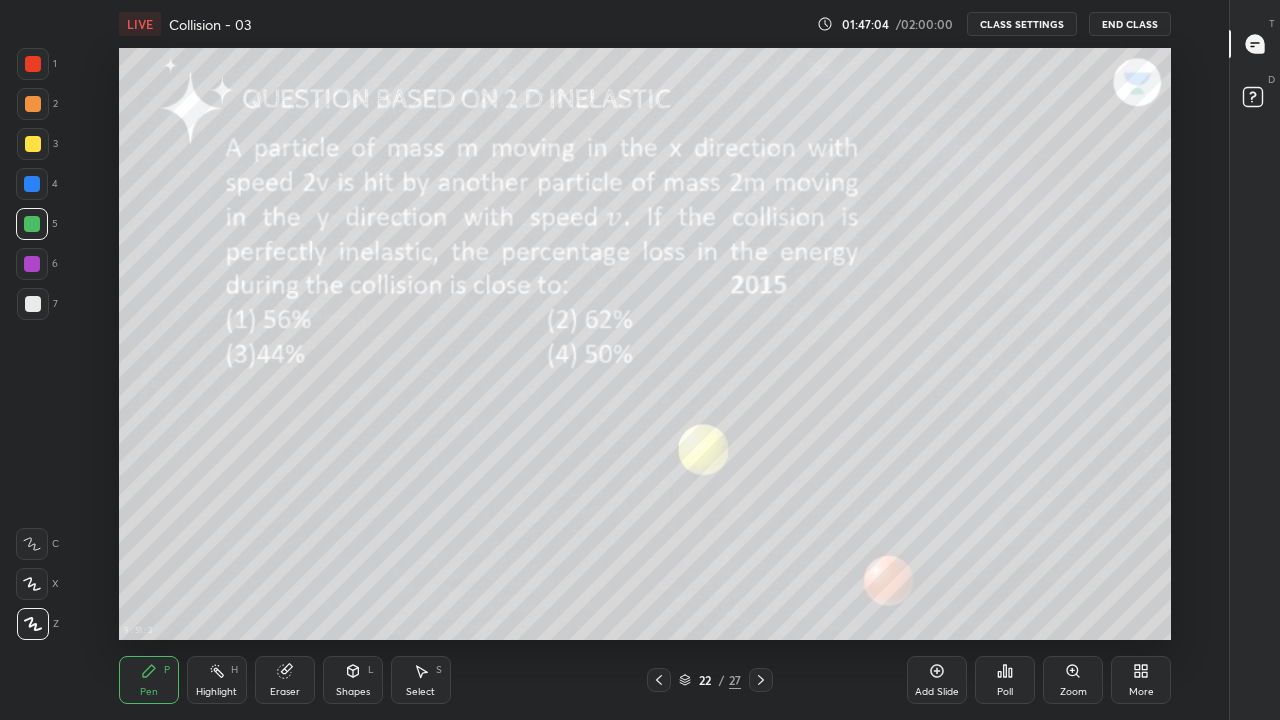 click at bounding box center [33, 144] 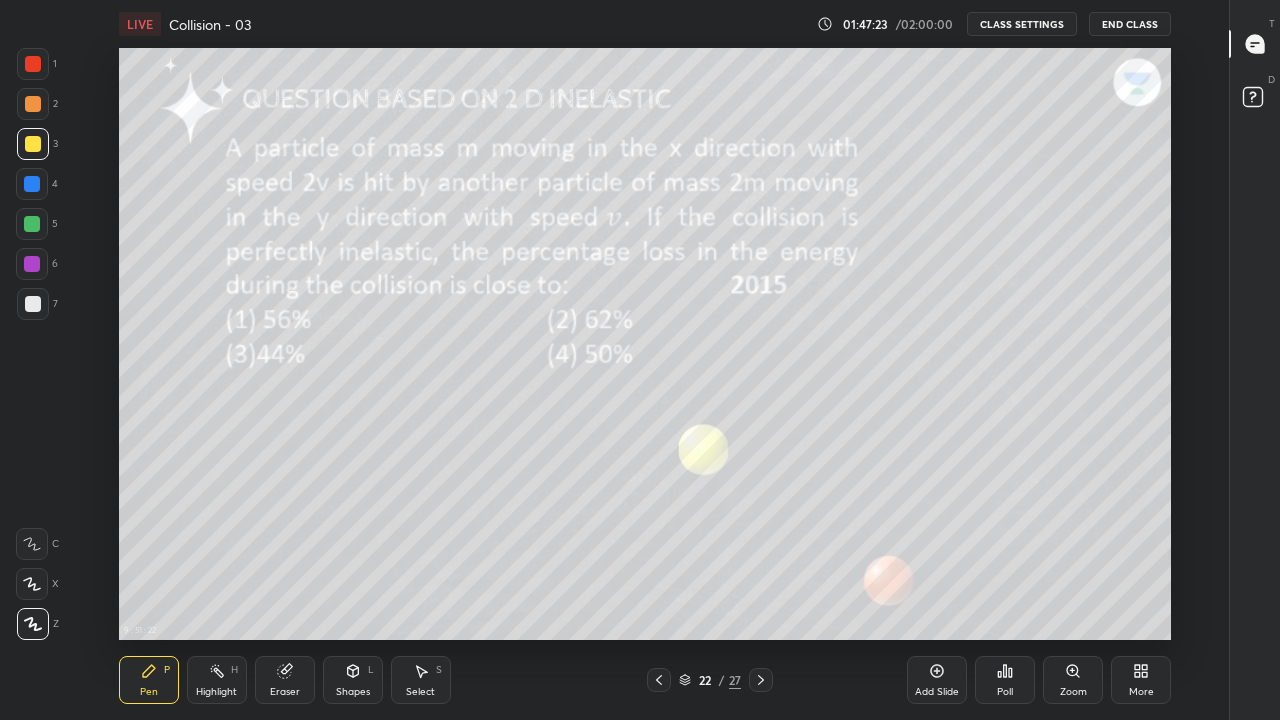 click on "Pen P" at bounding box center (149, 680) 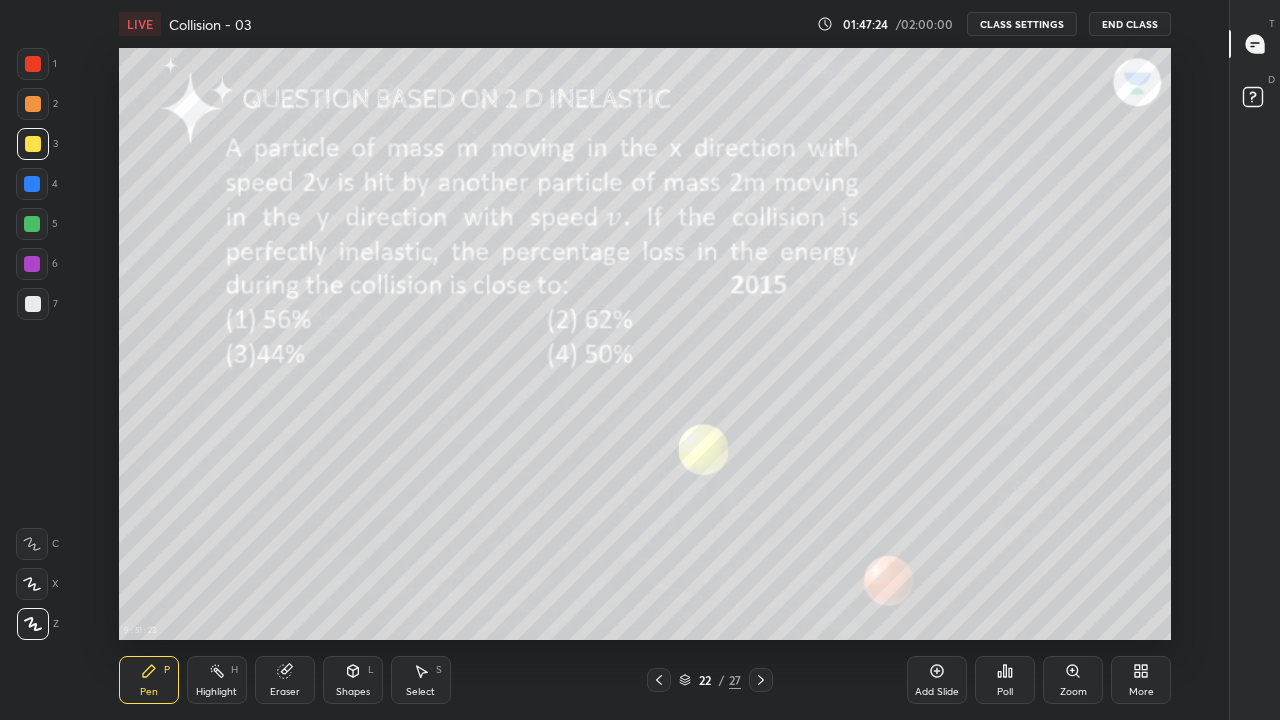 click at bounding box center [33, 624] 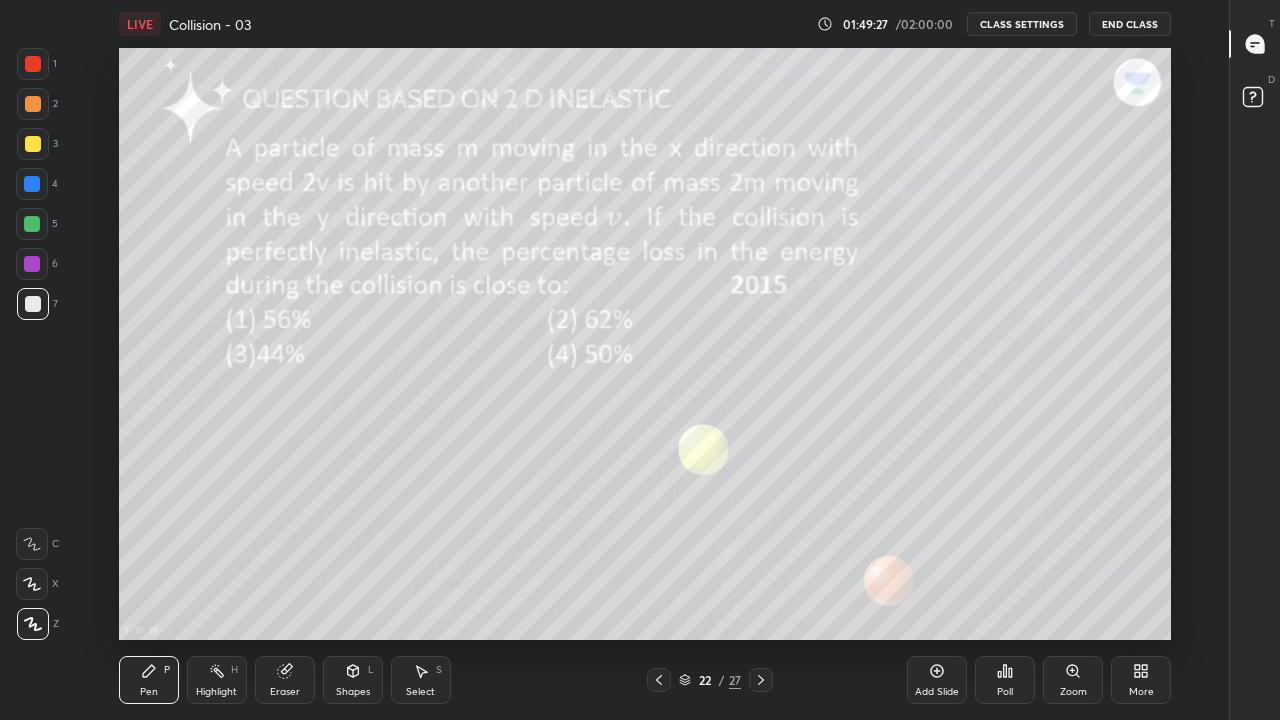 click on "Highlight" at bounding box center [216, 692] 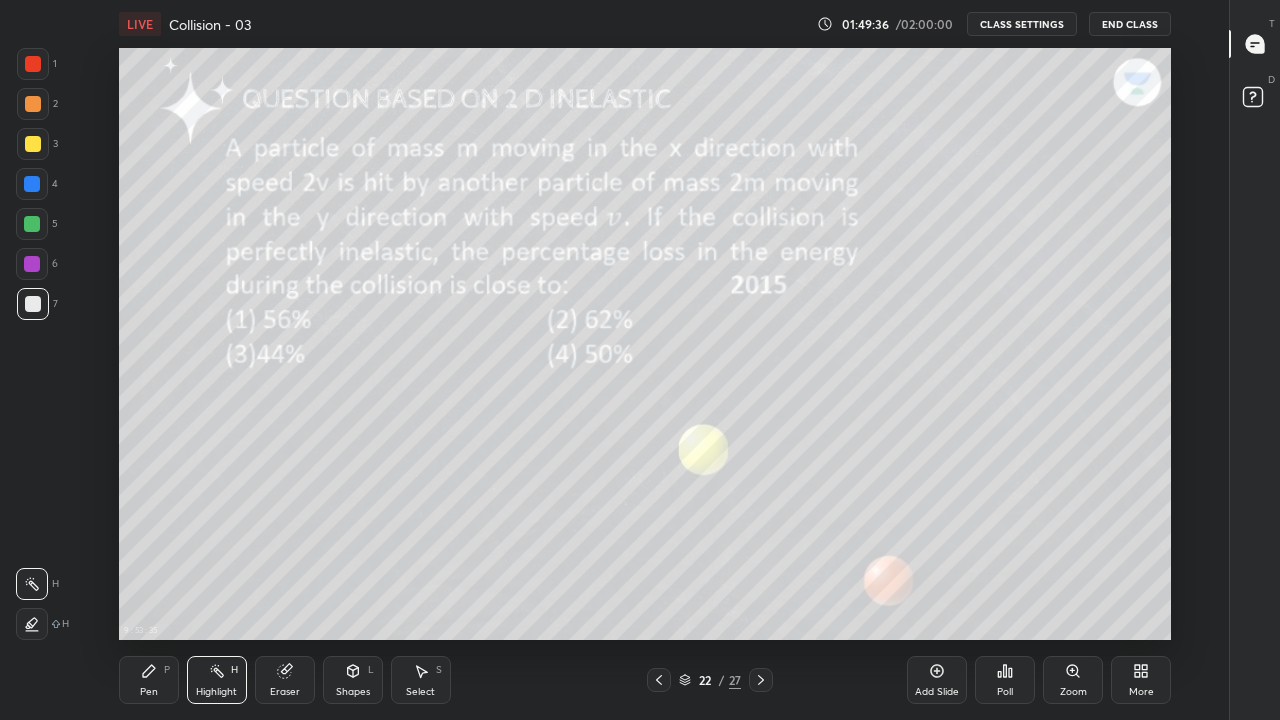 click 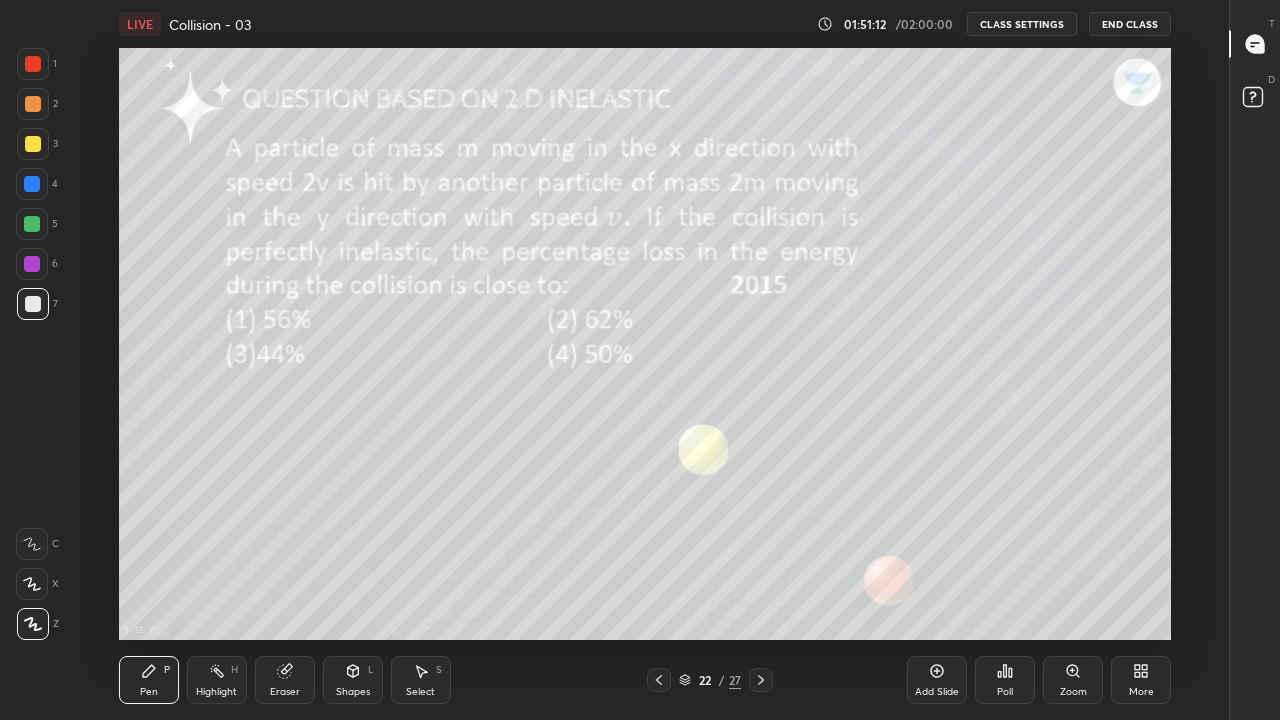 click on "Add Slide" at bounding box center [937, 680] 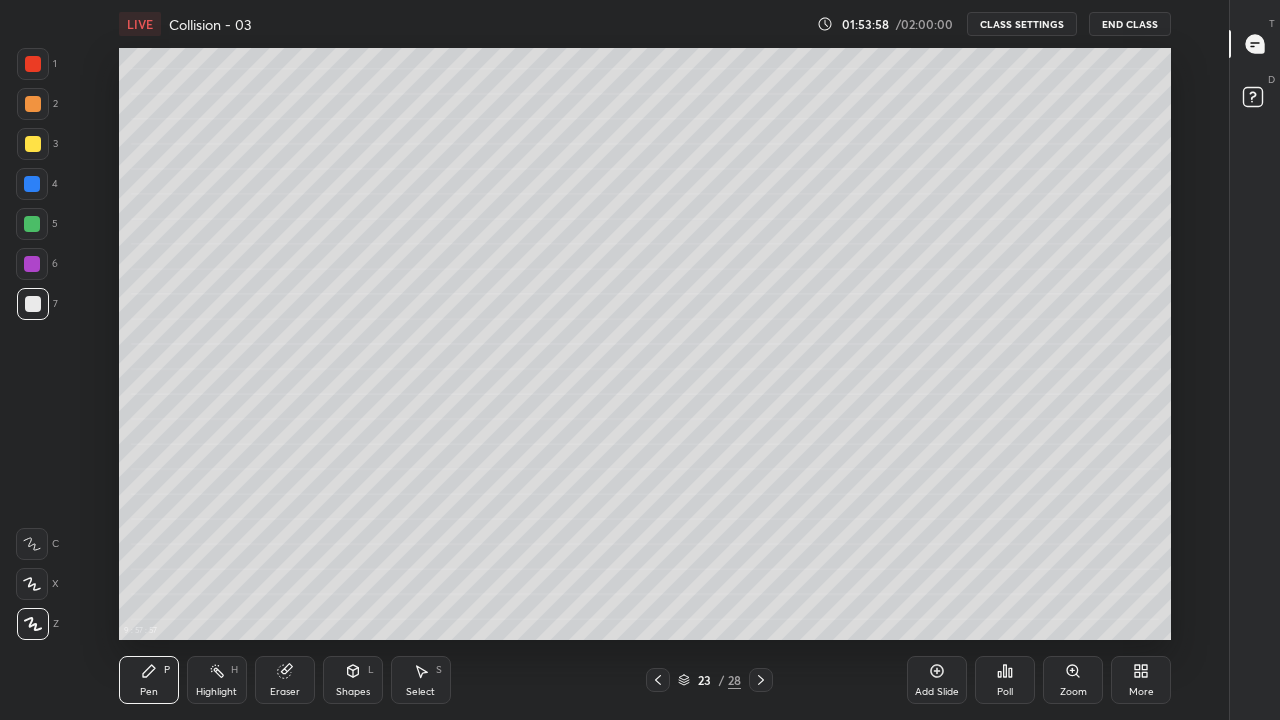 click 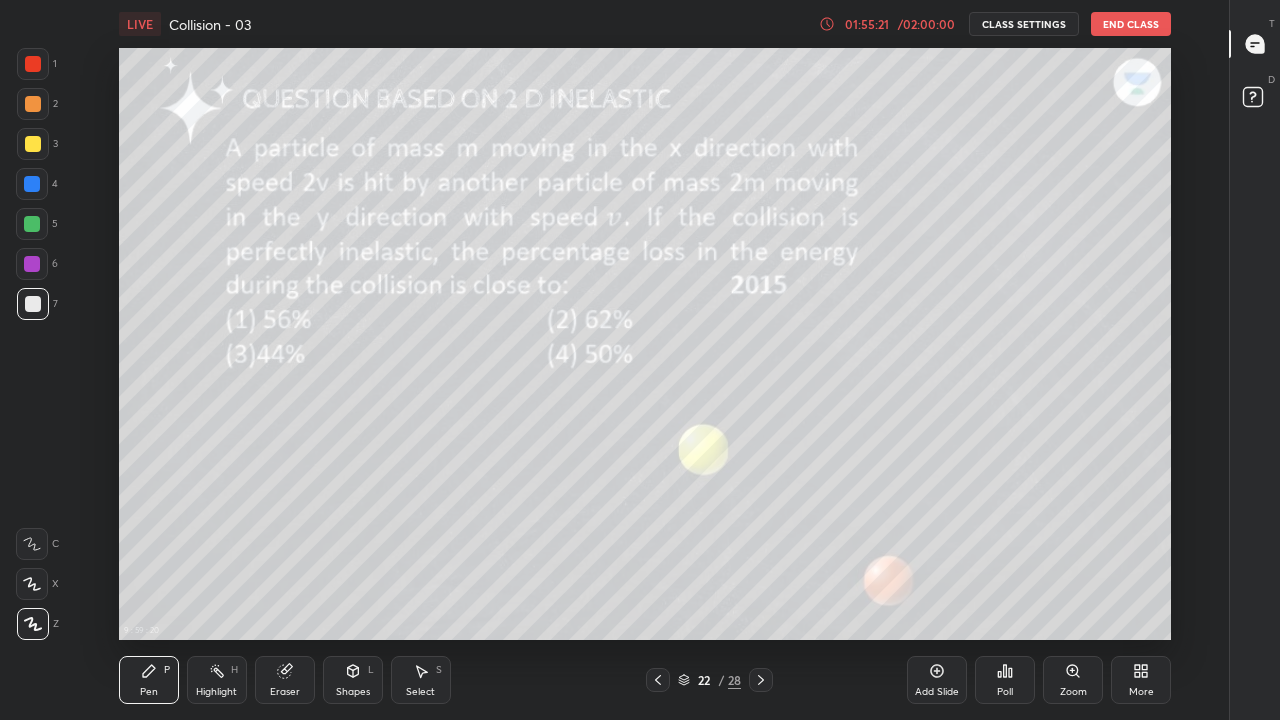 click 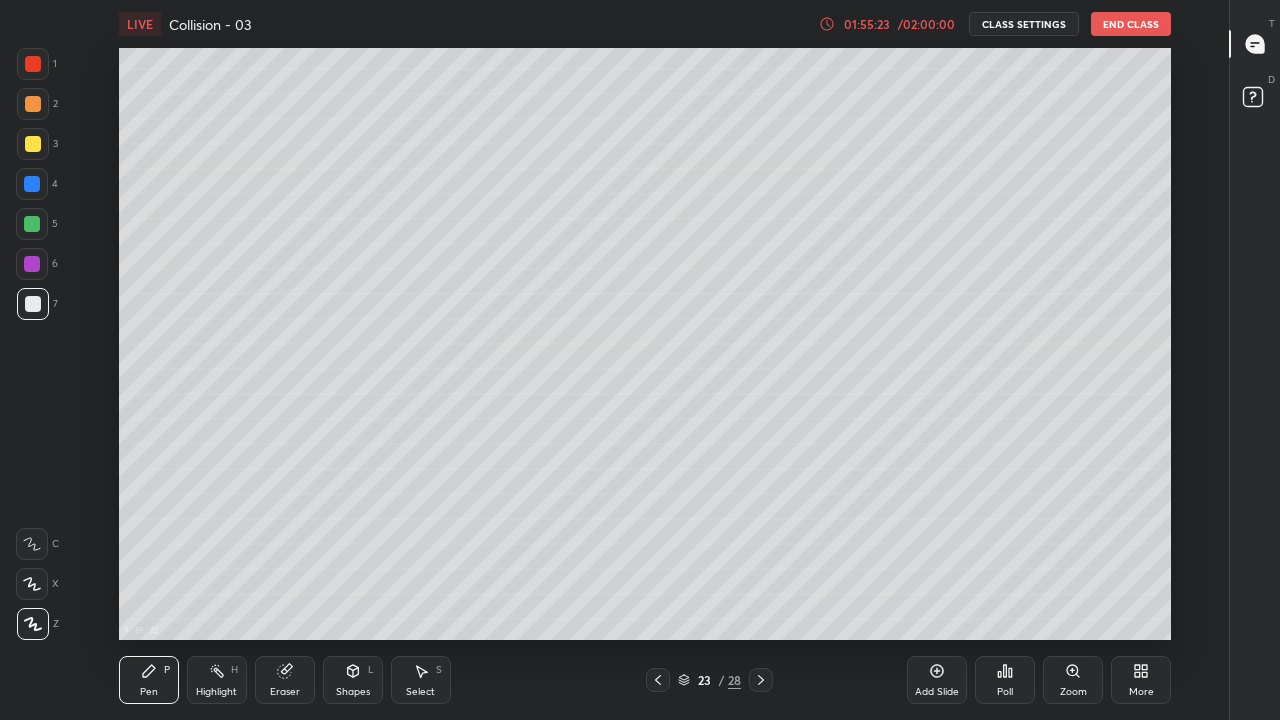 click 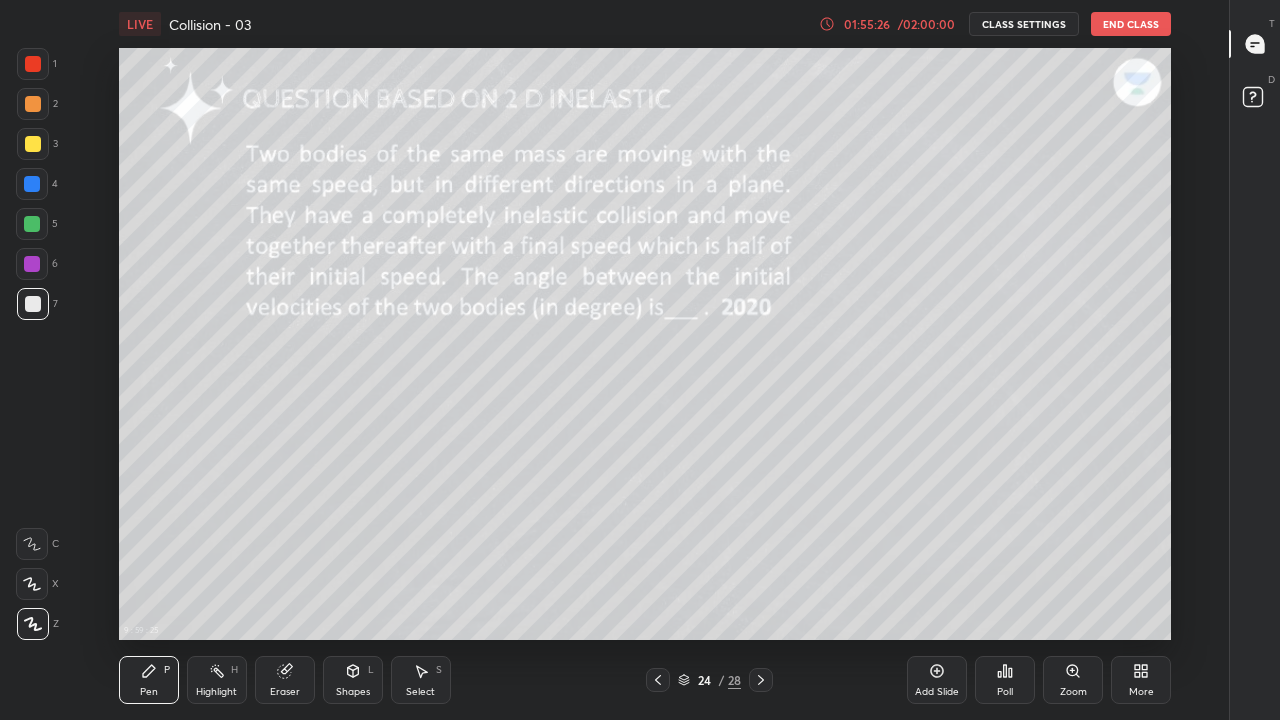 click 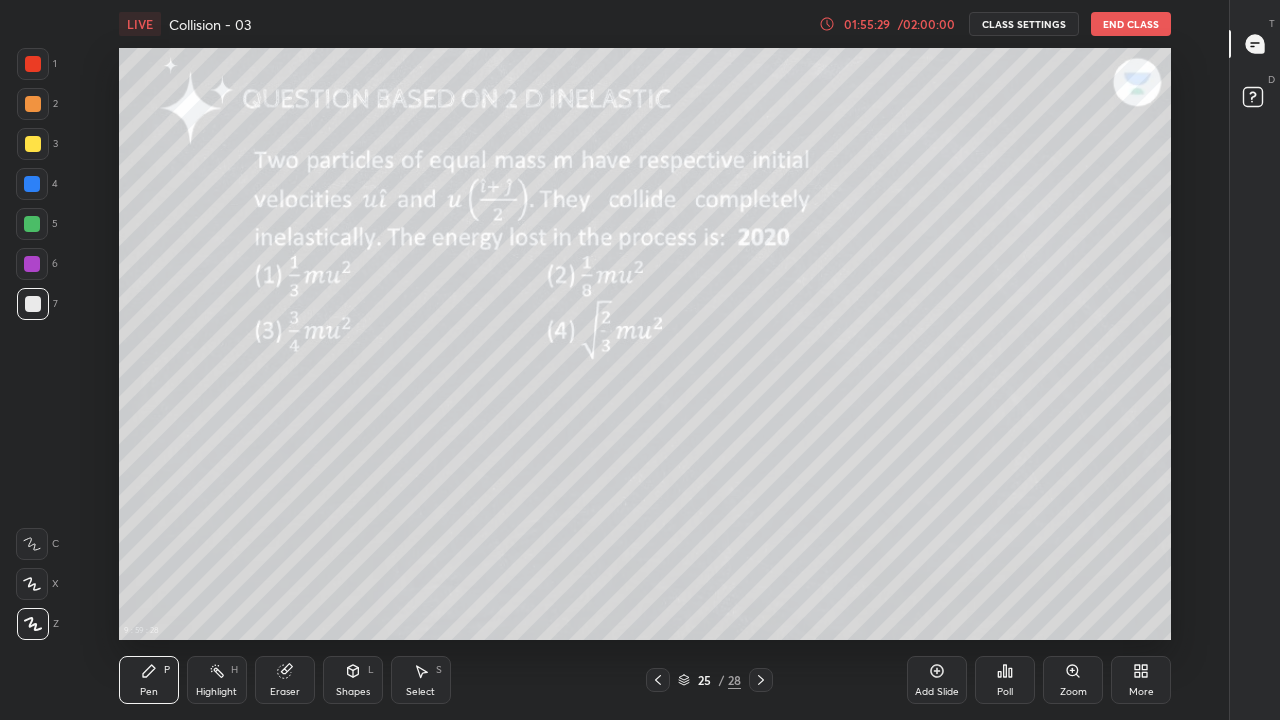 click 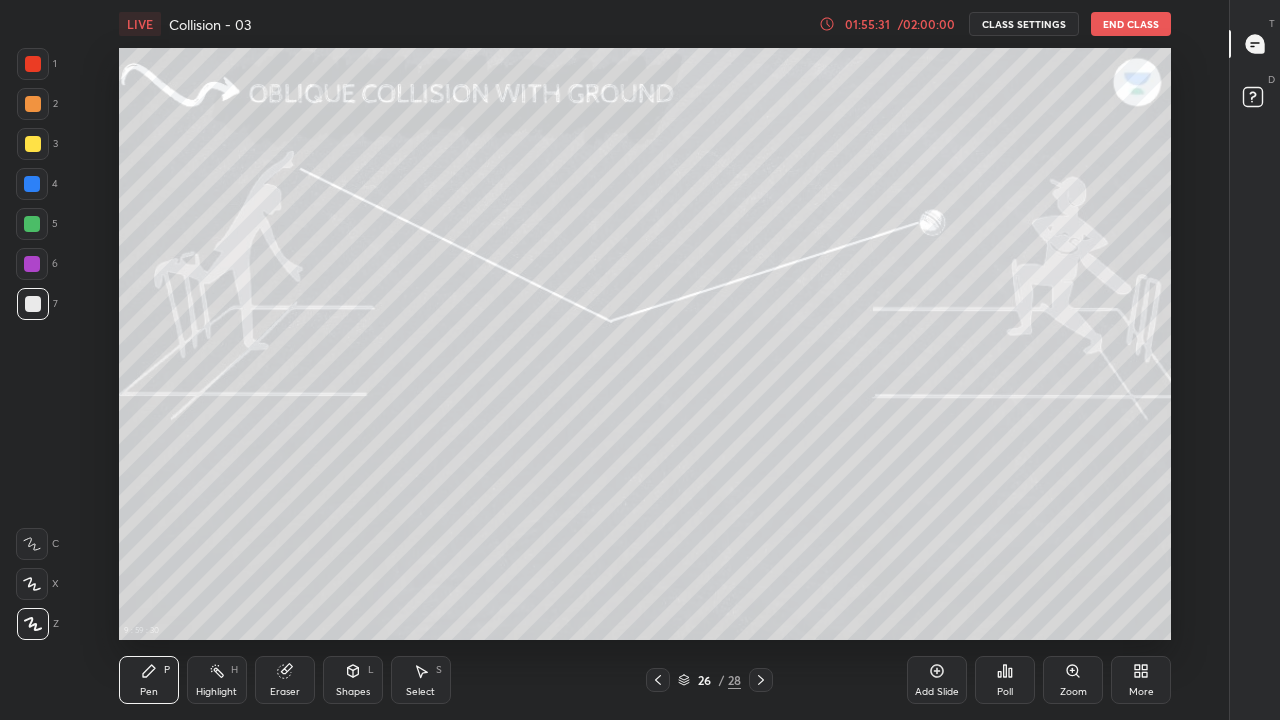 click 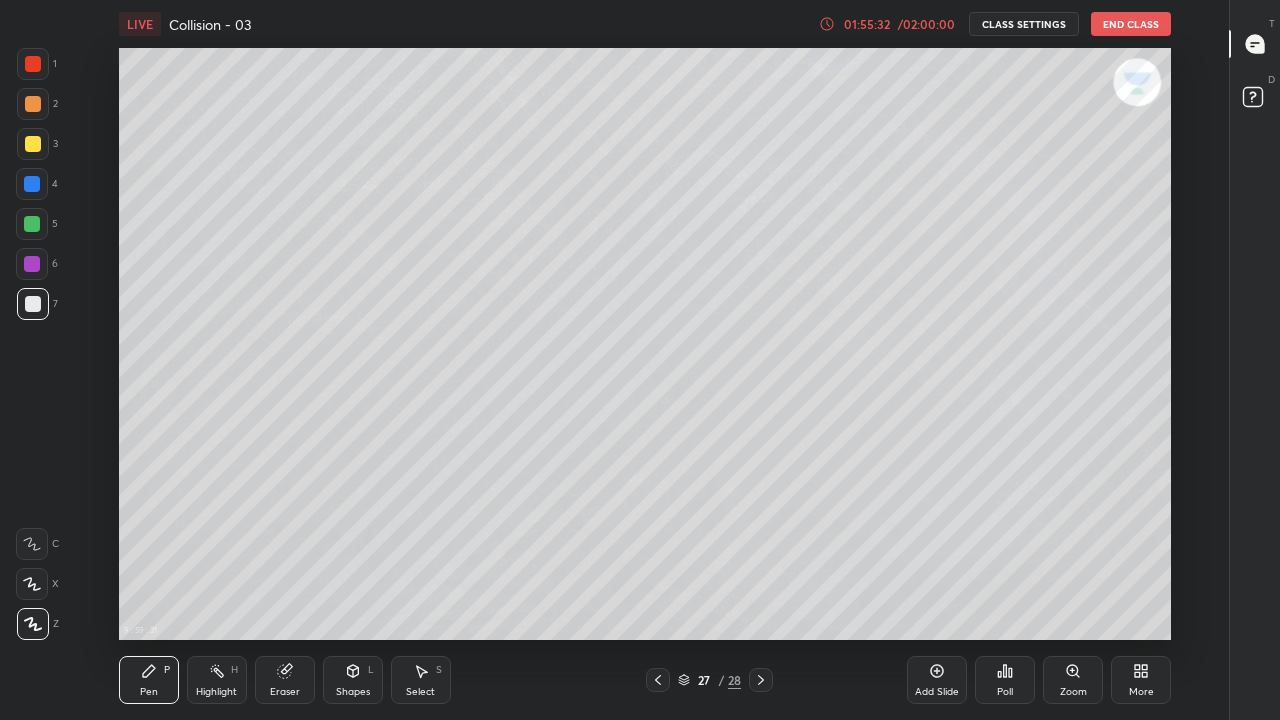 click 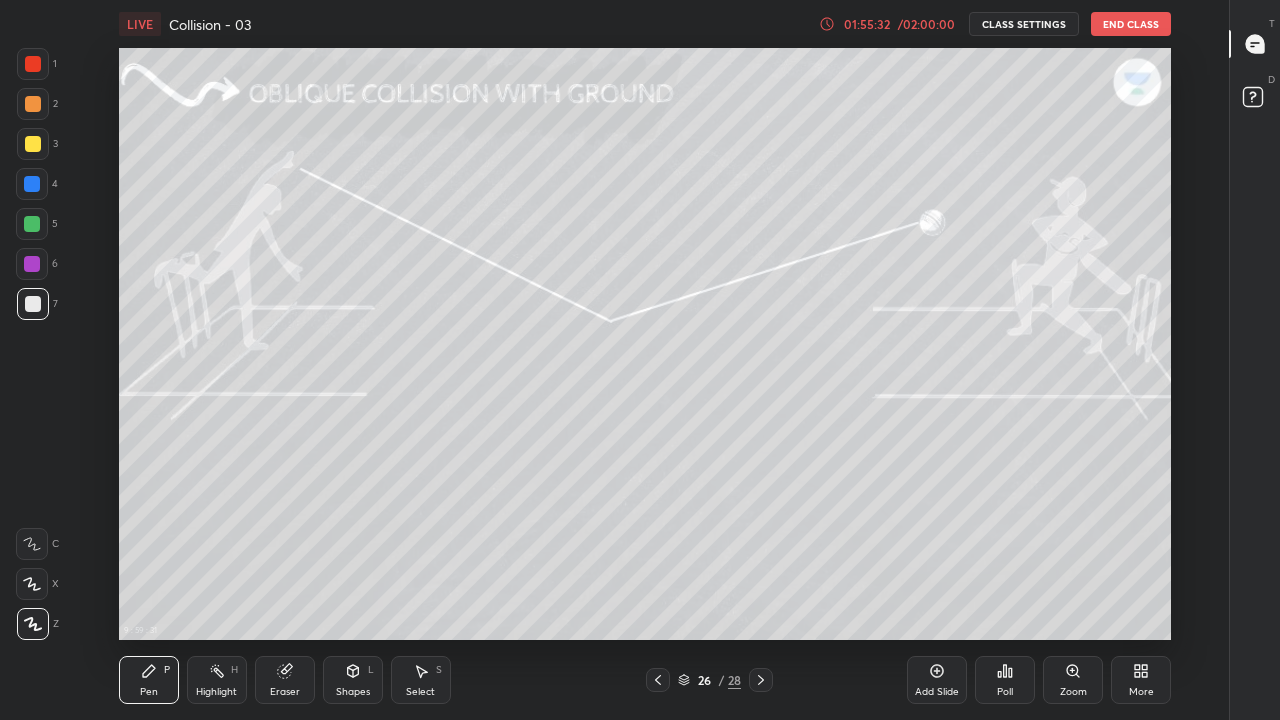 click at bounding box center [658, 680] 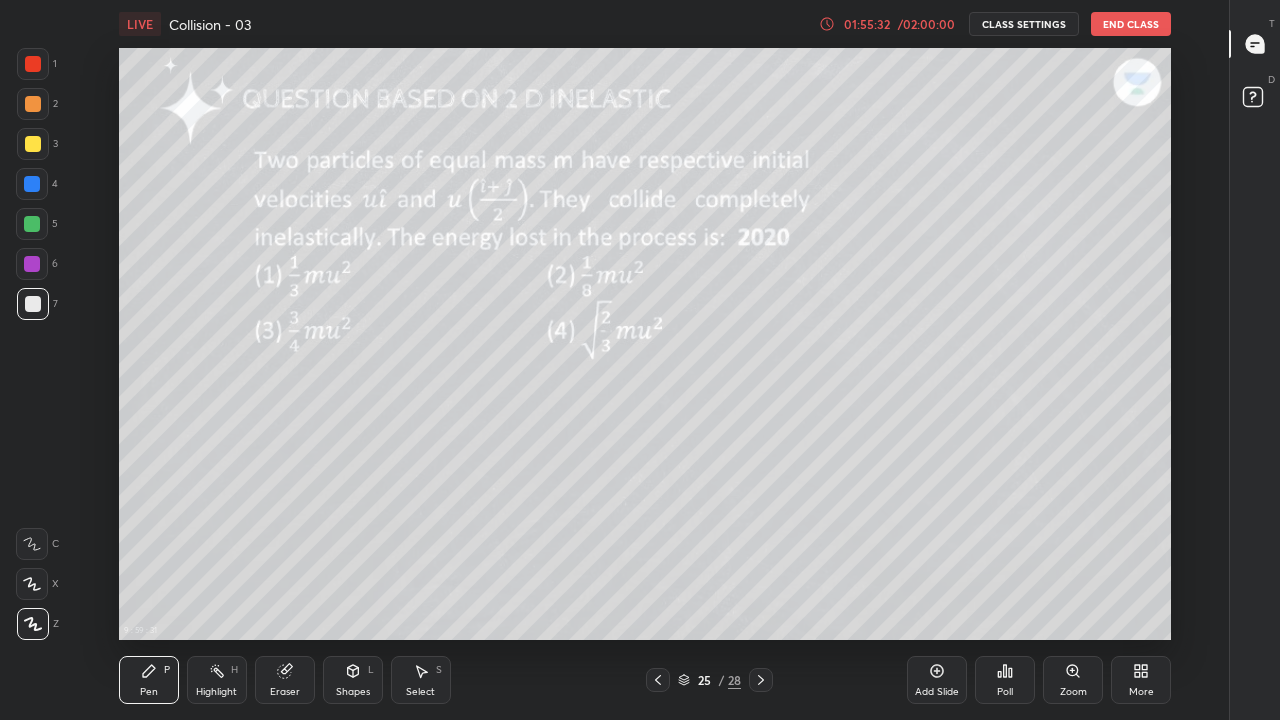 click at bounding box center [658, 680] 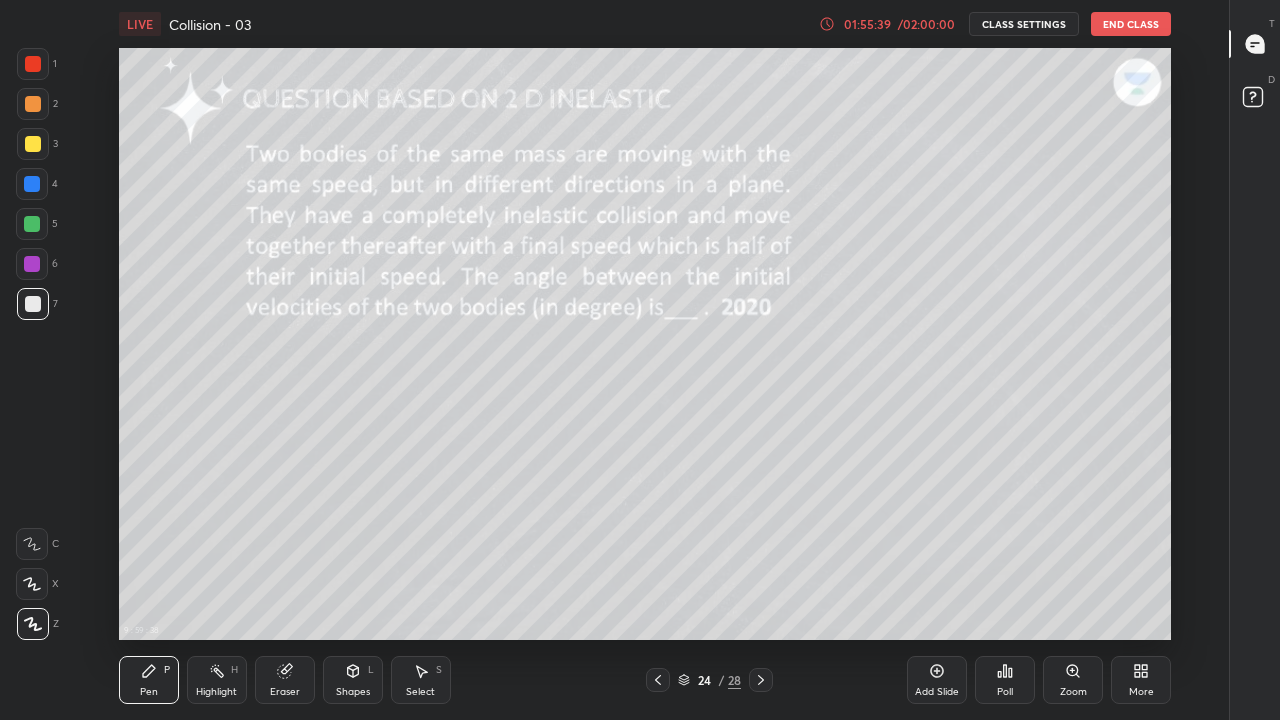 click 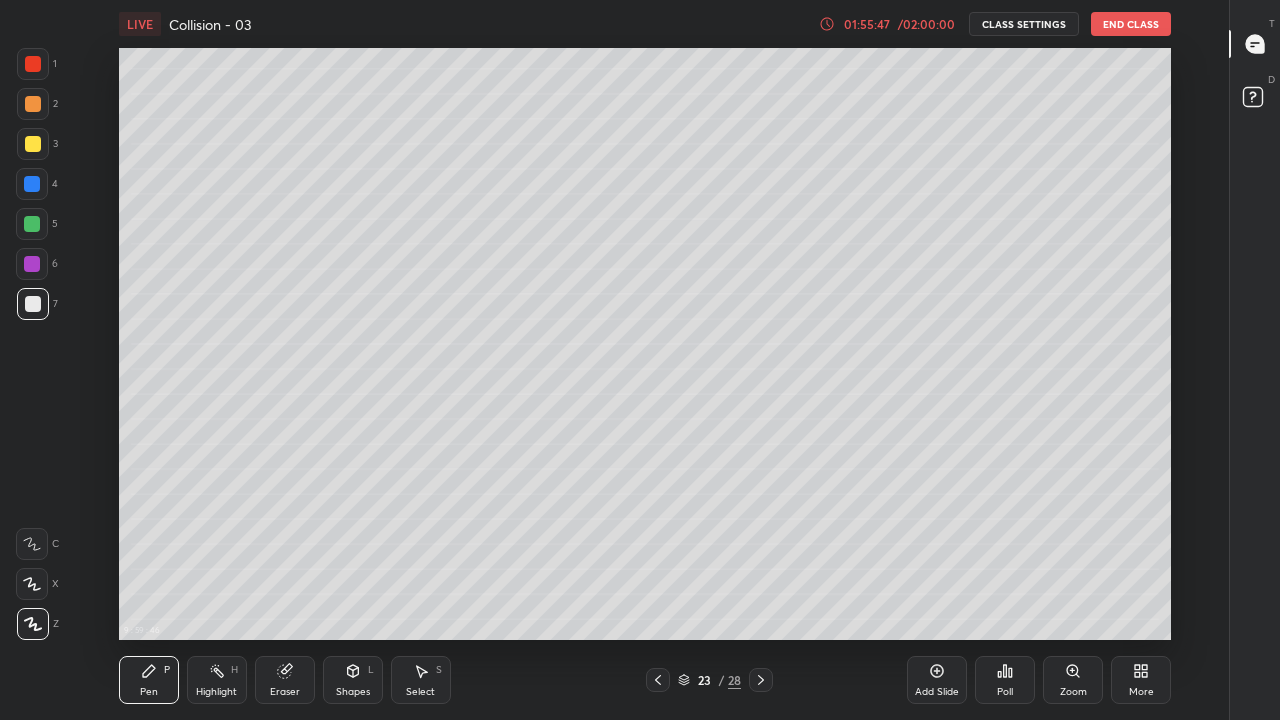 click 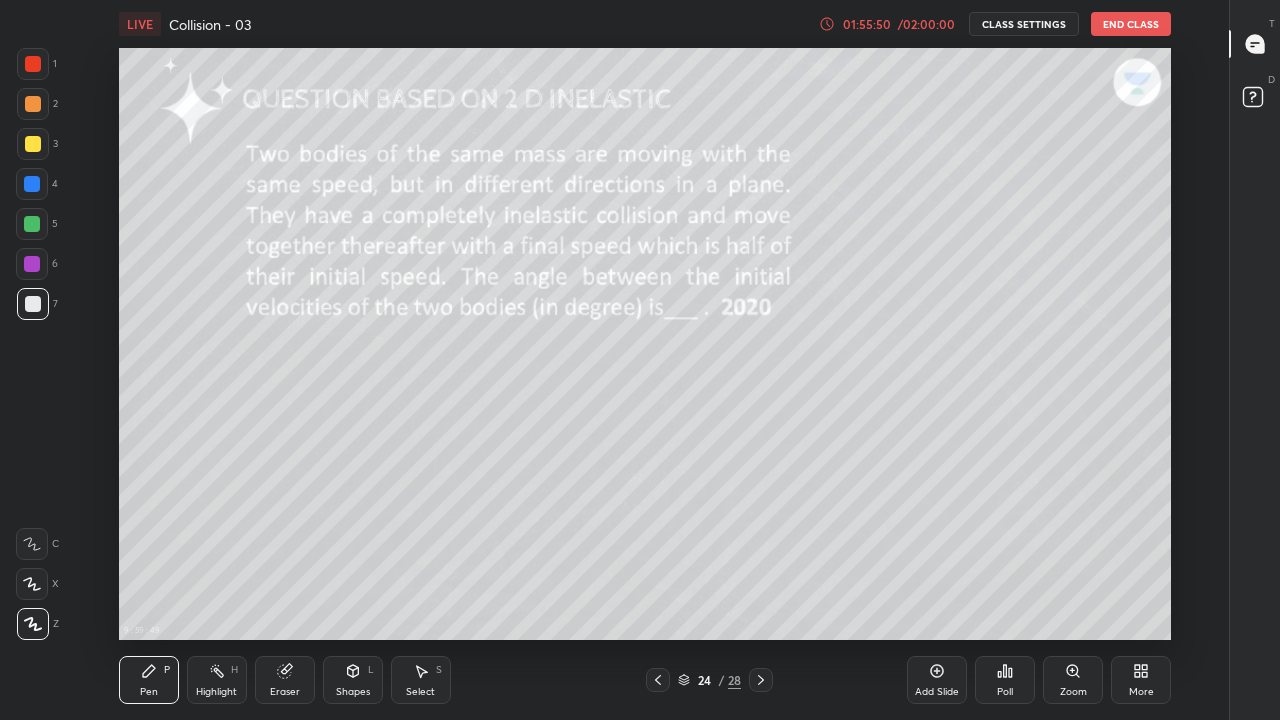 click 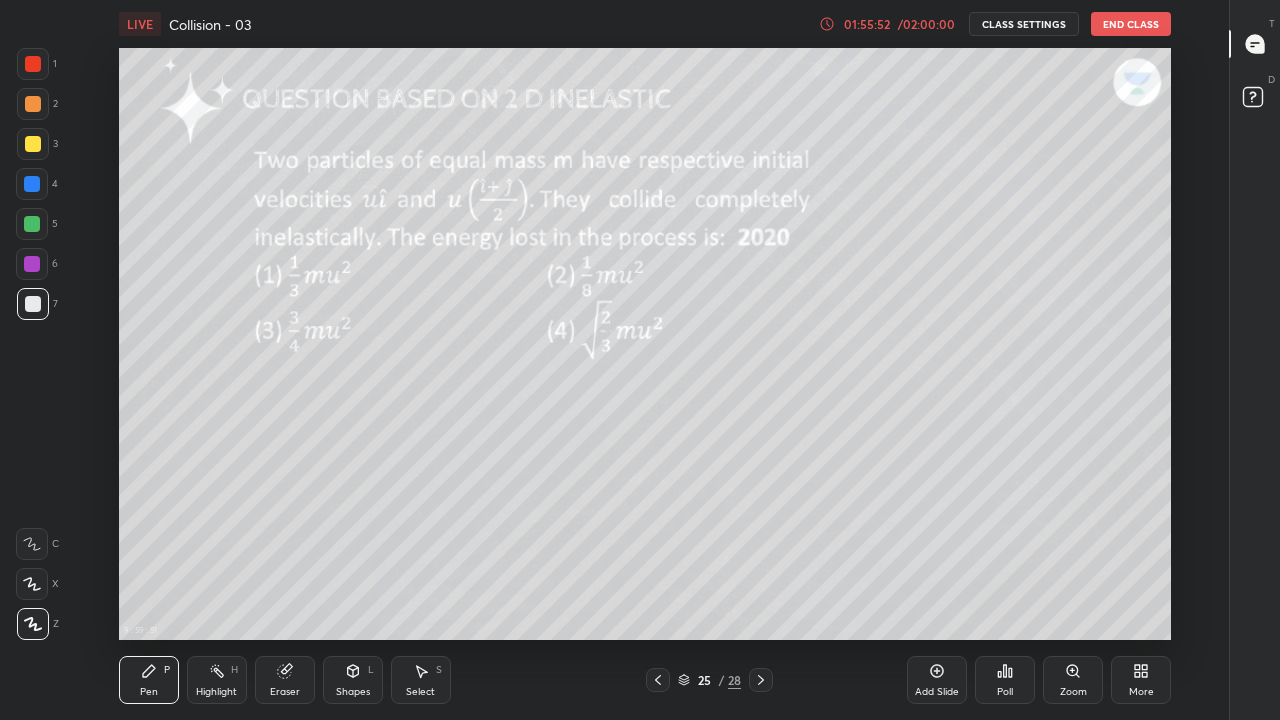 click 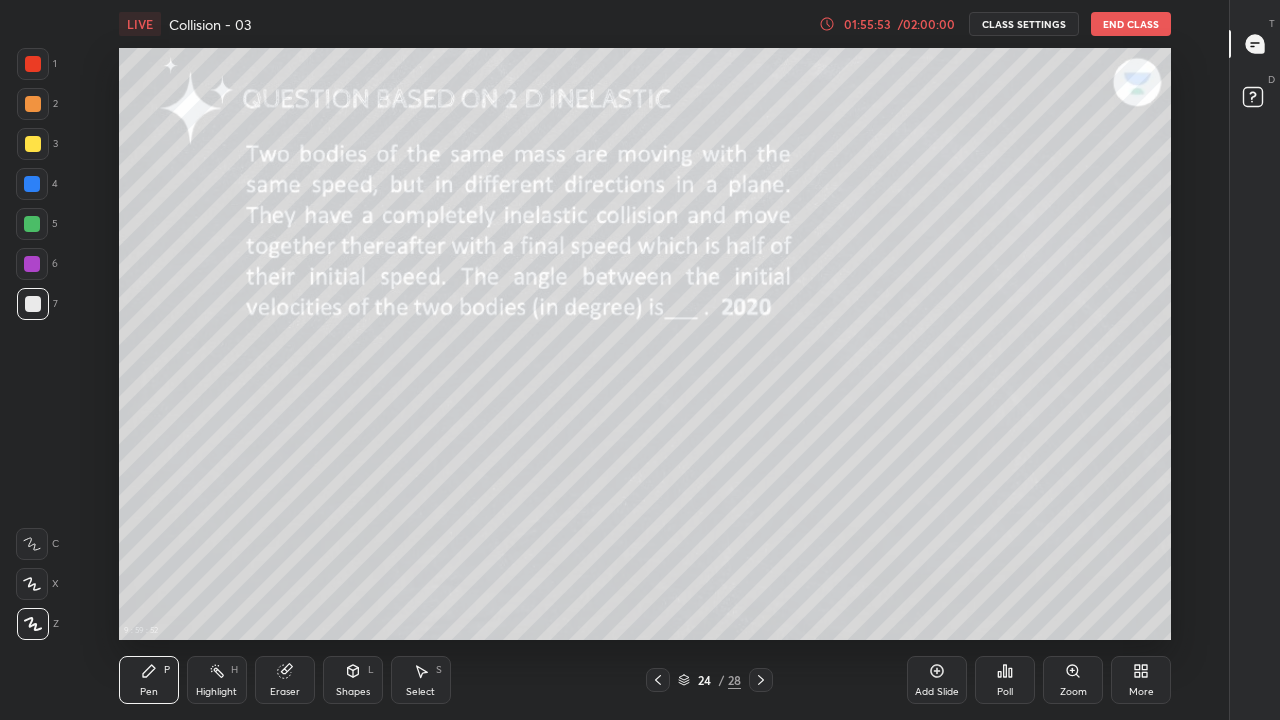 click 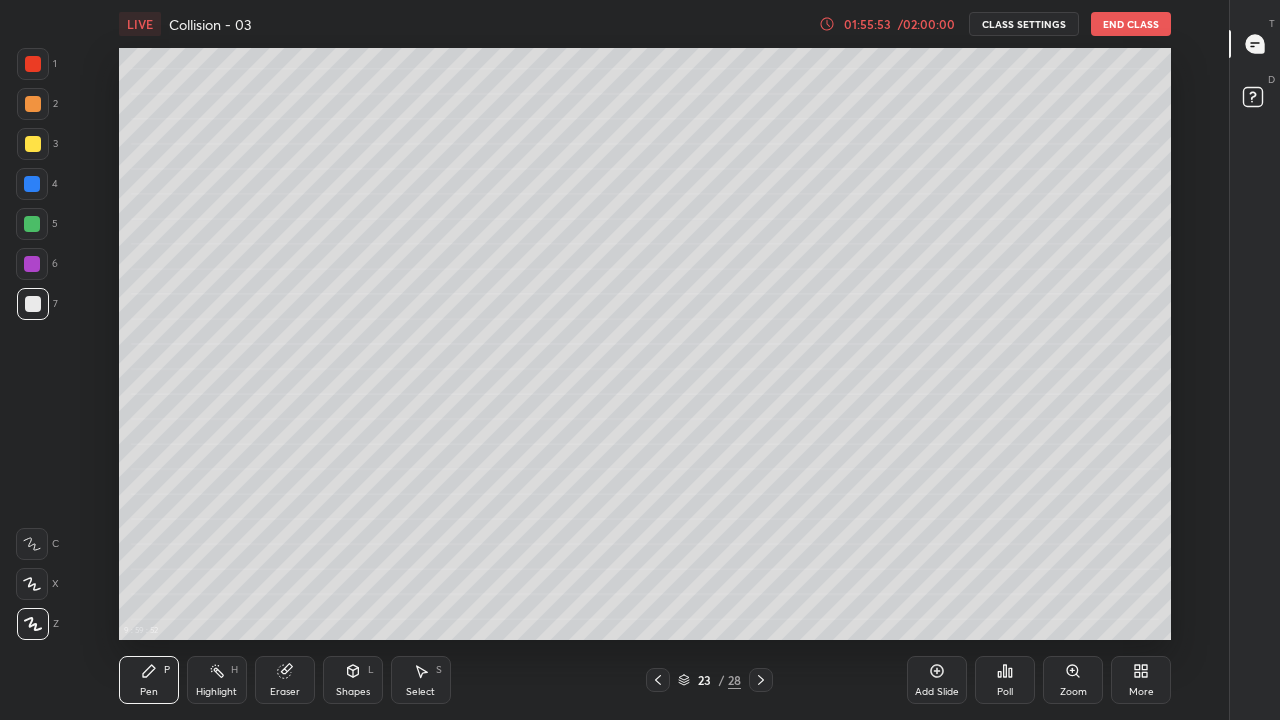 click 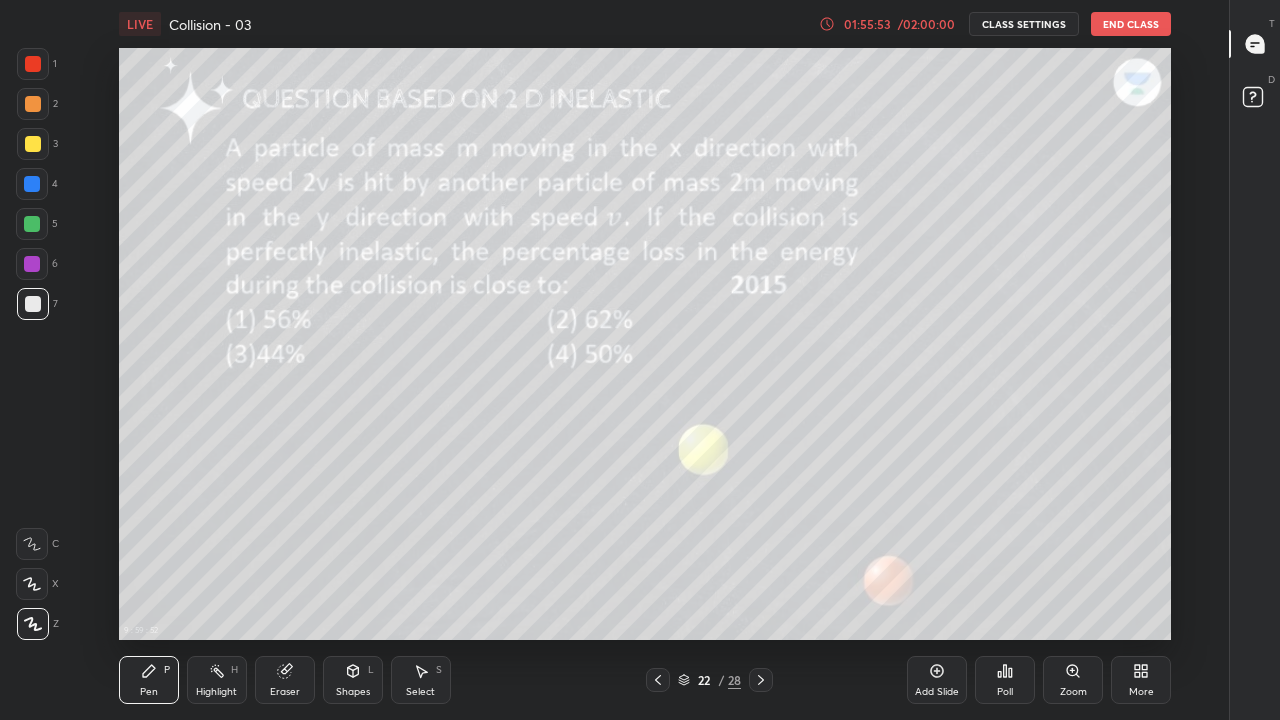click 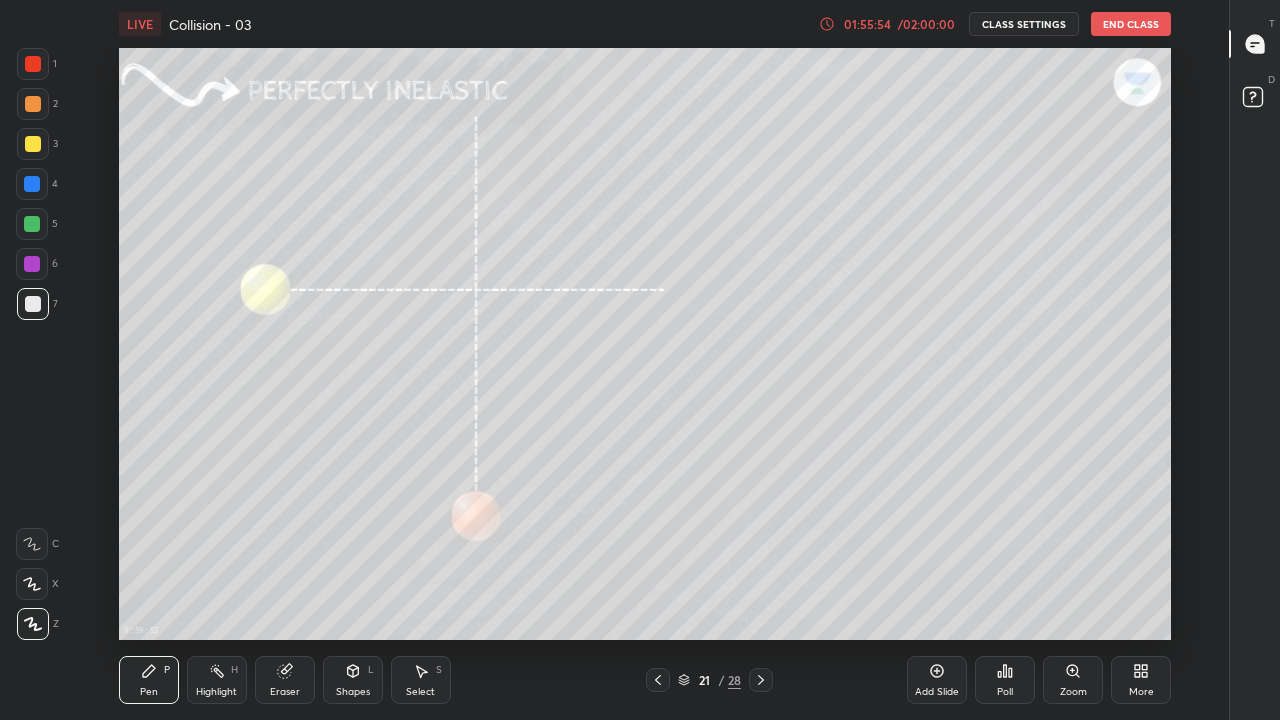 click 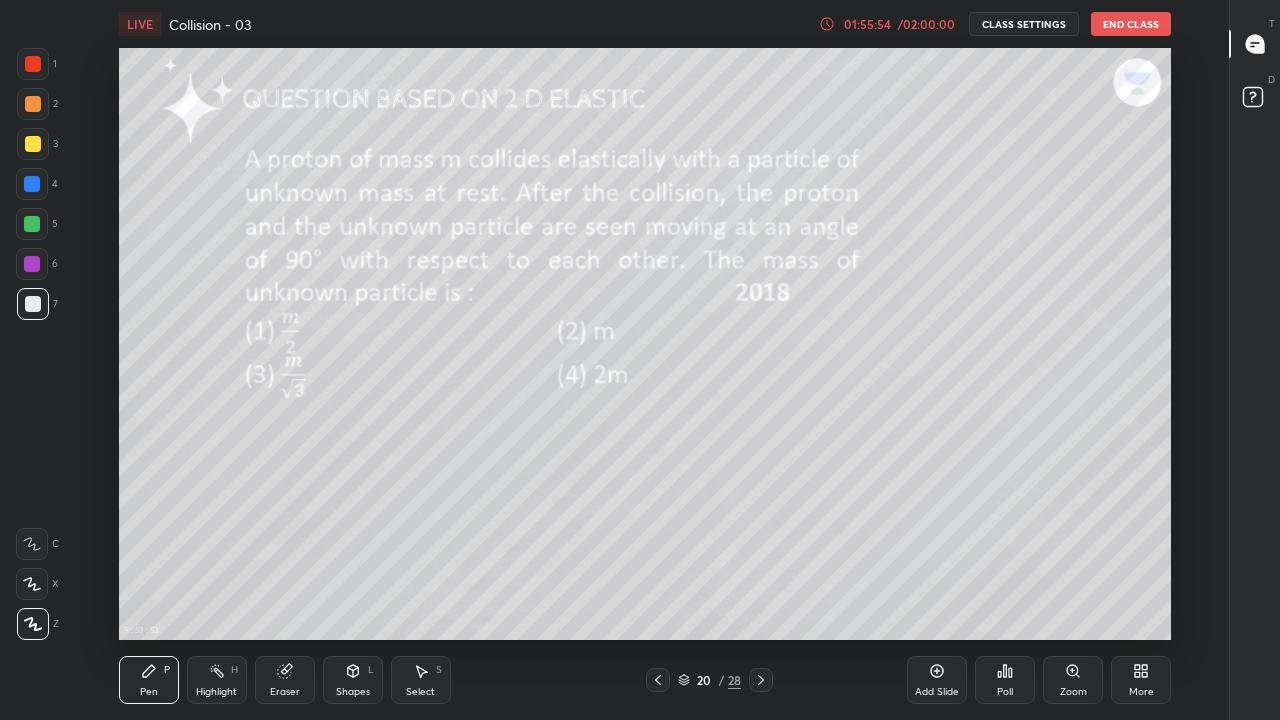 click 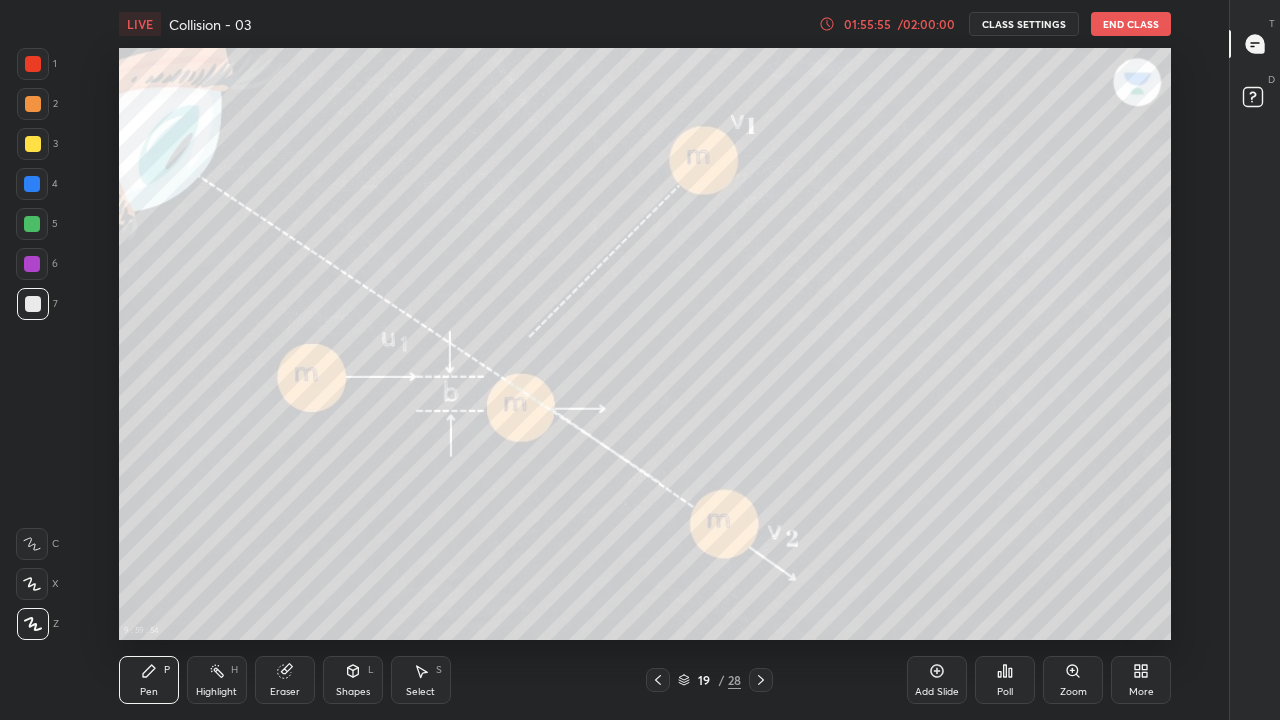 click at bounding box center [658, 680] 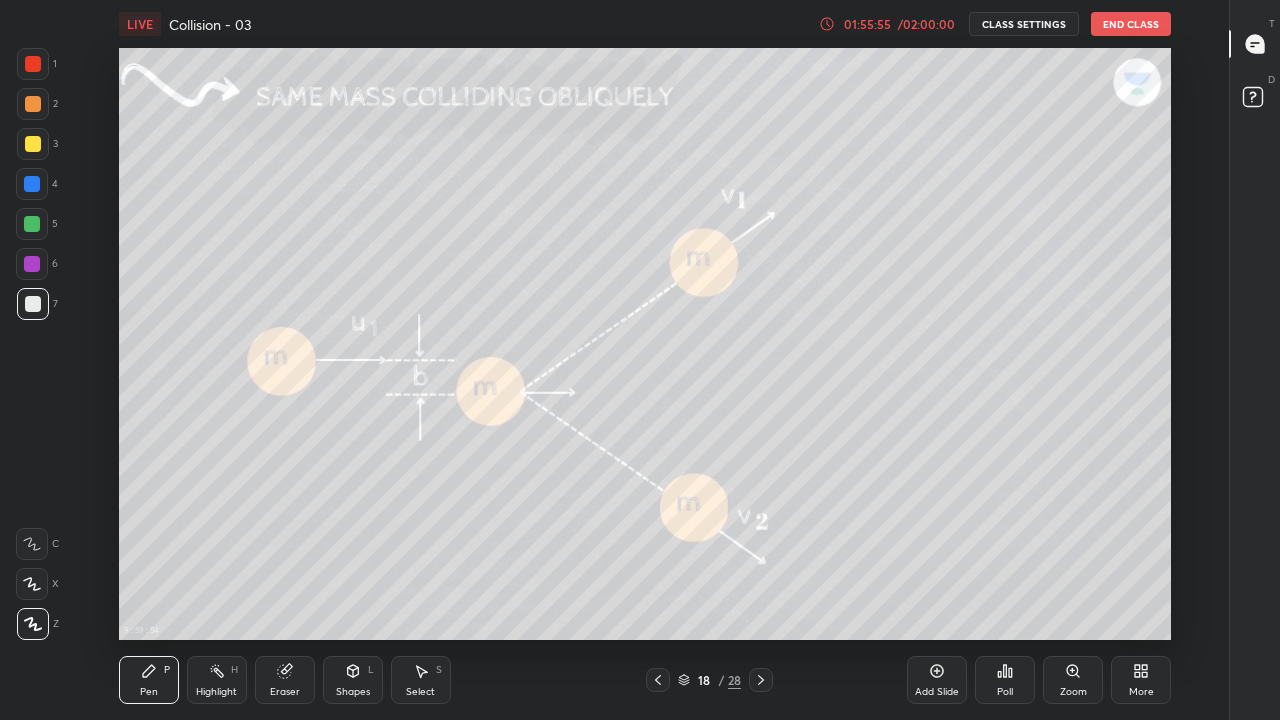 click at bounding box center [658, 680] 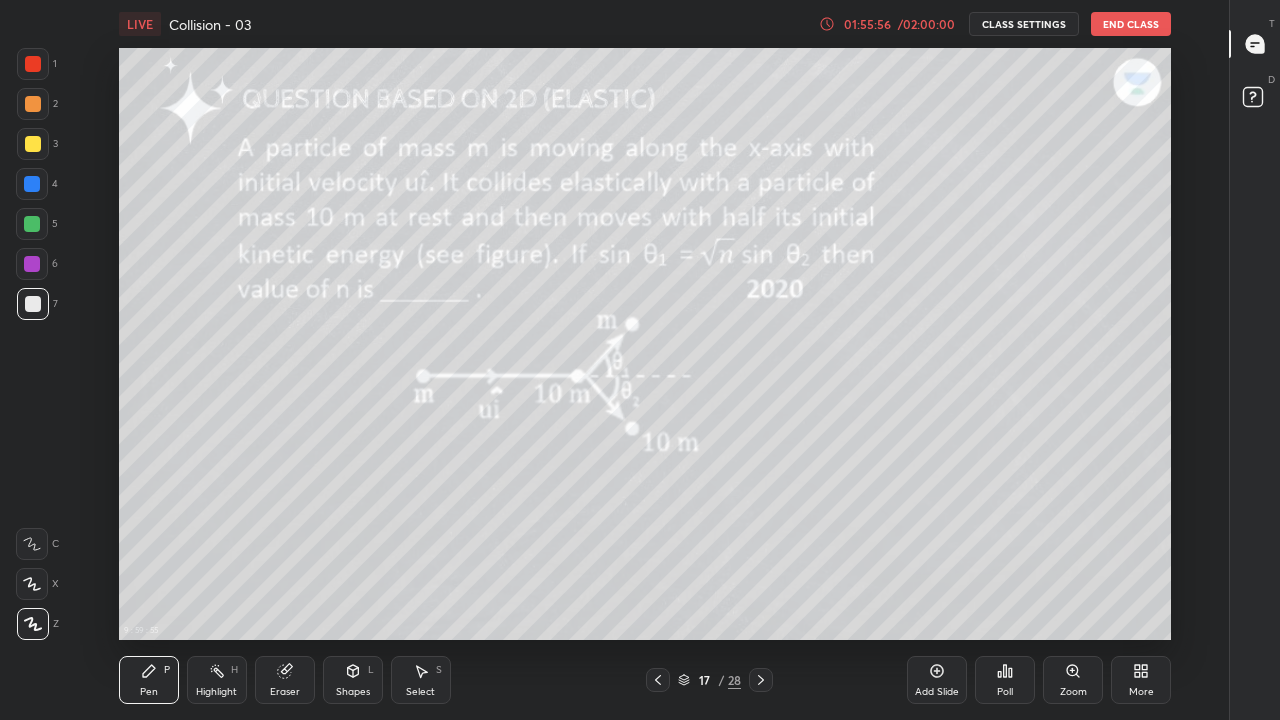 click at bounding box center (658, 680) 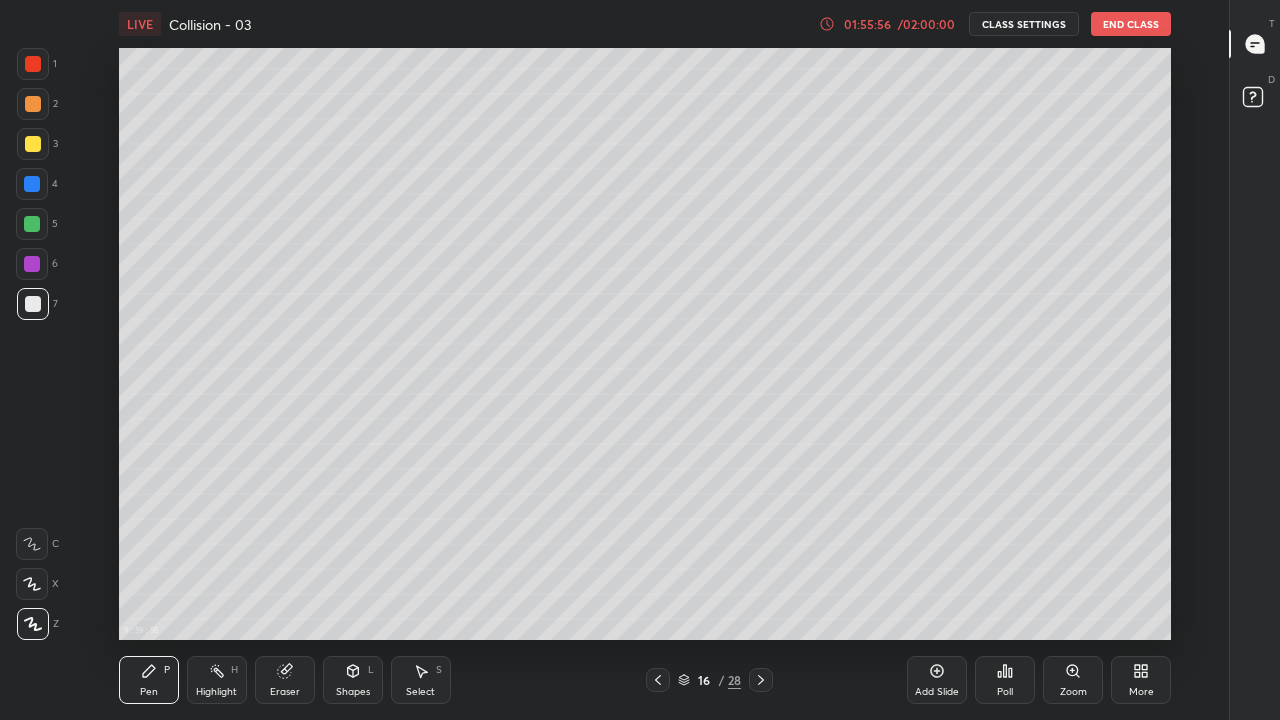 click 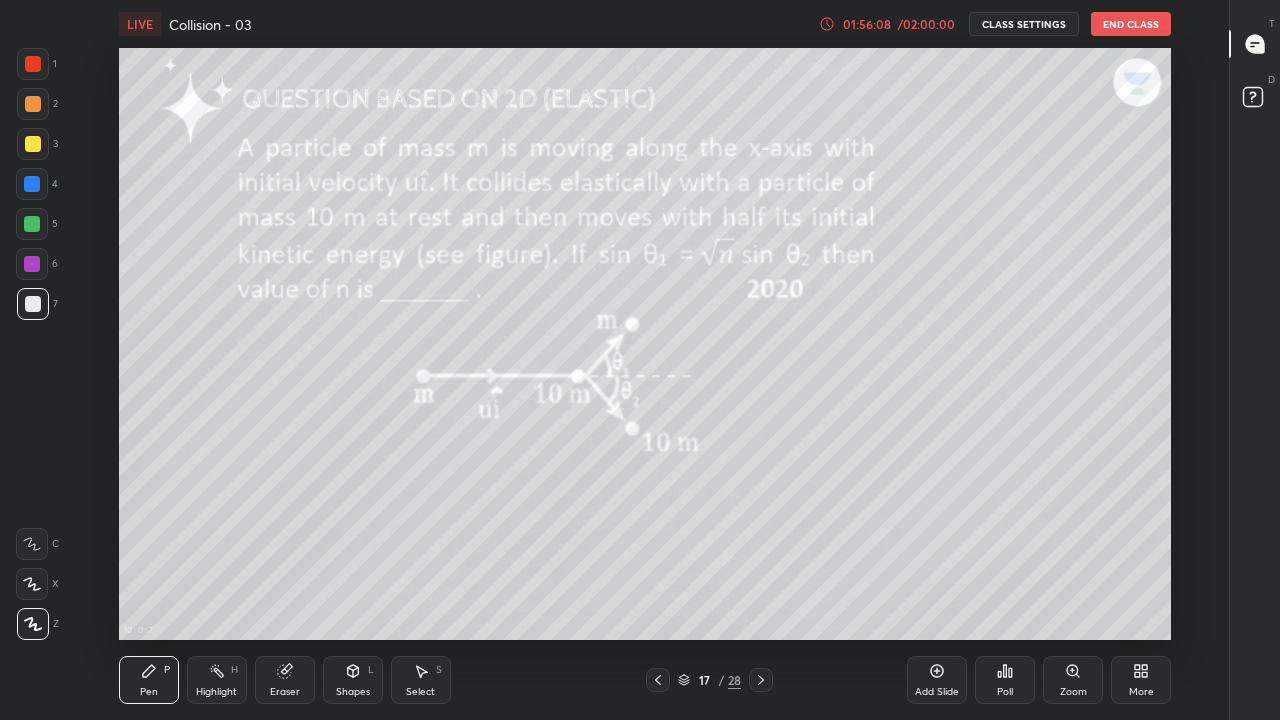 click 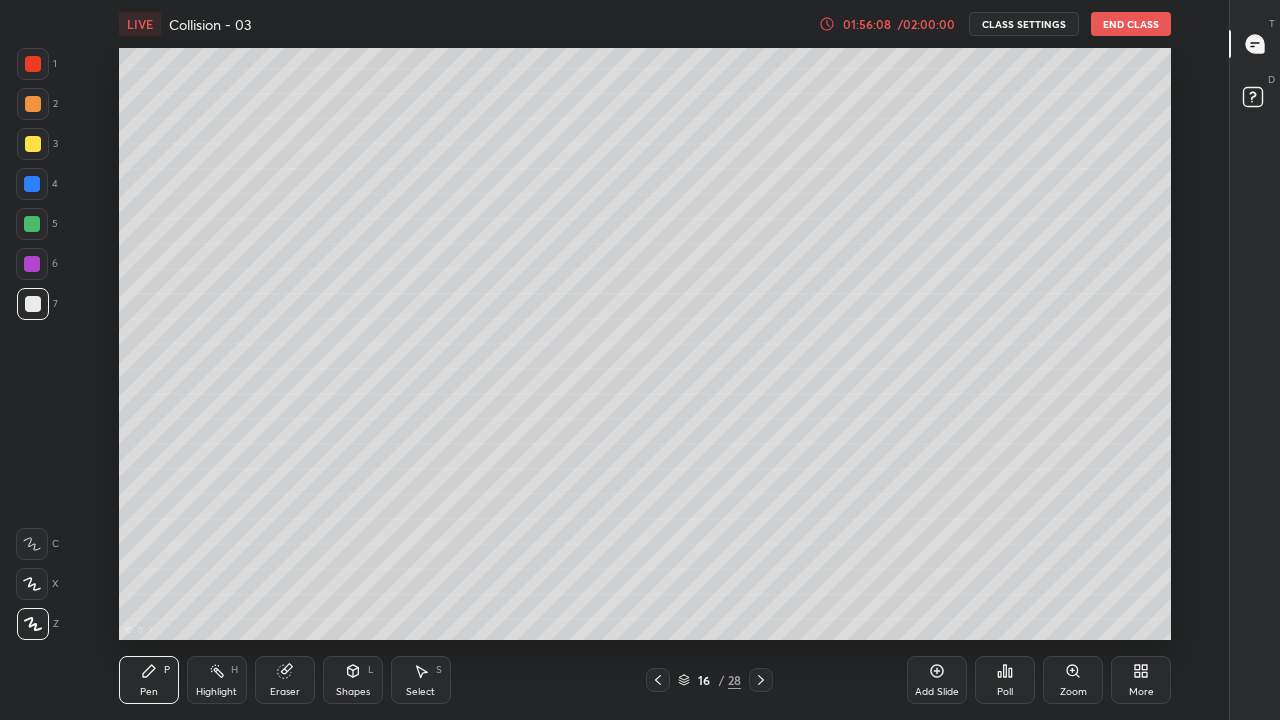 click 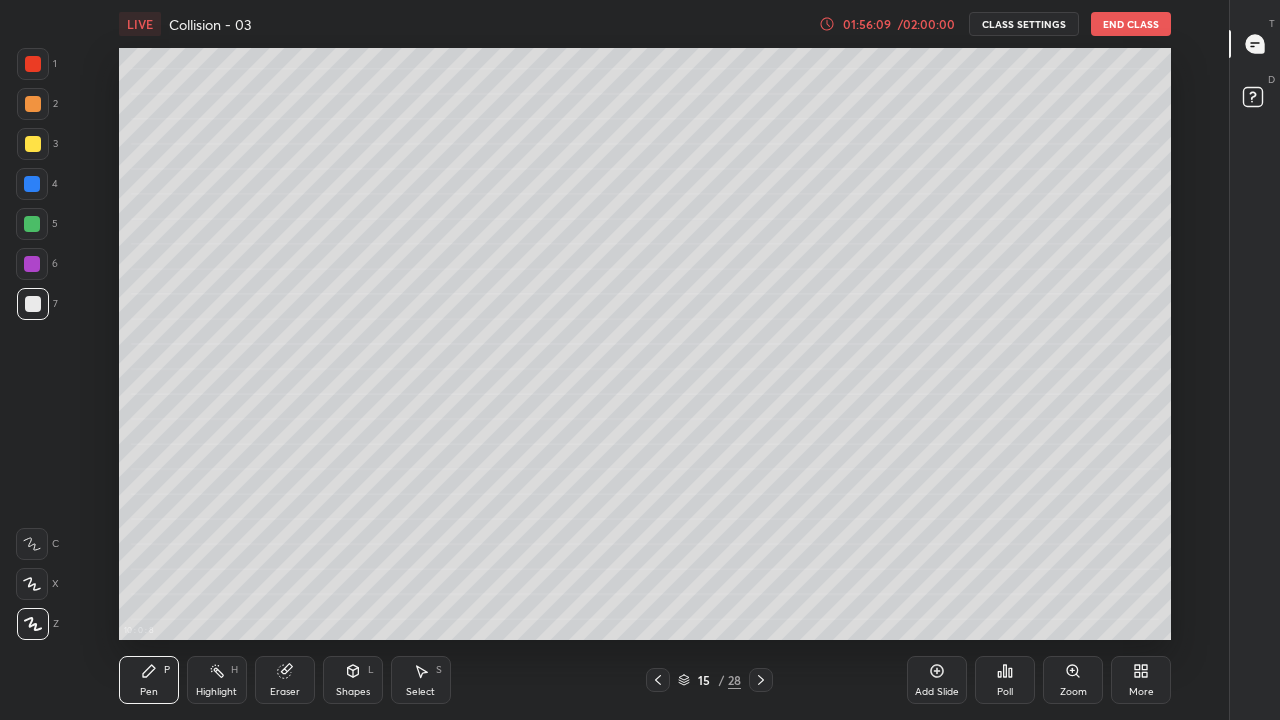 click 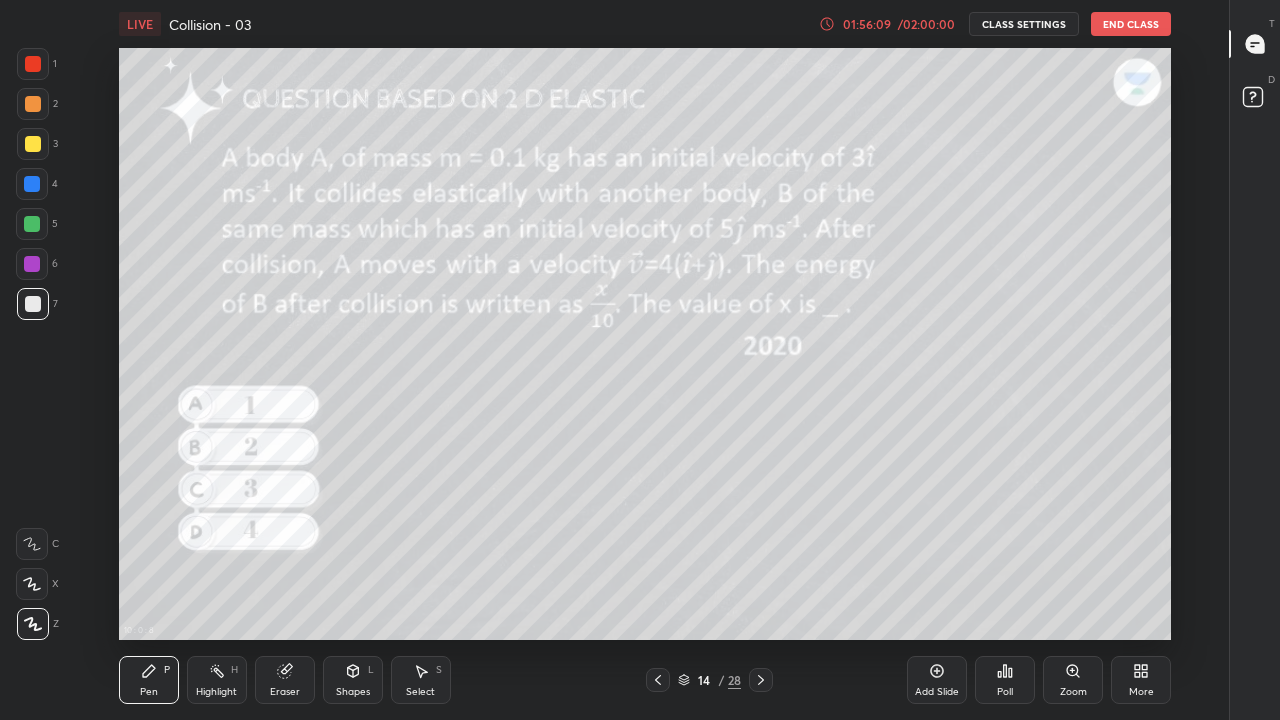 click 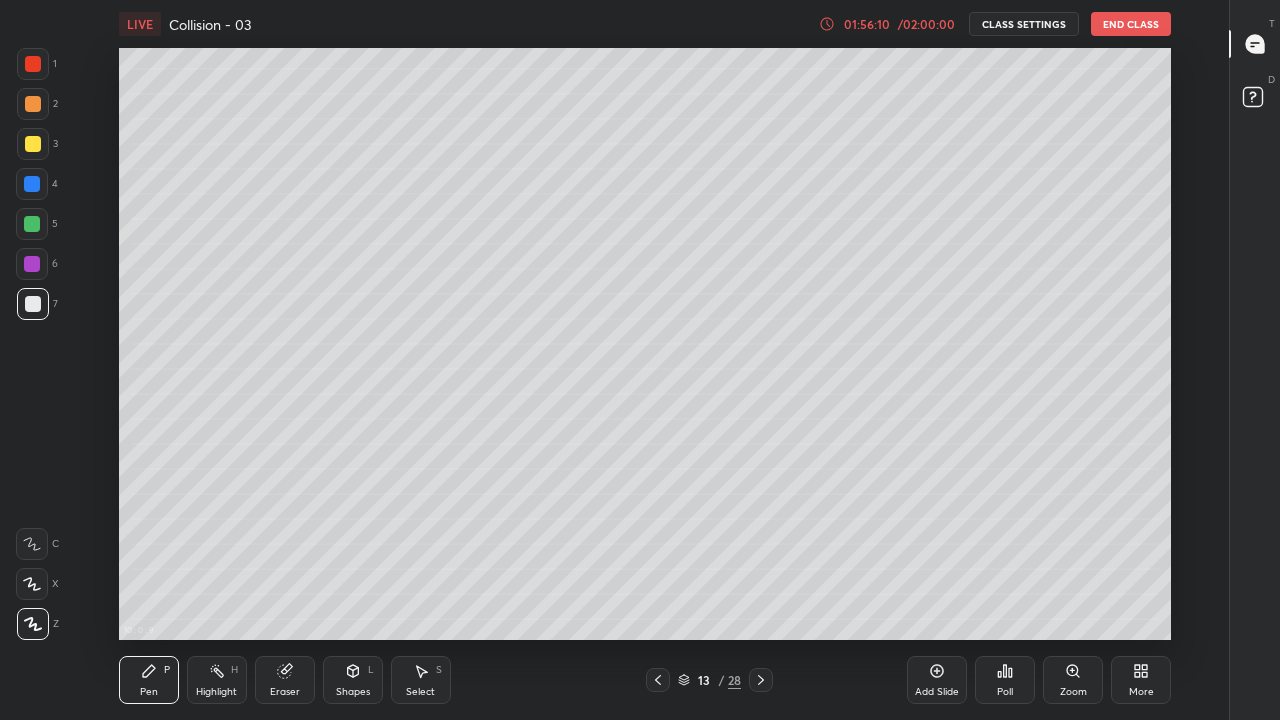 click 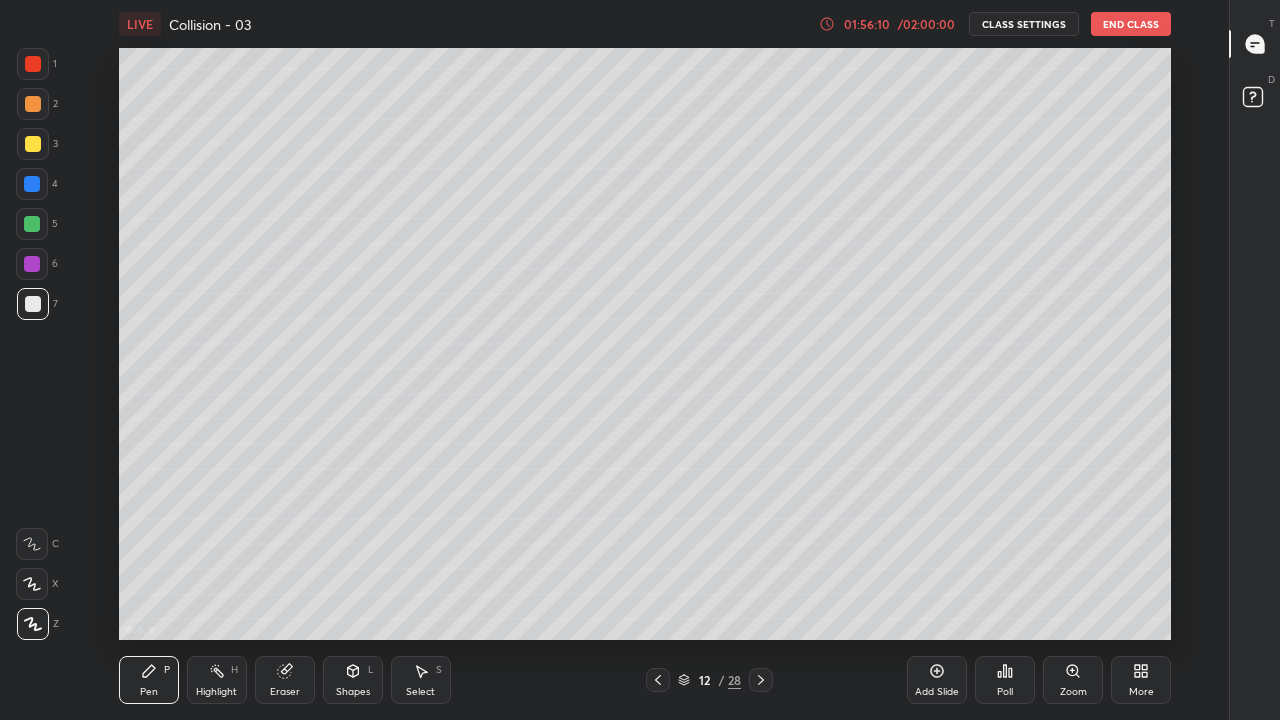 click 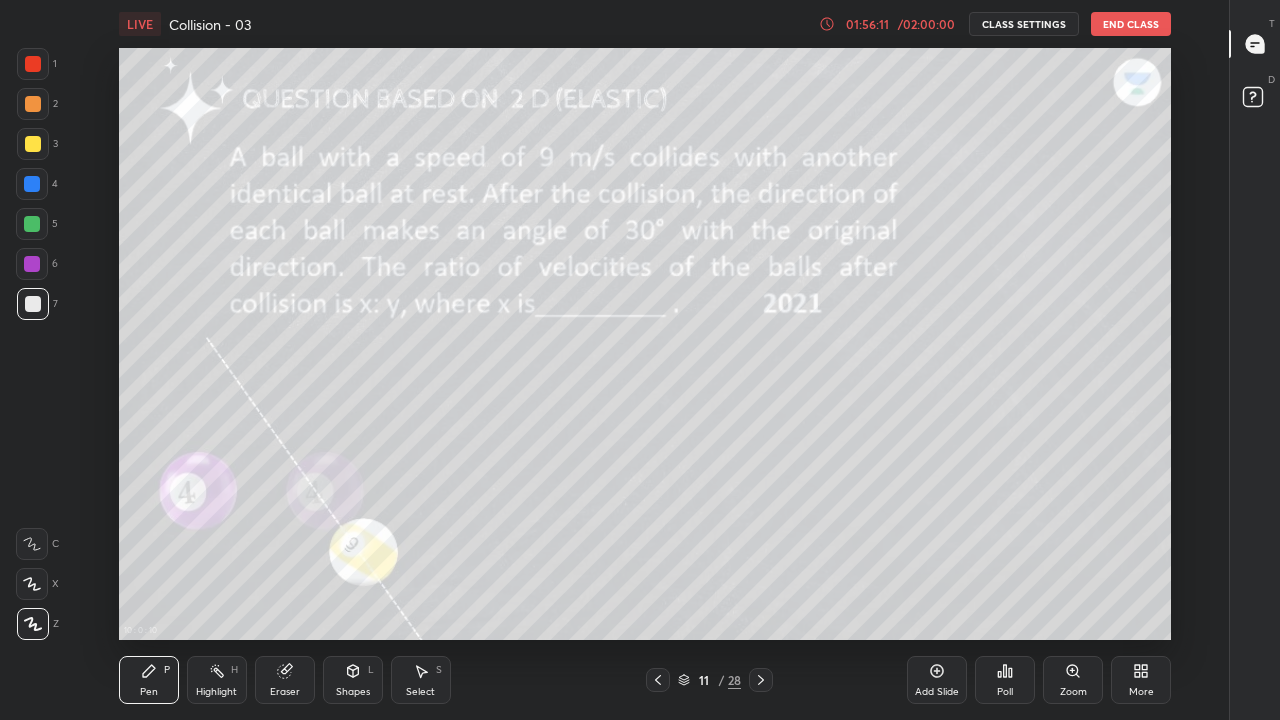 click at bounding box center [658, 680] 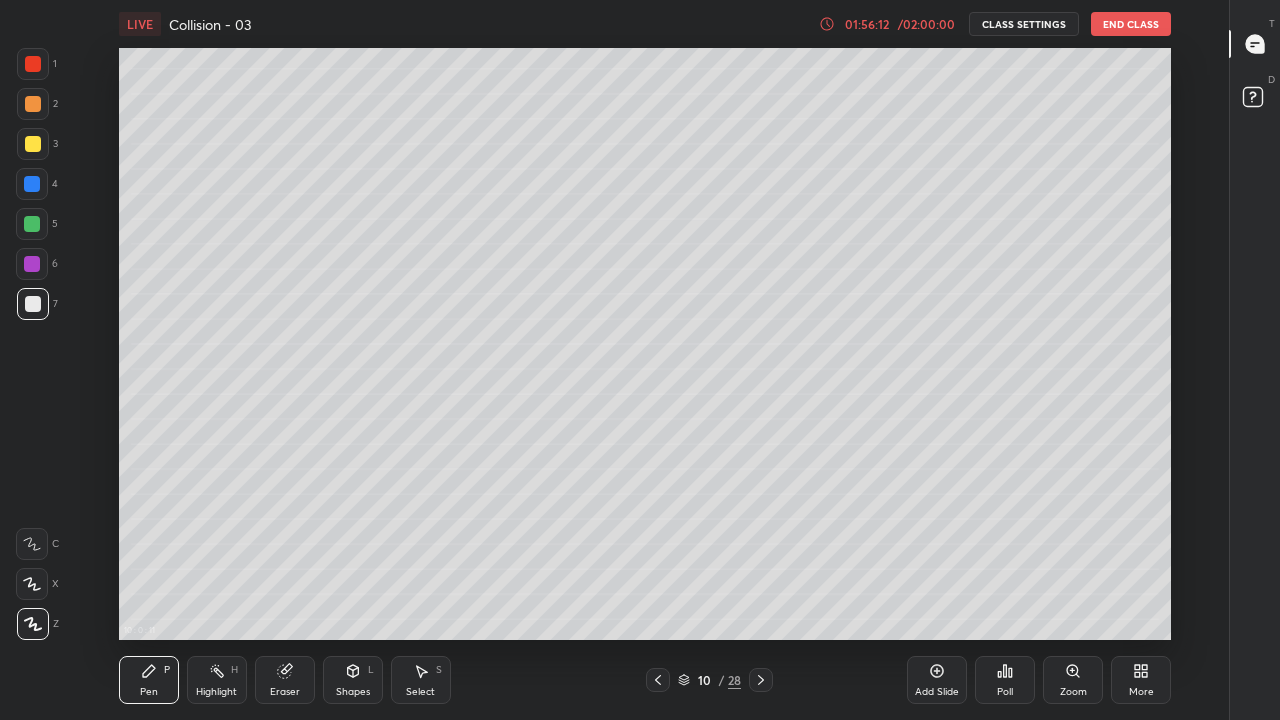 click at bounding box center [658, 680] 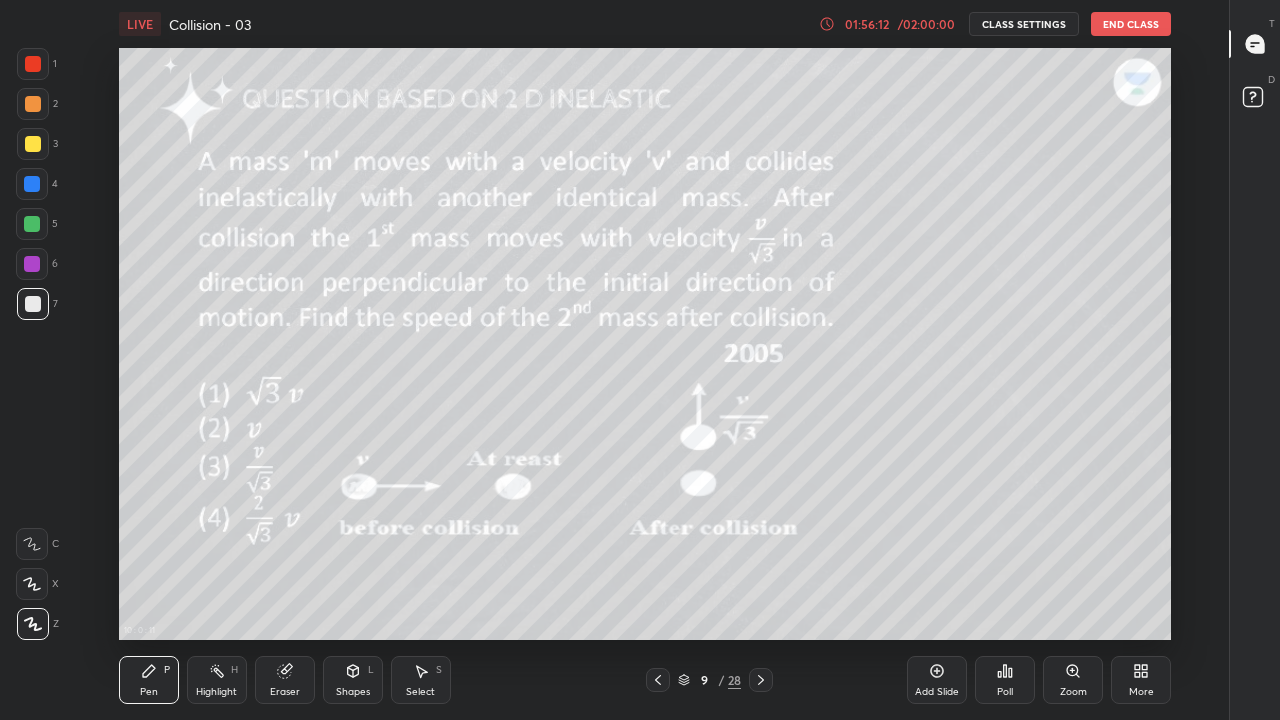 click at bounding box center (658, 680) 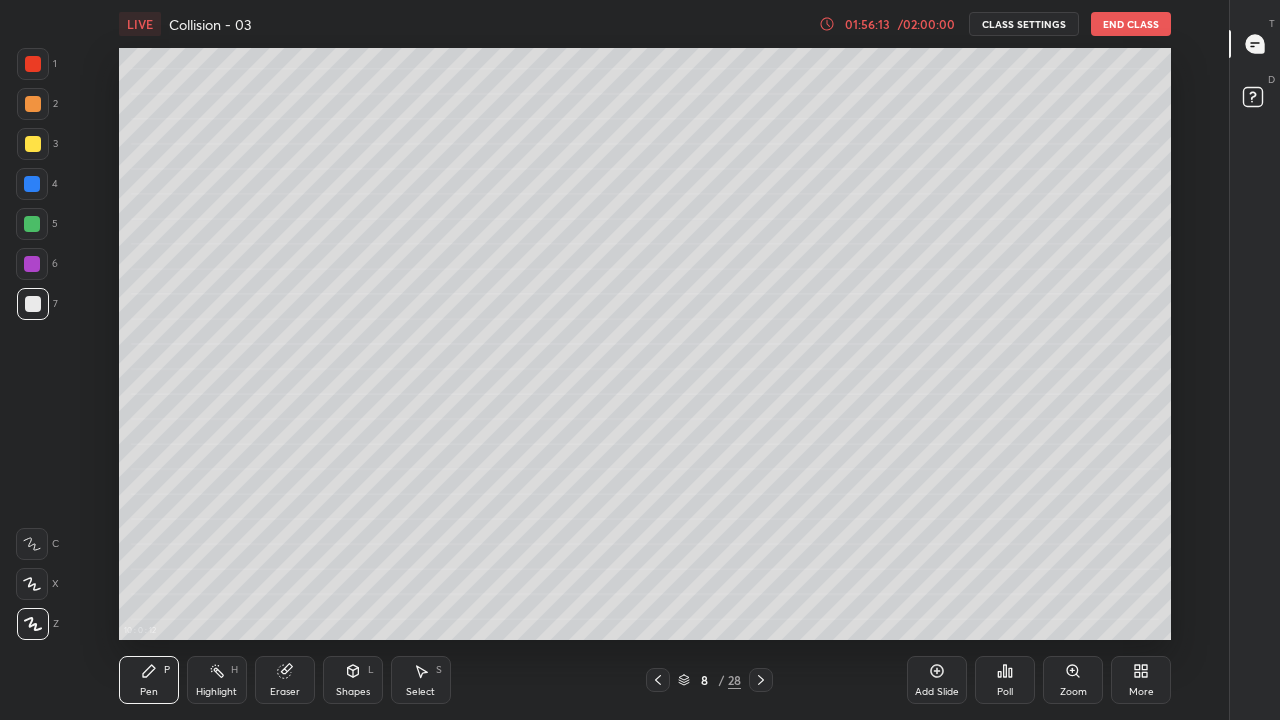 click on "8 / 28" at bounding box center (710, 680) 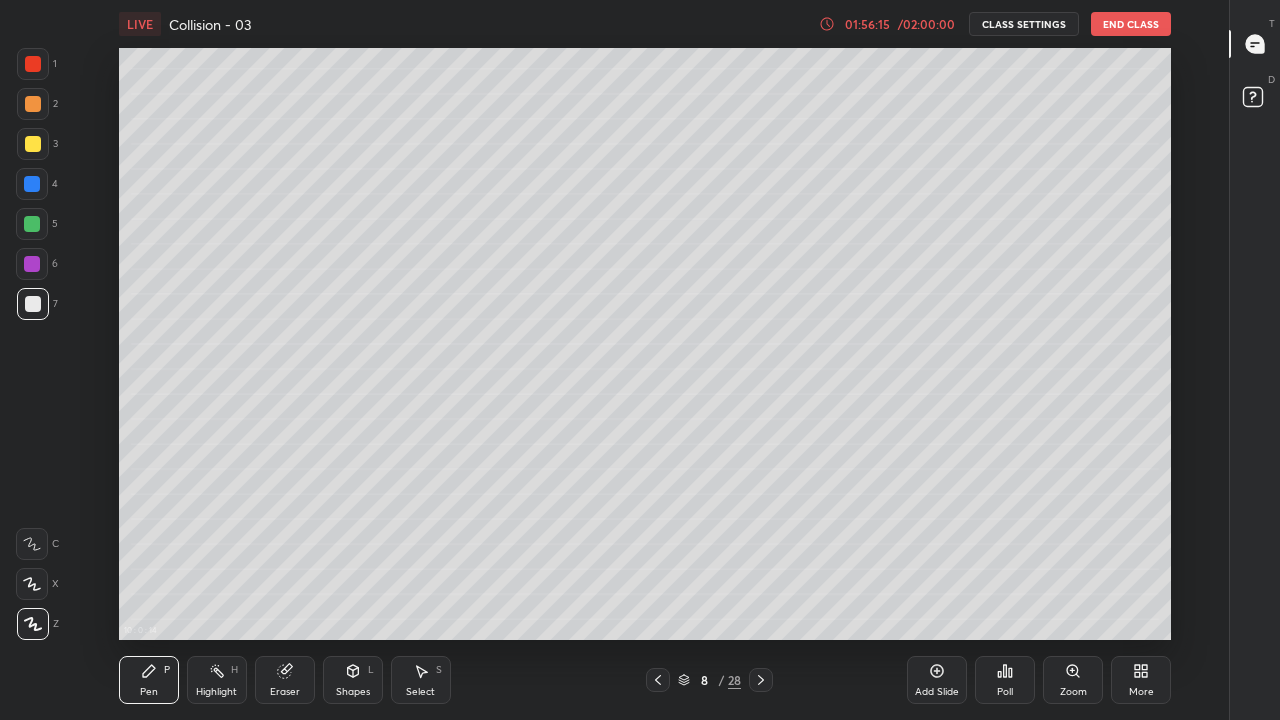 click 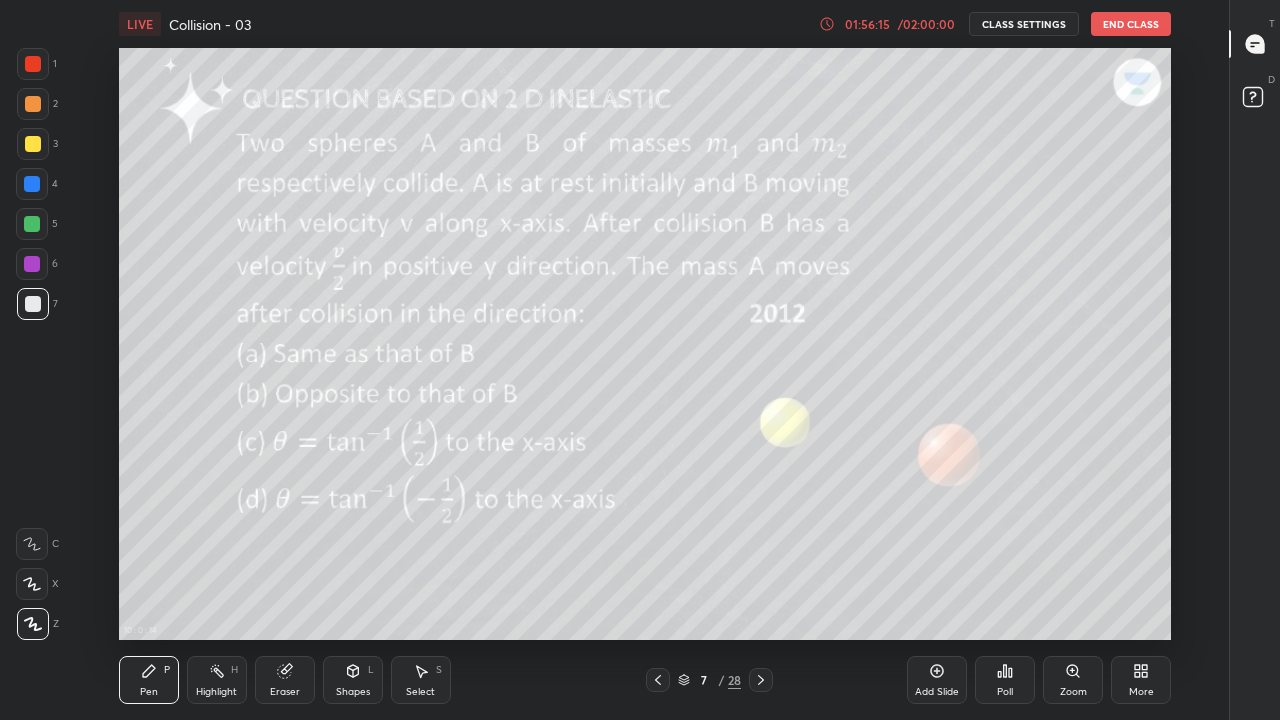 click at bounding box center [658, 680] 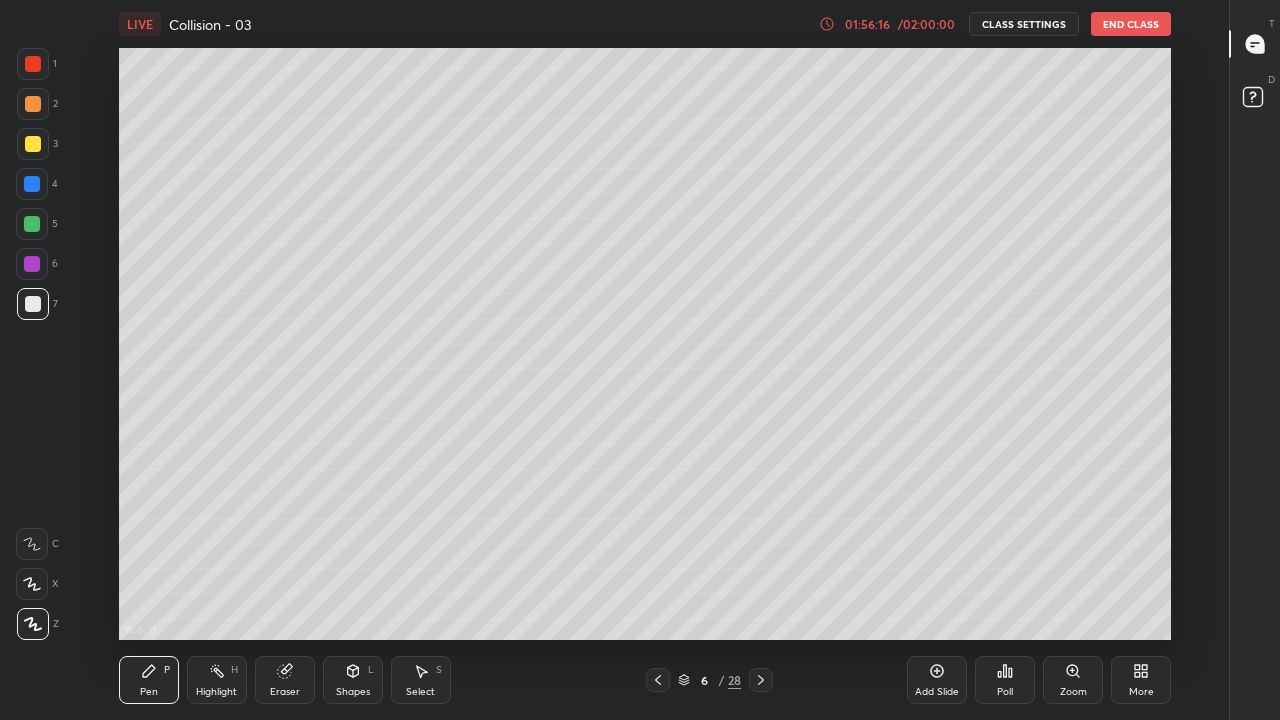 click 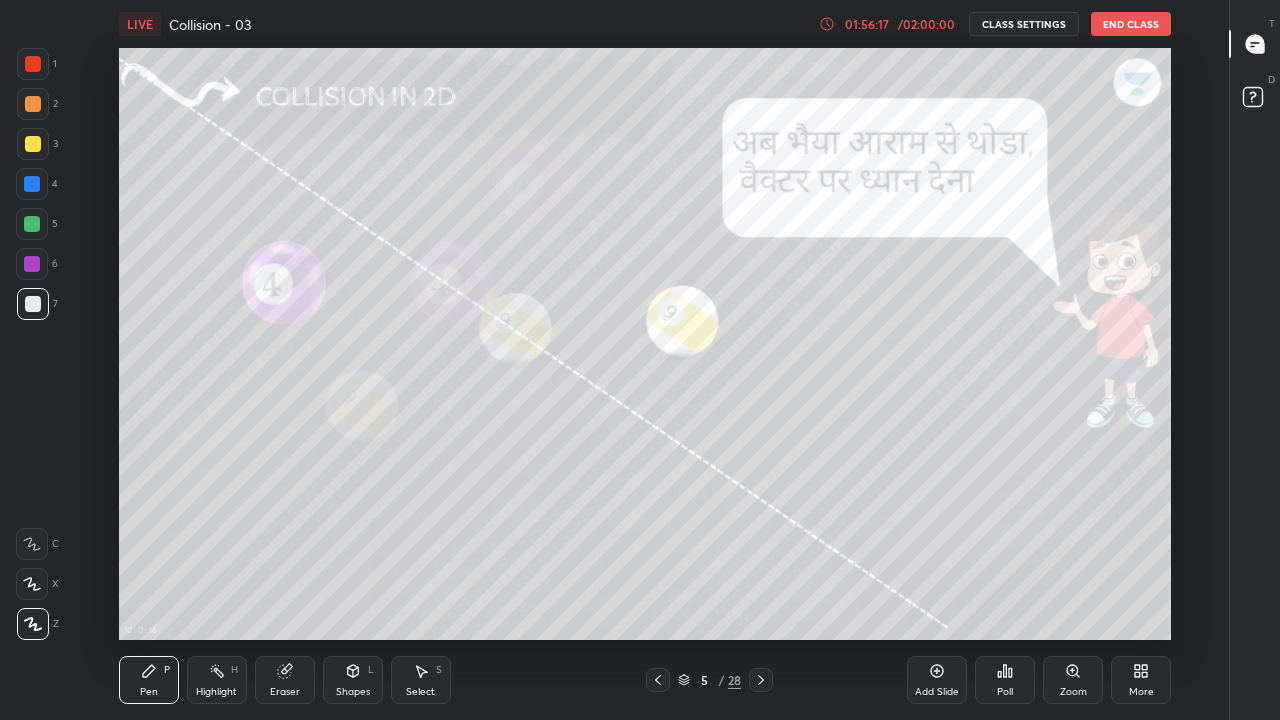 click 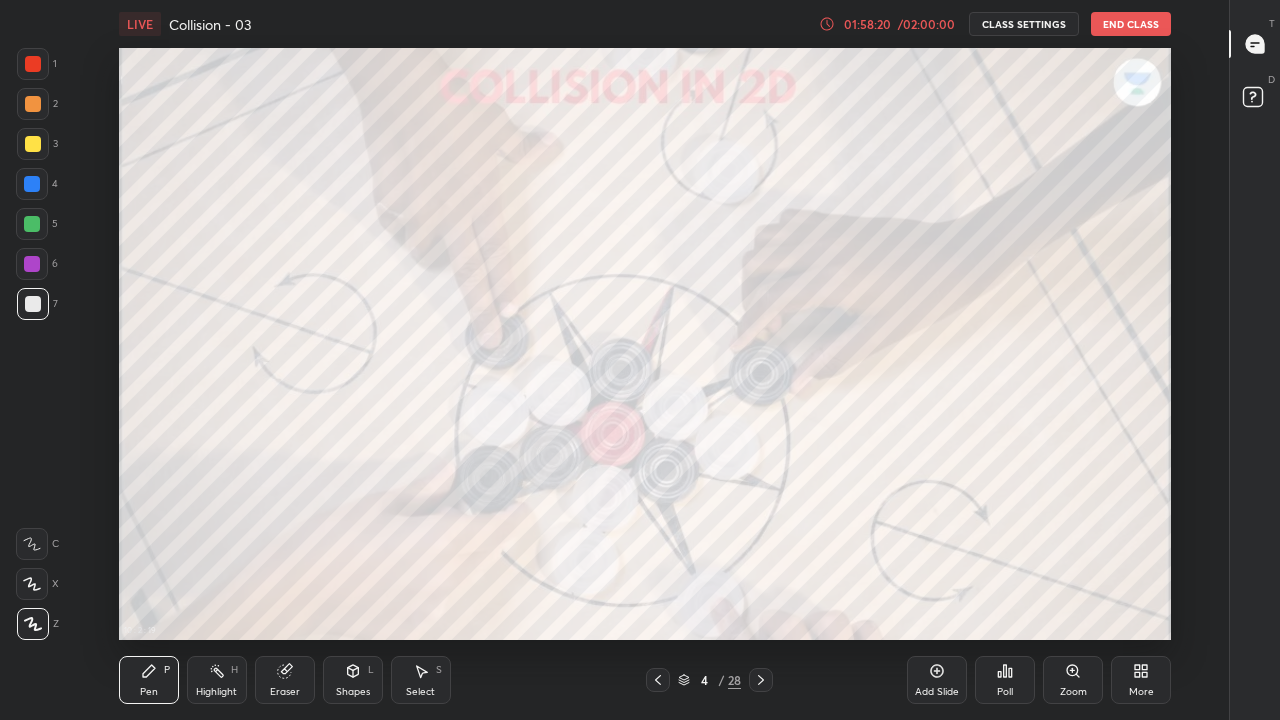 click on "01:58:20" at bounding box center [867, 24] 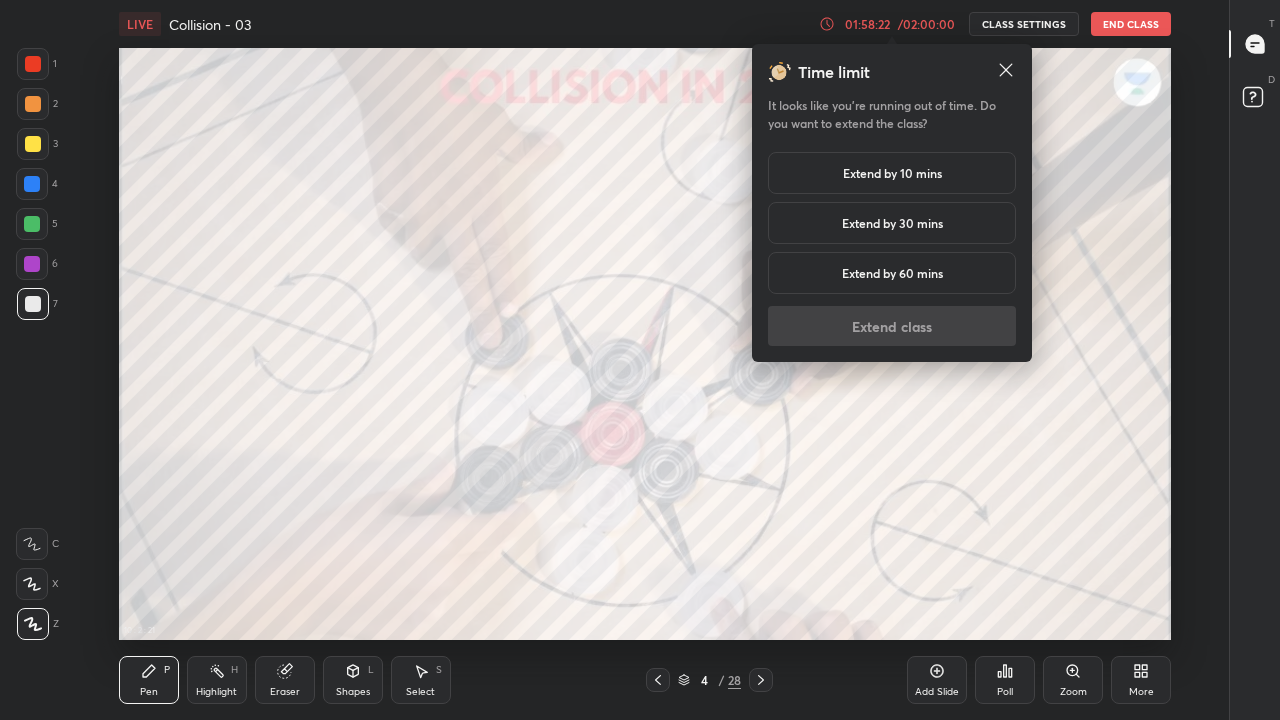 click on "Extend by 10 mins" at bounding box center (892, 173) 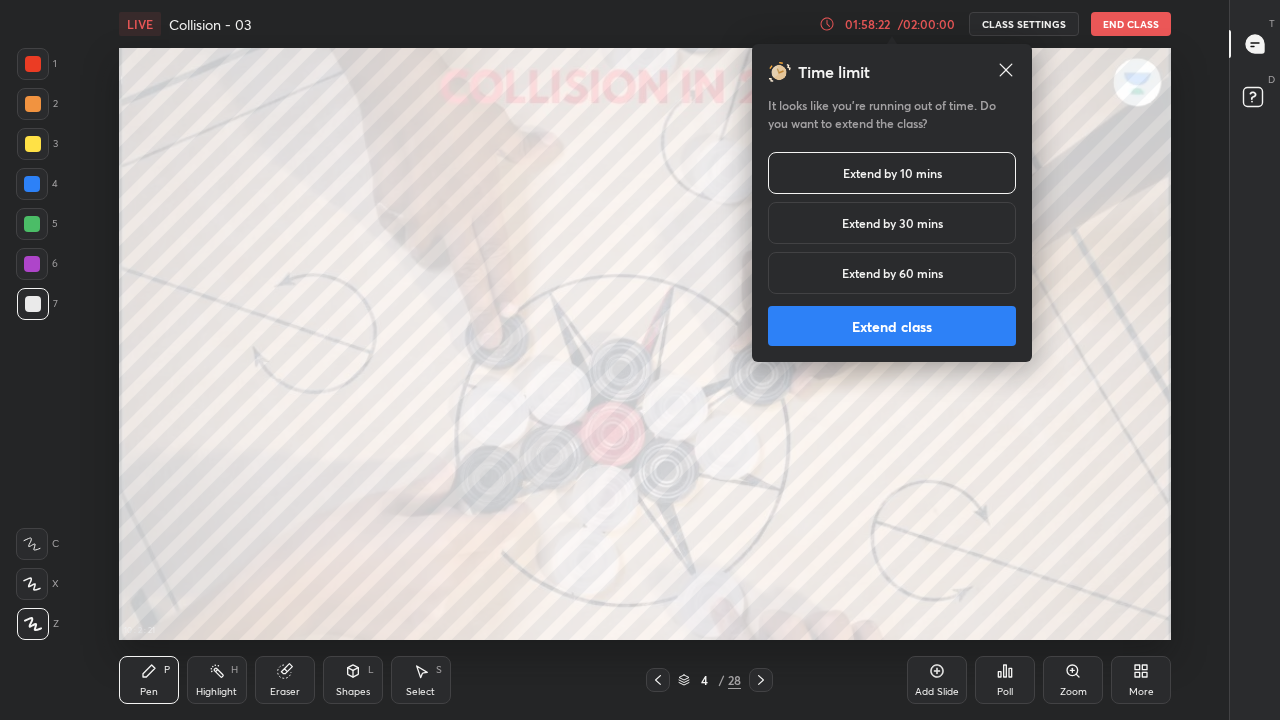 click on "Extend class" at bounding box center (892, 326) 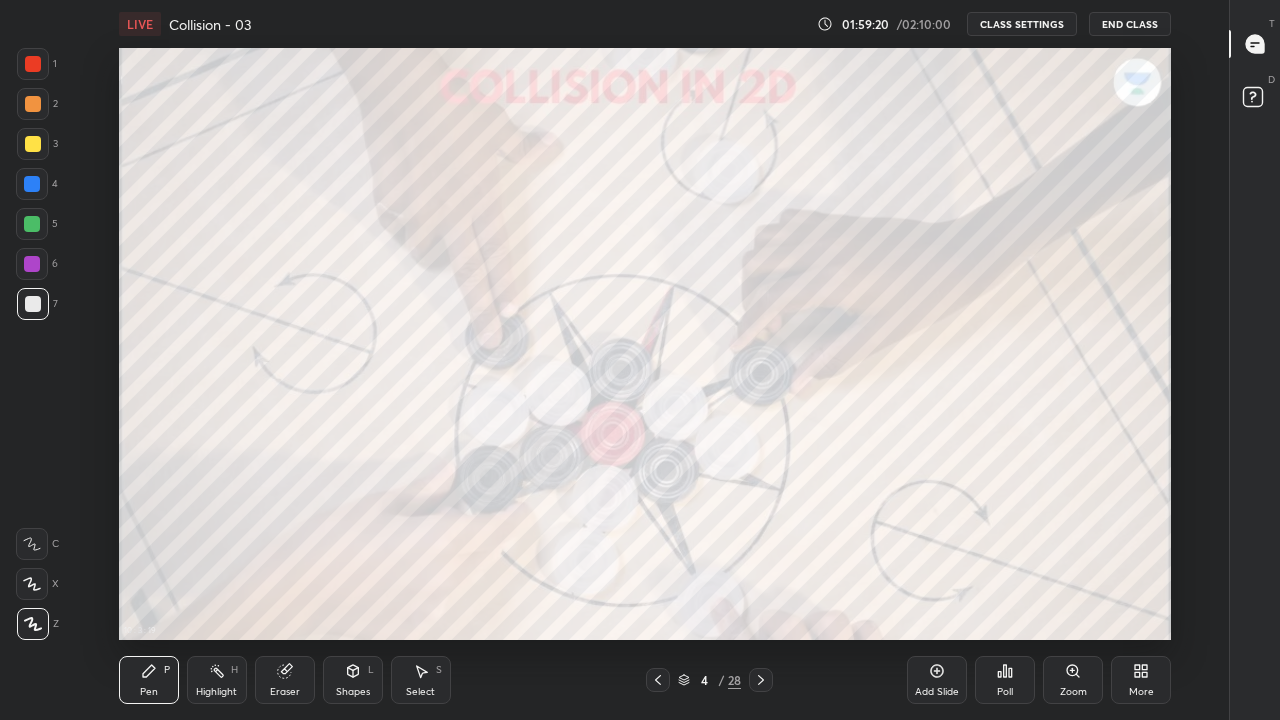 click on "Add Slide" at bounding box center (937, 680) 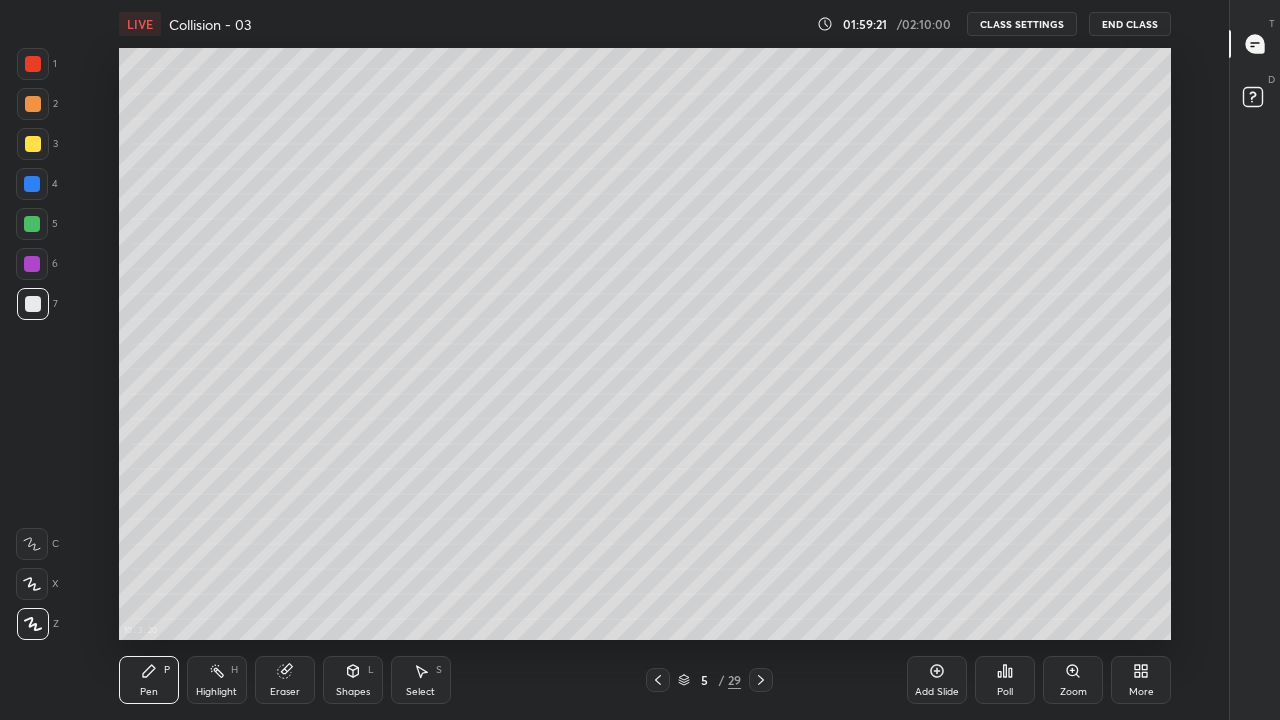 click 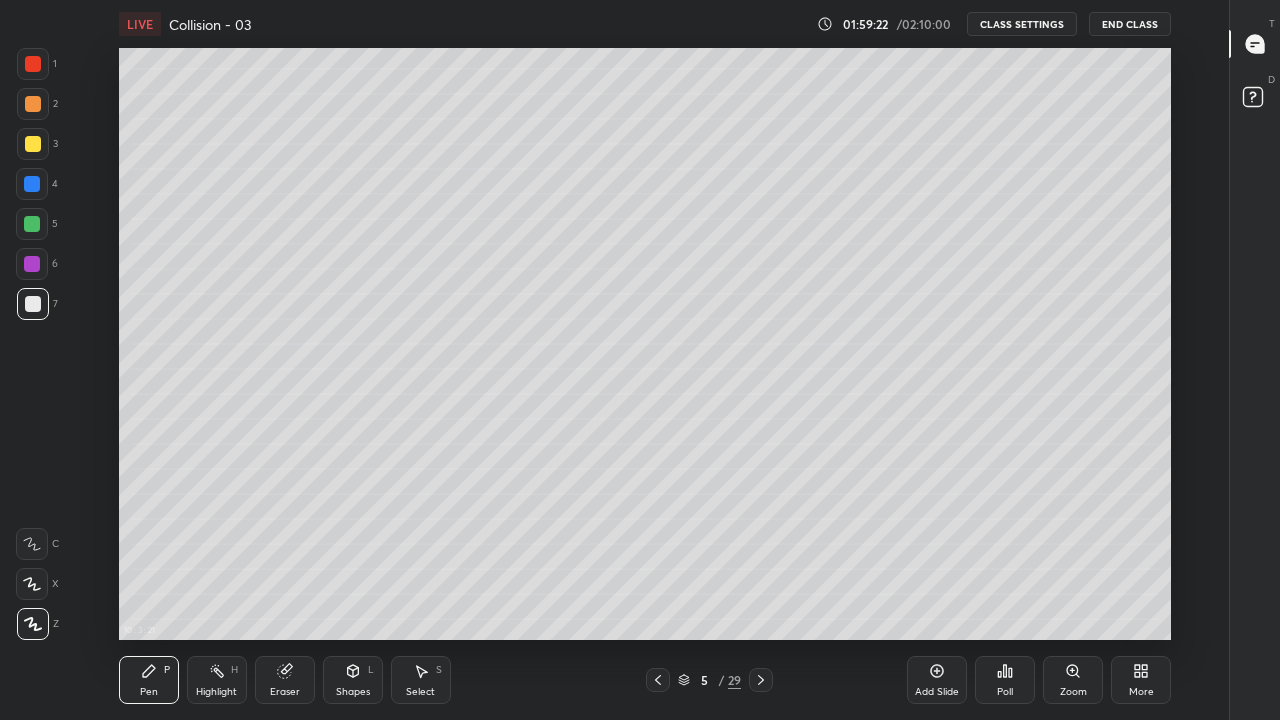click 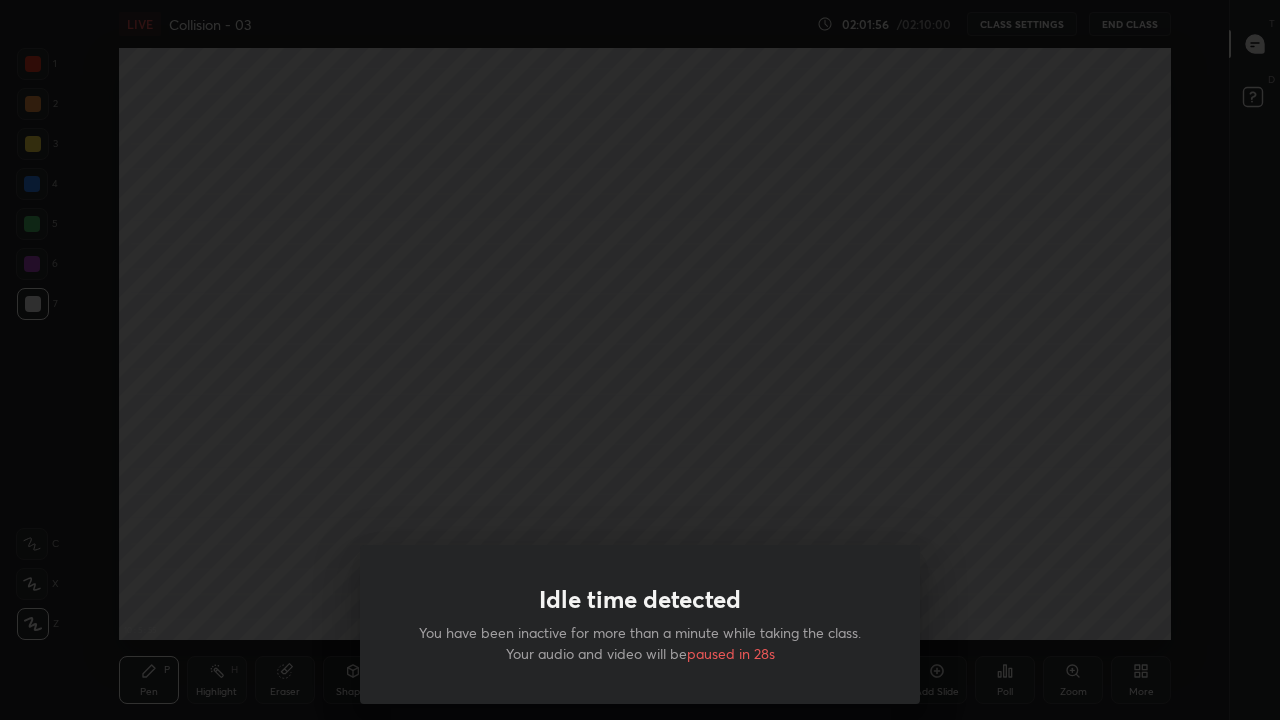 click on "Idle time detected You have been inactive for more than a minute while taking the class. Your audio and video will be  paused in 28s" at bounding box center (640, 360) 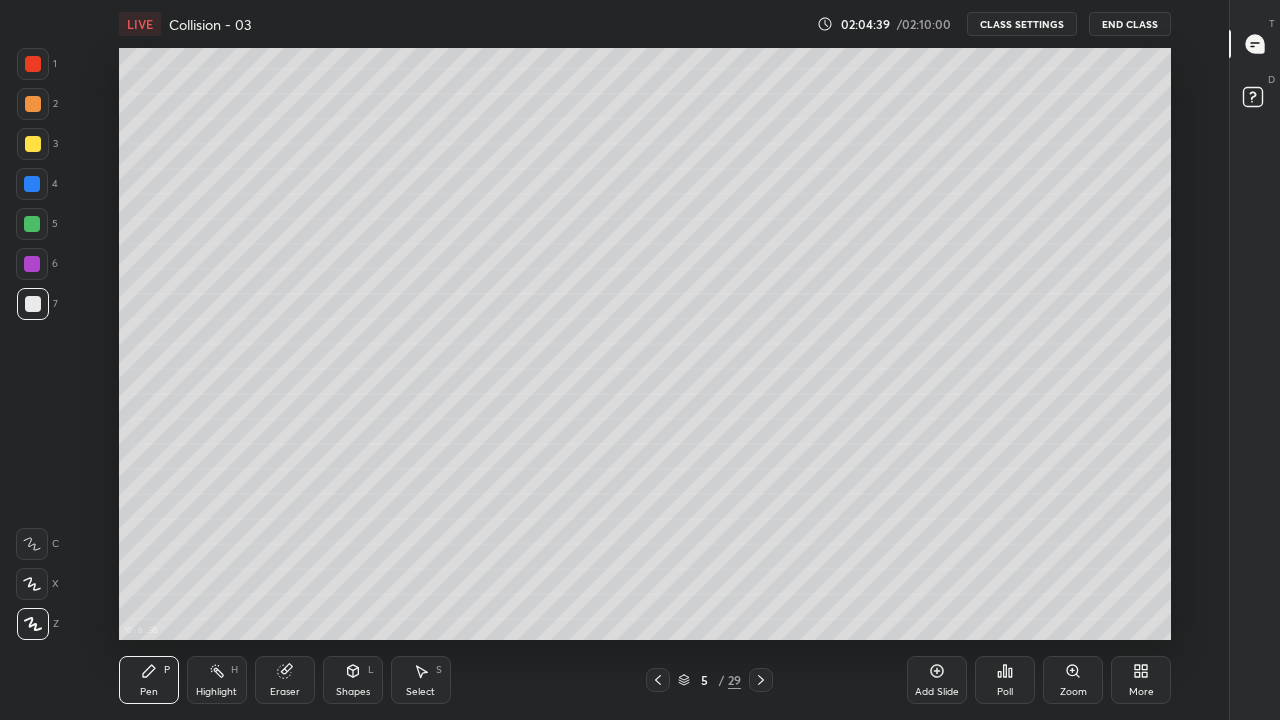 click on "Pen P Highlight H Eraser Shapes L Select S 5 / 29 Add Slide Poll Zoom More" at bounding box center [645, 680] 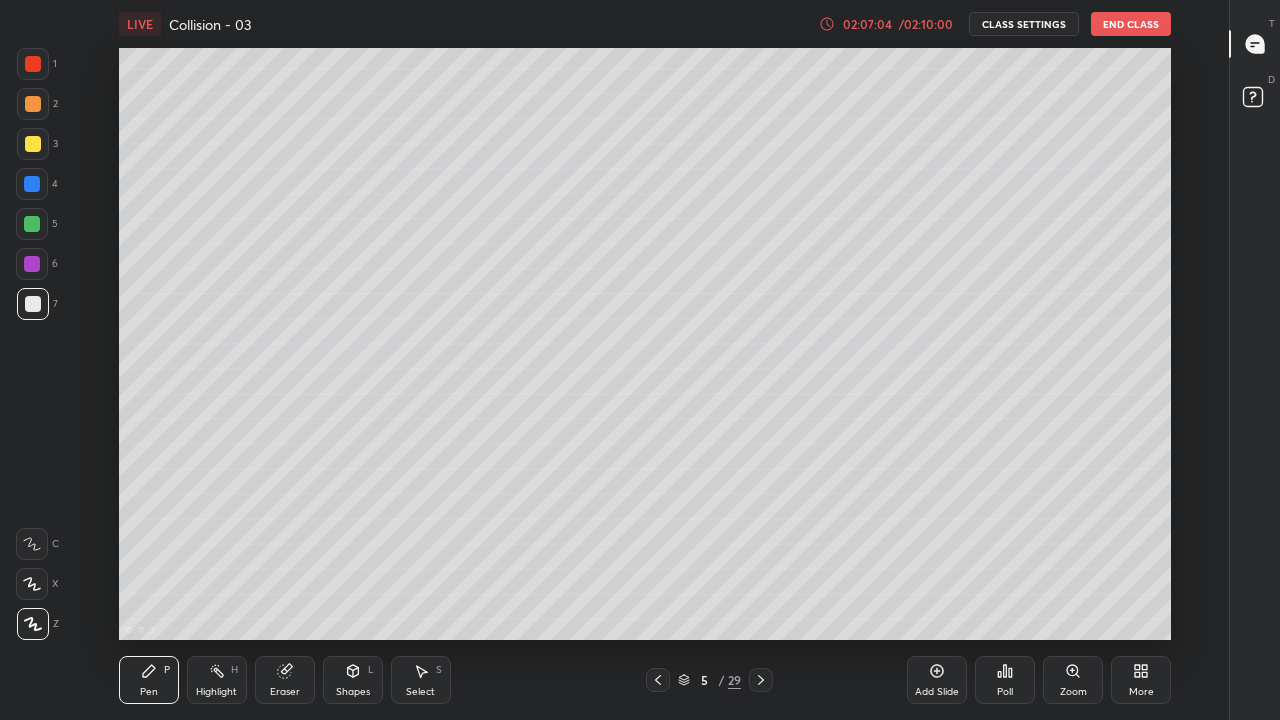 click on "End Class" at bounding box center (1131, 24) 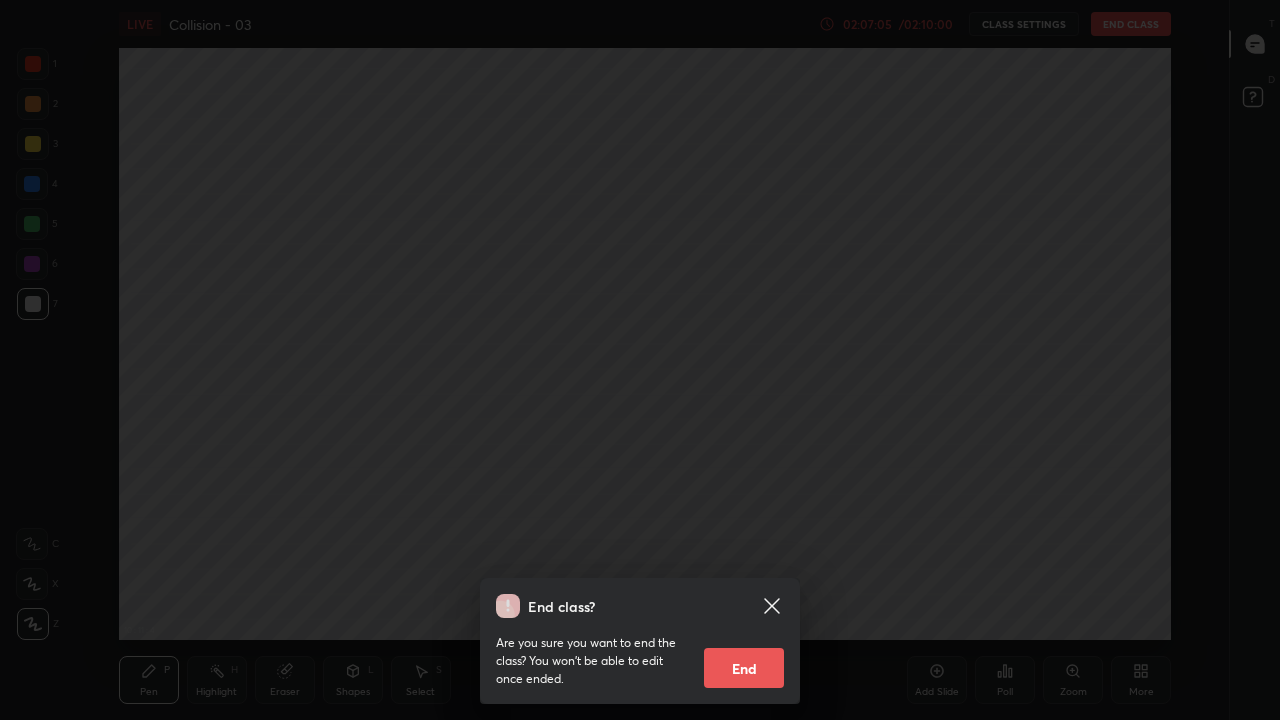 click on "End" at bounding box center (744, 668) 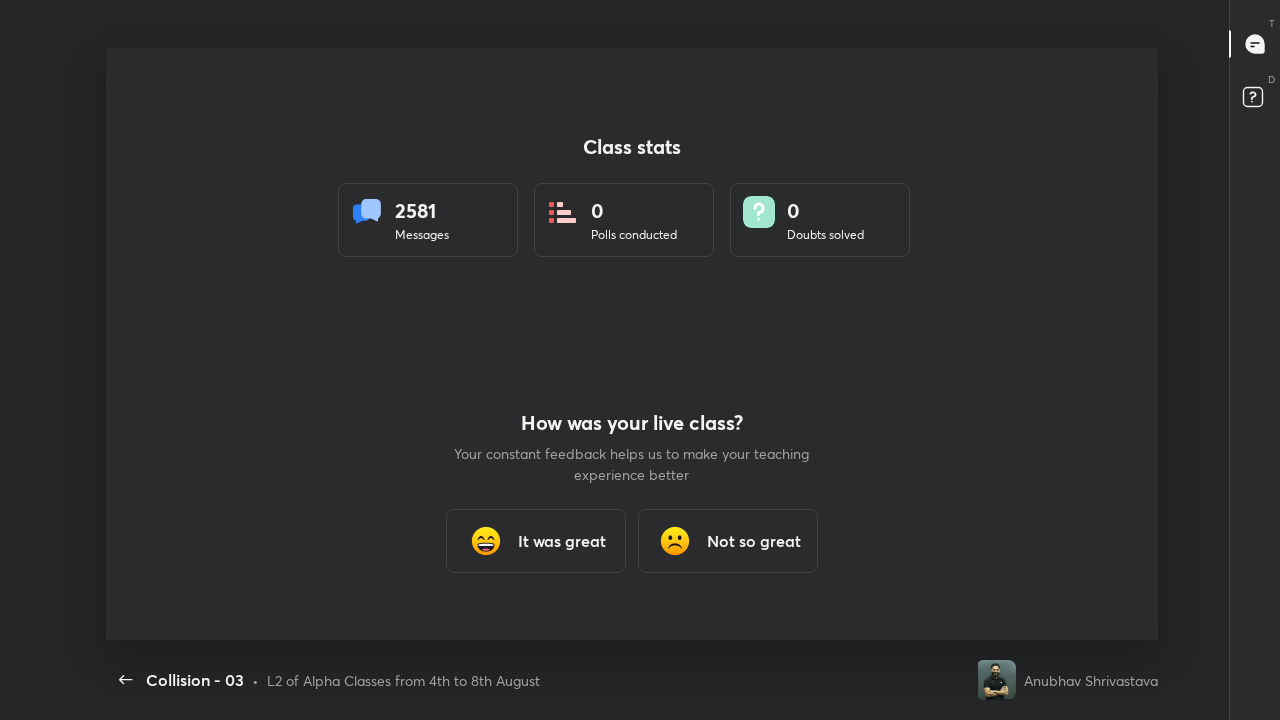 scroll, scrollTop: 99408, scrollLeft: 98736, axis: both 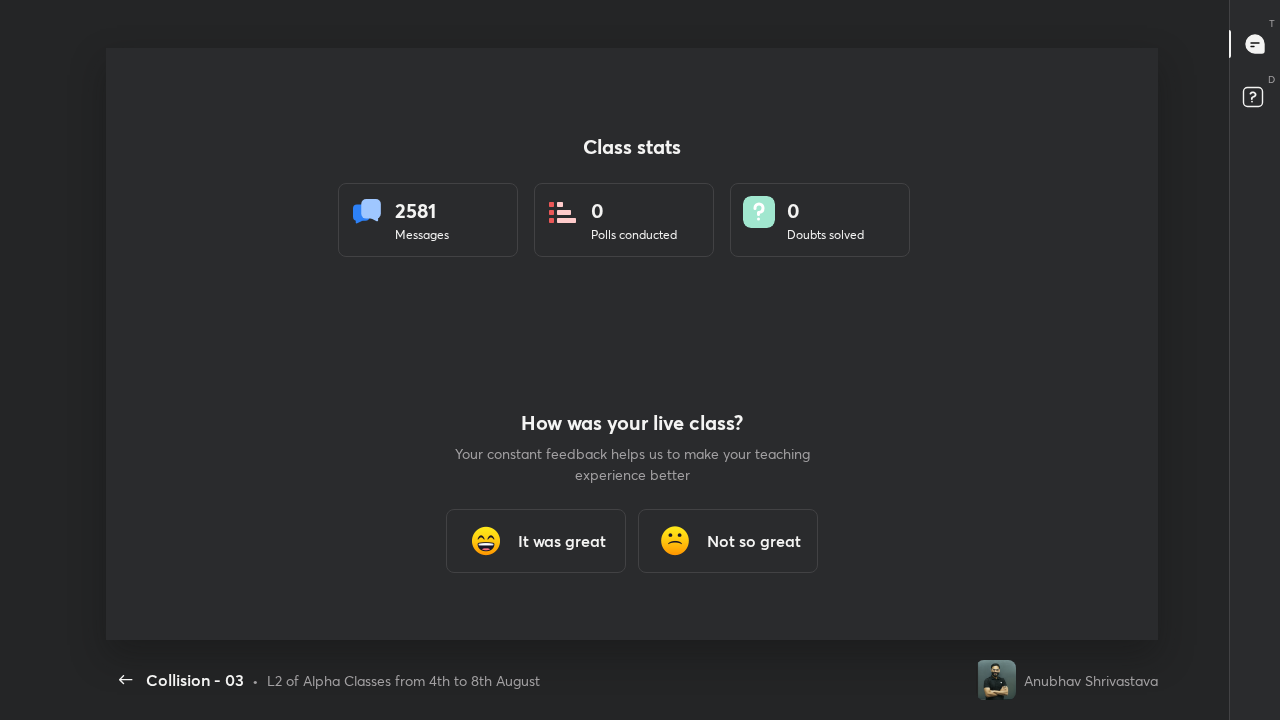 type on "x" 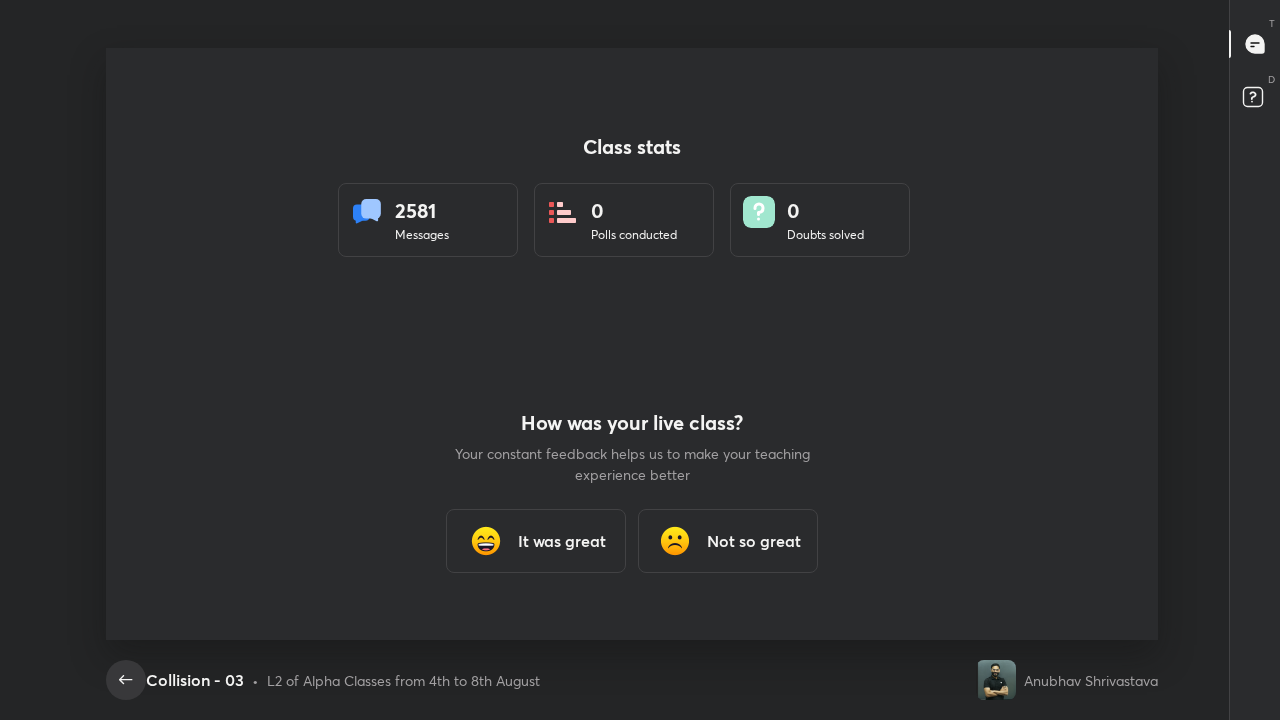 click 